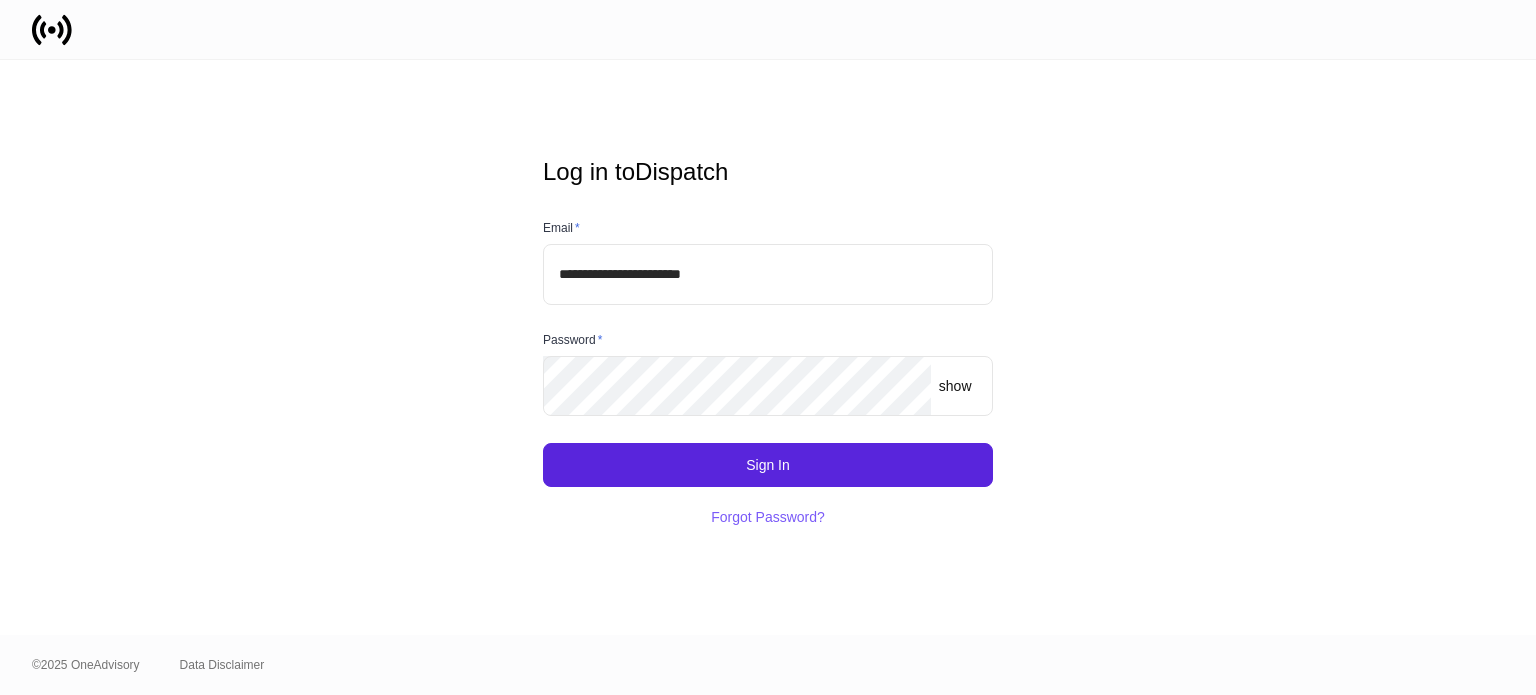 scroll, scrollTop: 0, scrollLeft: 0, axis: both 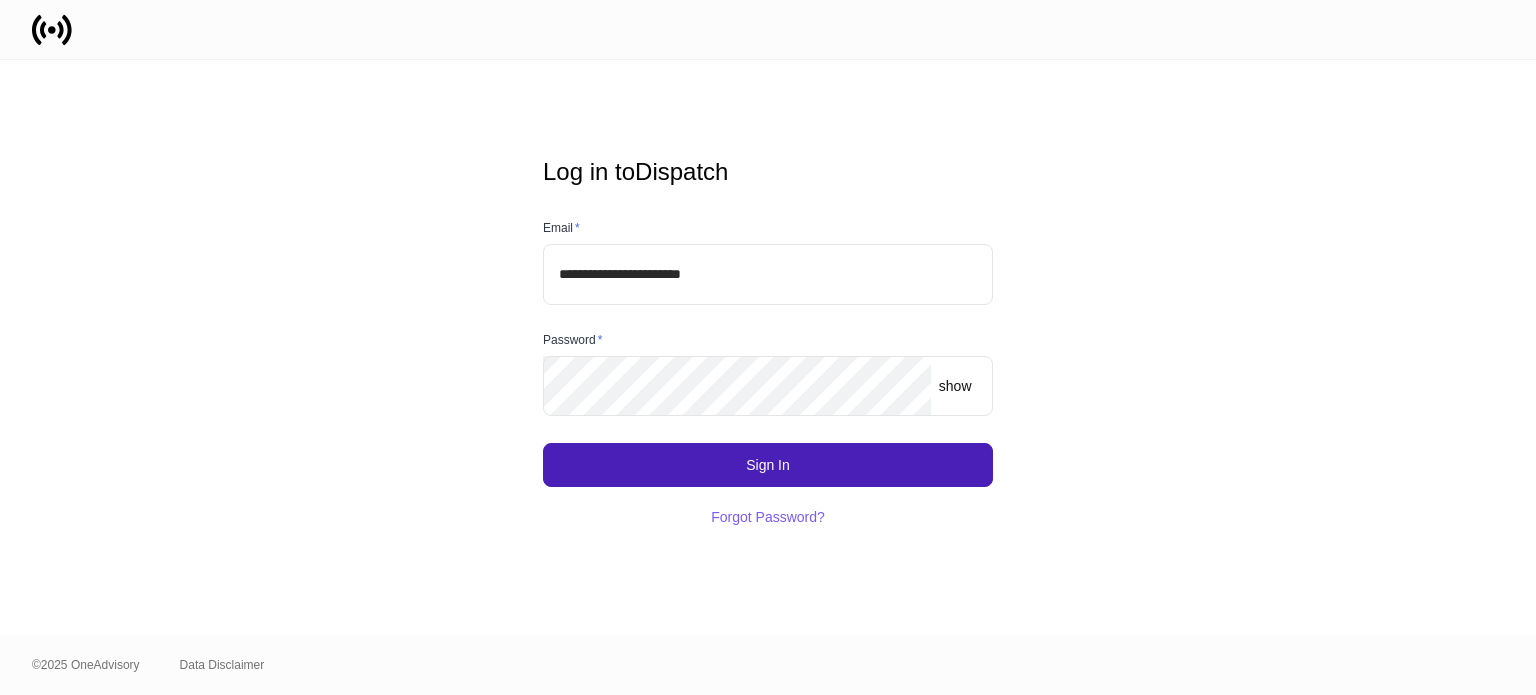 click on "Sign In" at bounding box center [768, 465] 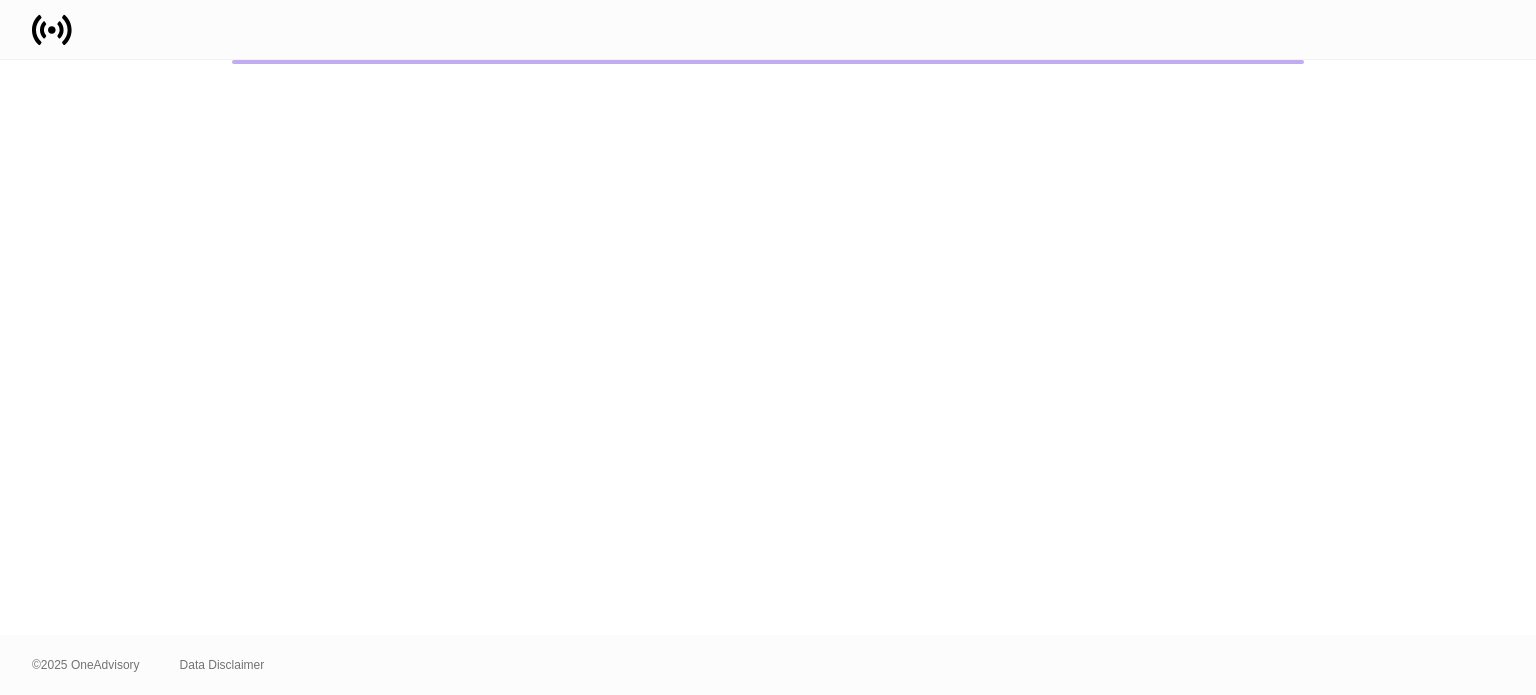 scroll, scrollTop: 0, scrollLeft: 0, axis: both 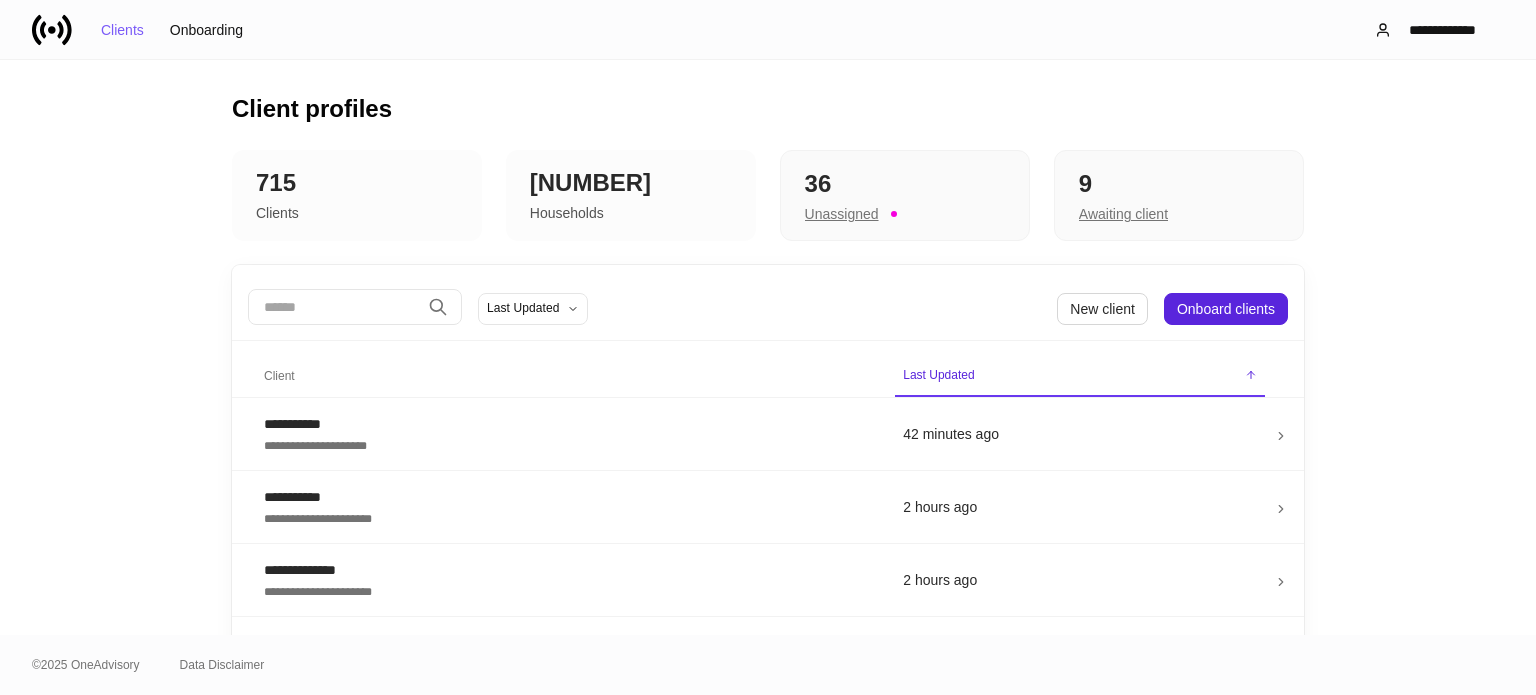 click at bounding box center [334, 307] 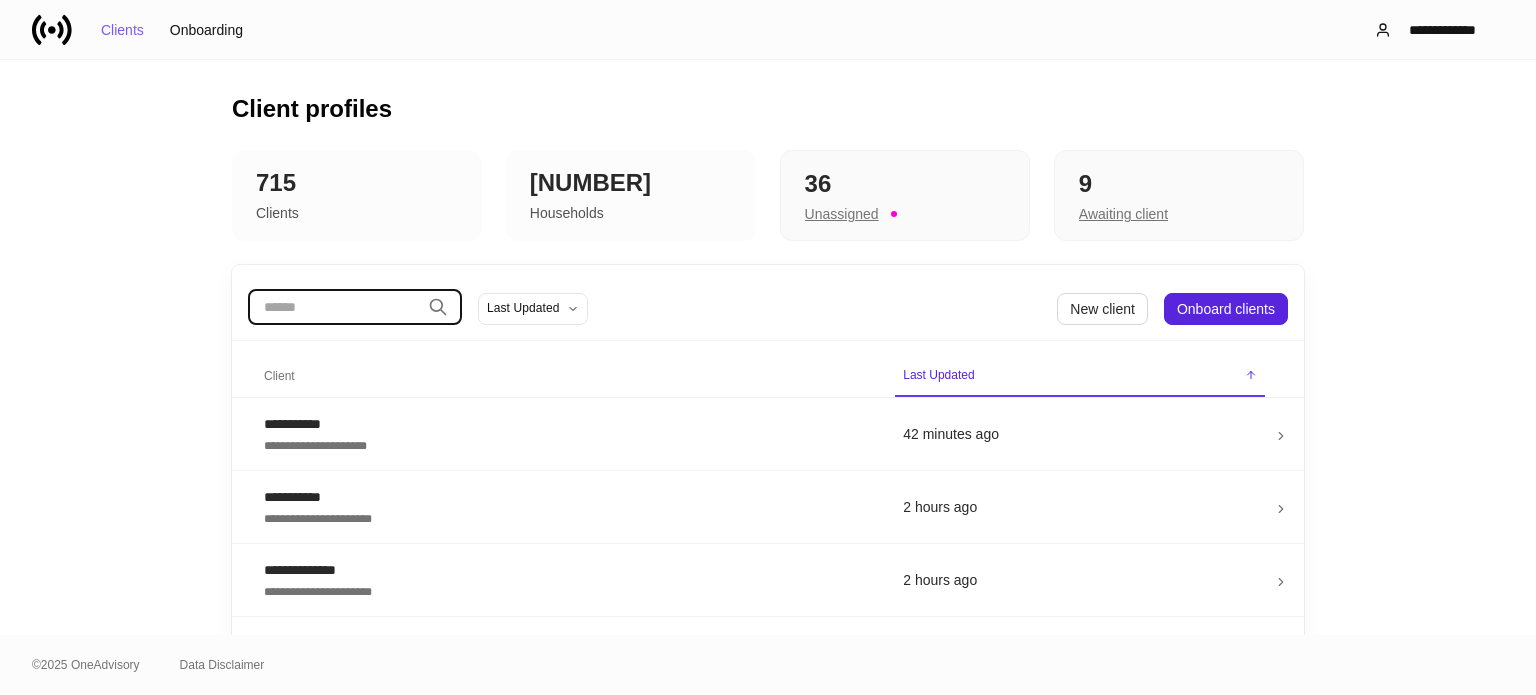 click at bounding box center (334, 307) 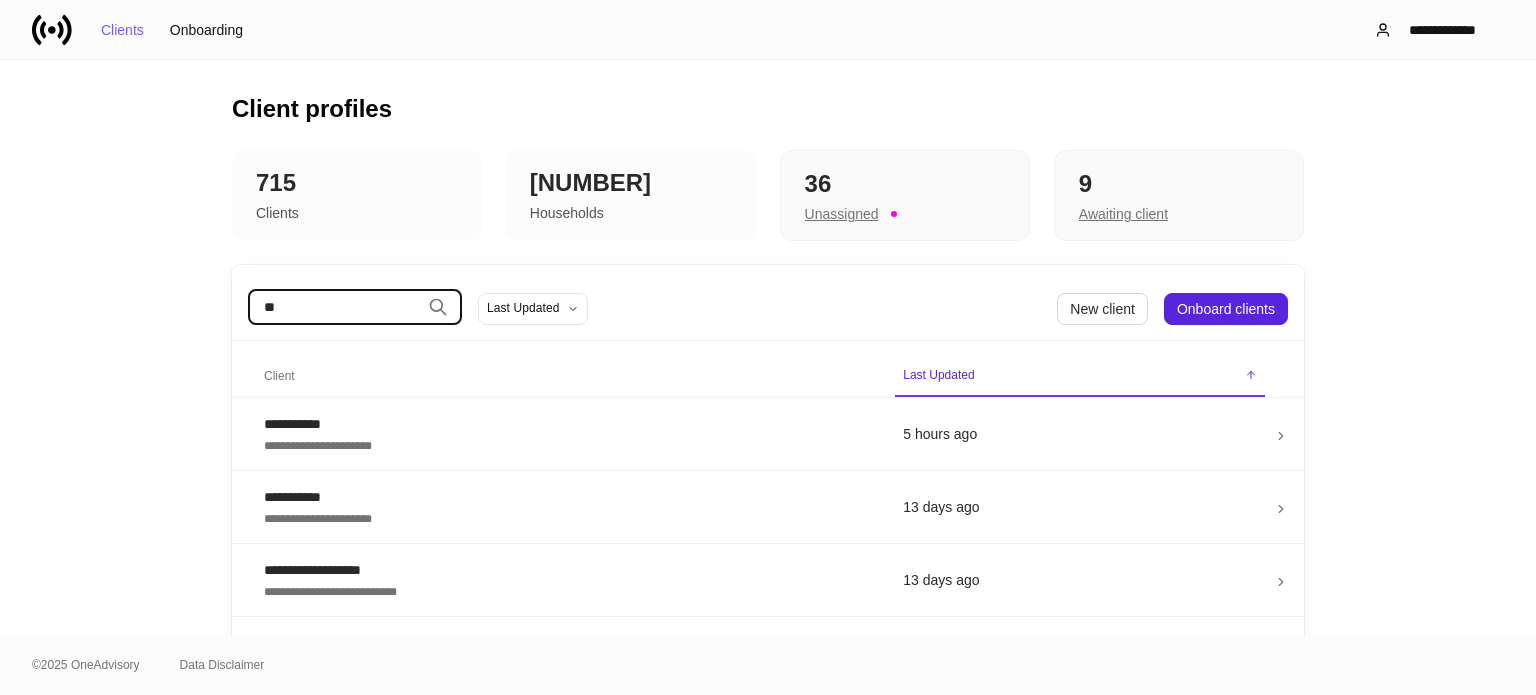 type on "*" 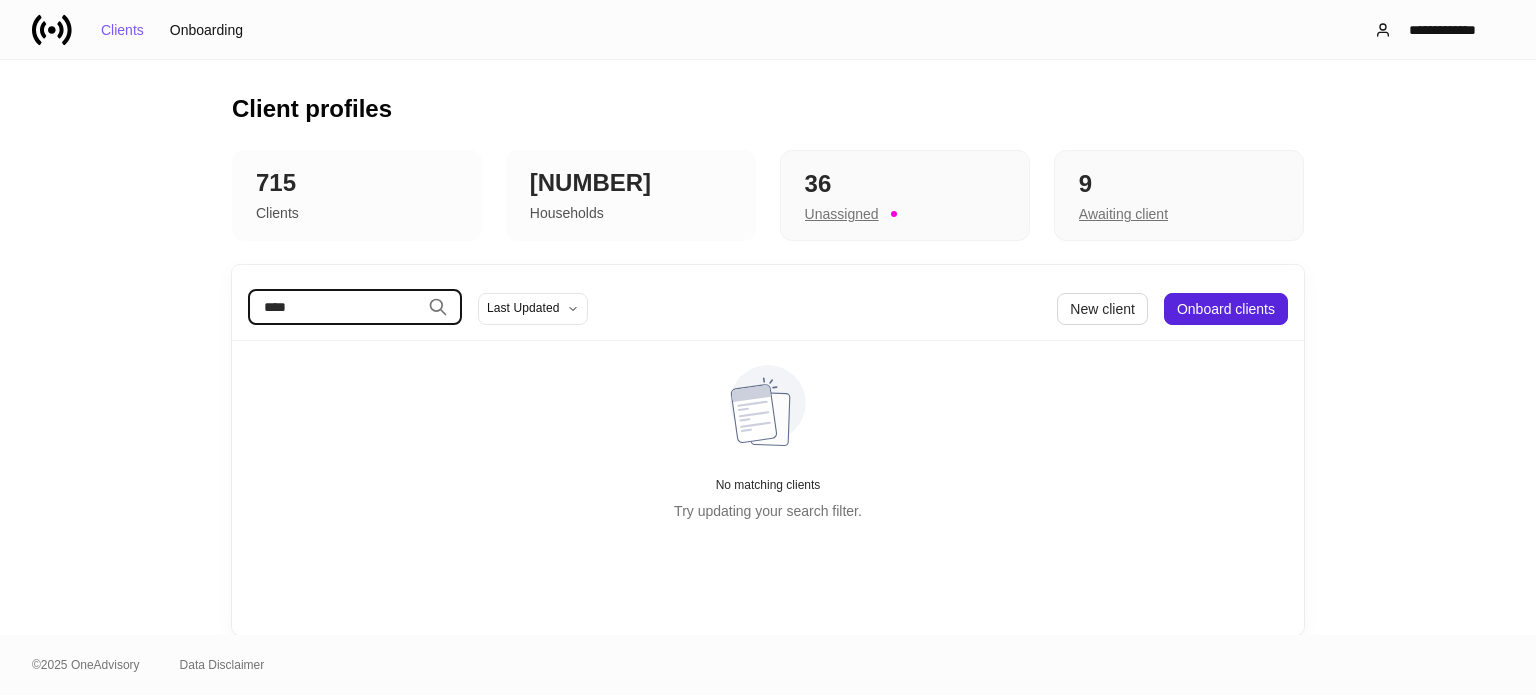 type on "****" 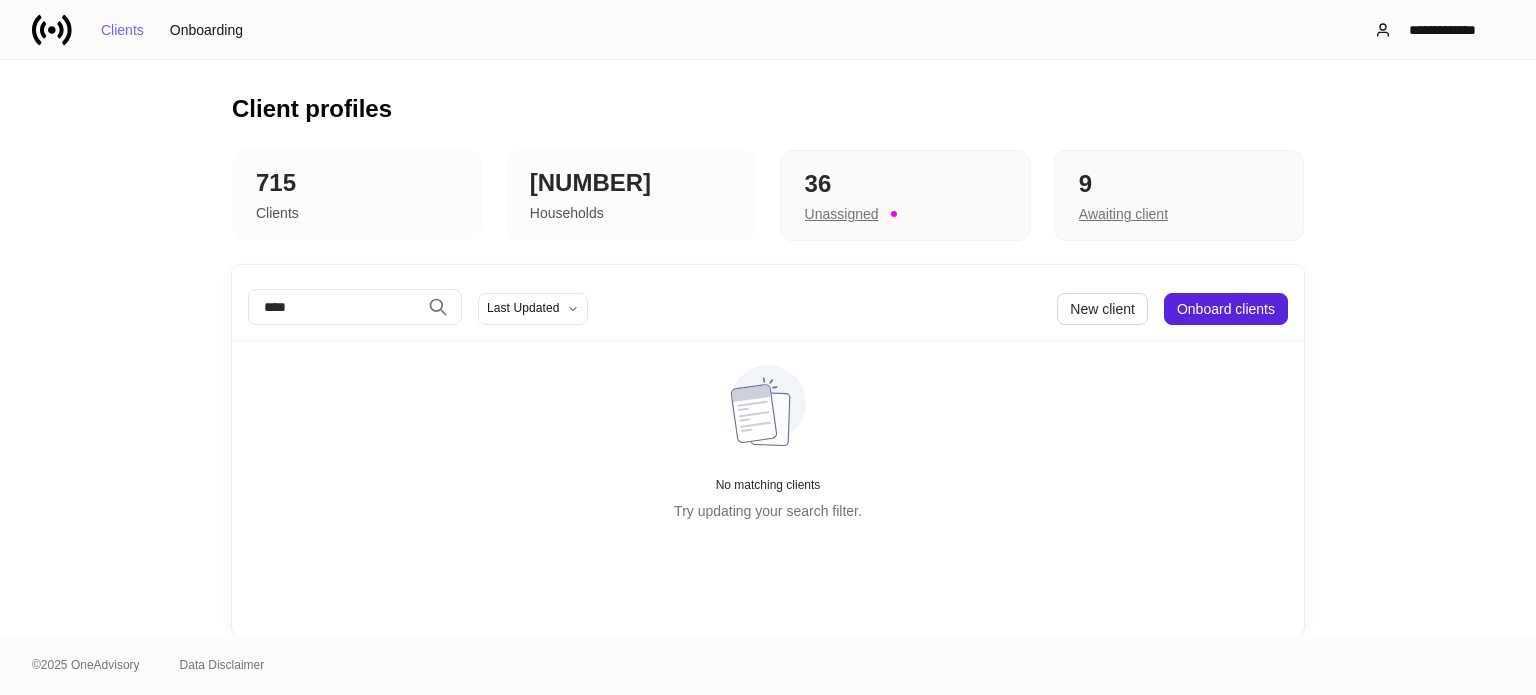 click on "Clients" at bounding box center [357, 211] 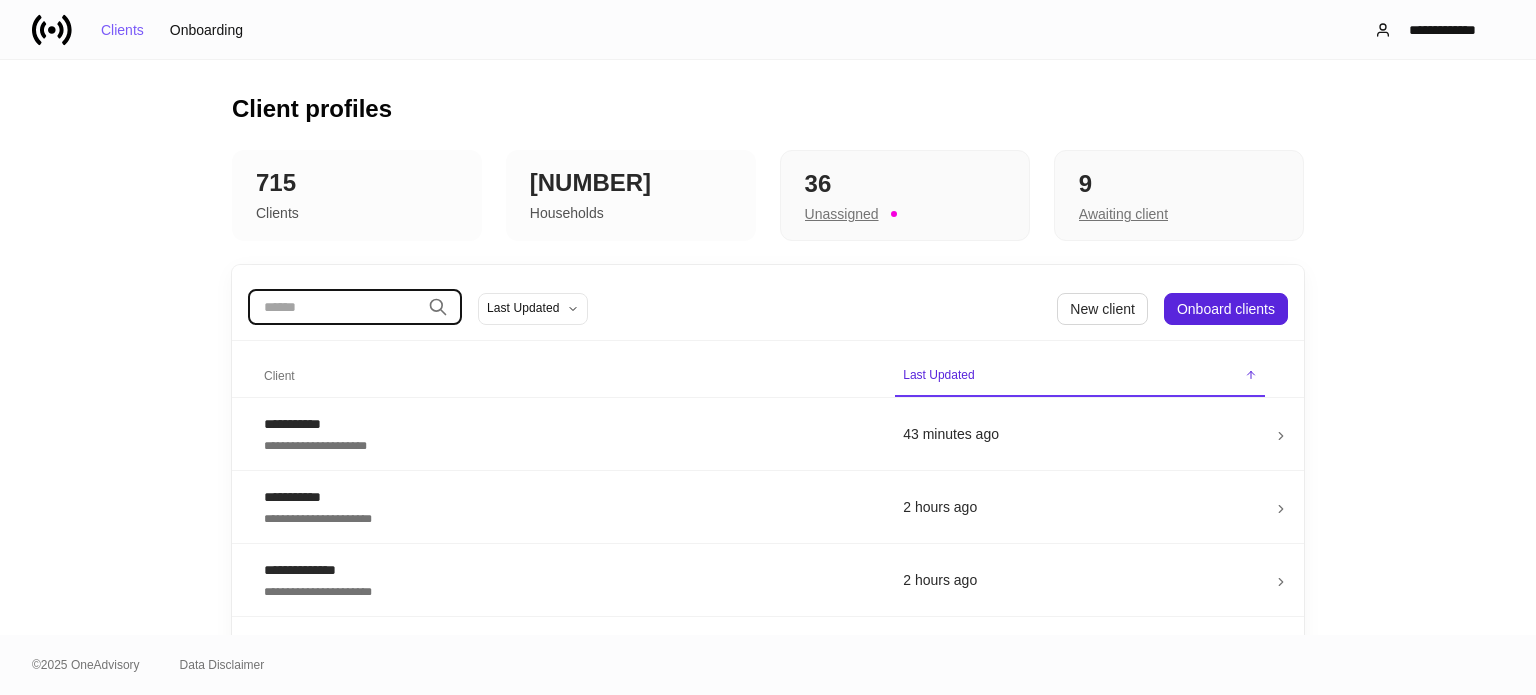 type 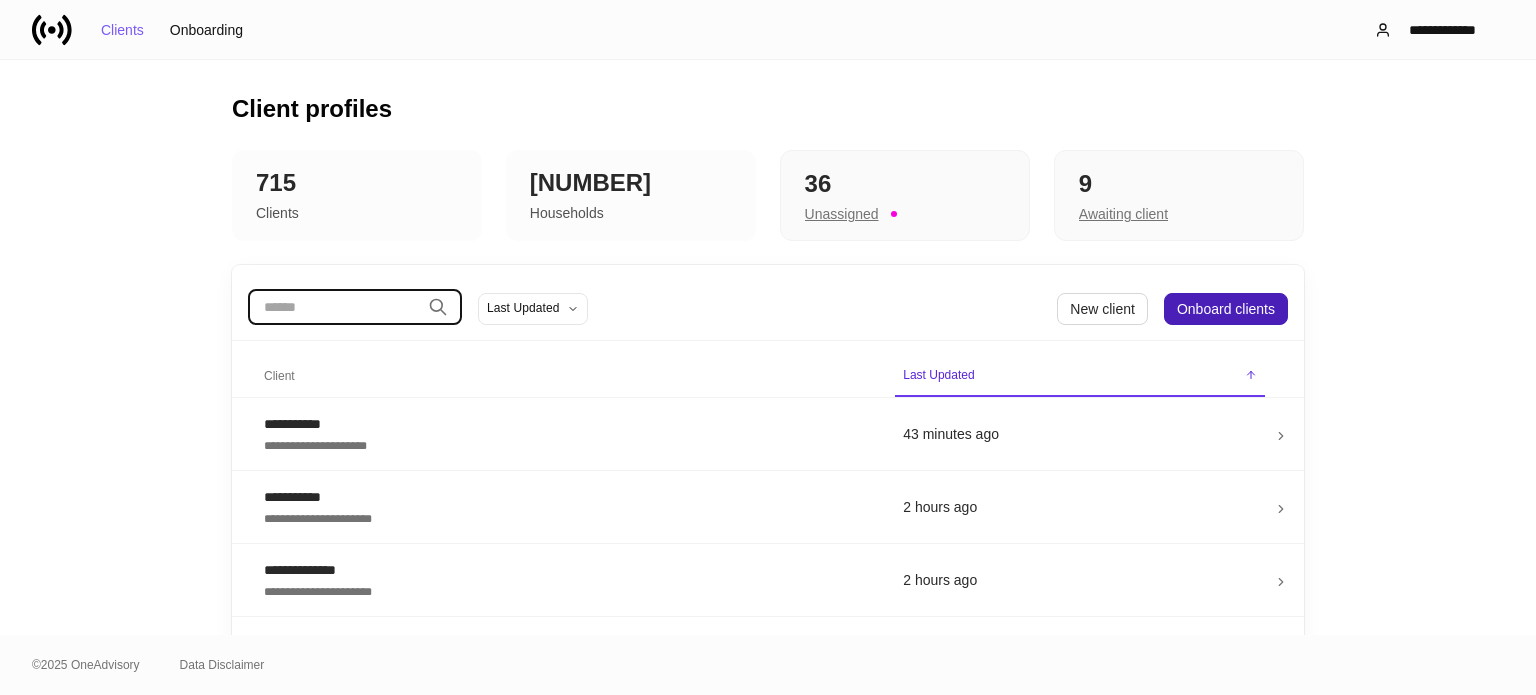 click on "Onboard clients" at bounding box center [1226, 309] 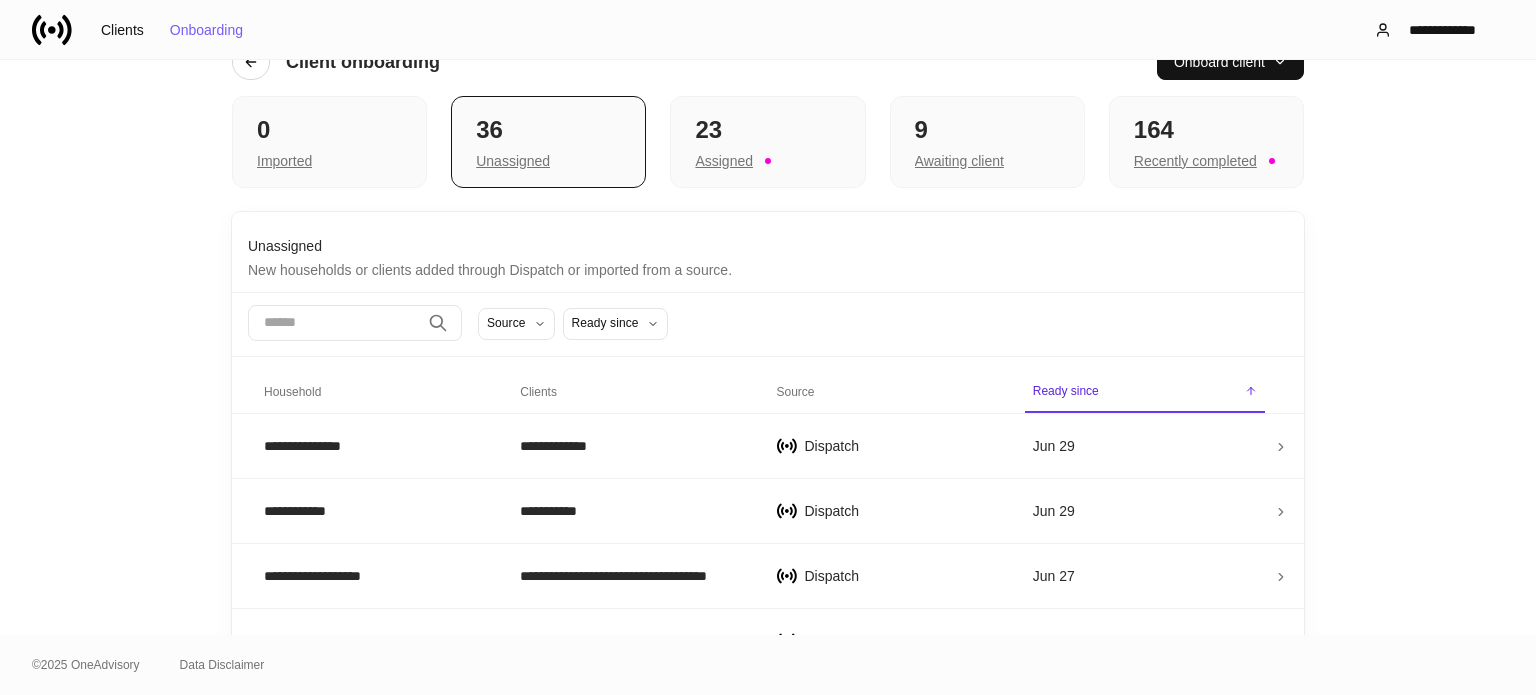 scroll, scrollTop: 0, scrollLeft: 0, axis: both 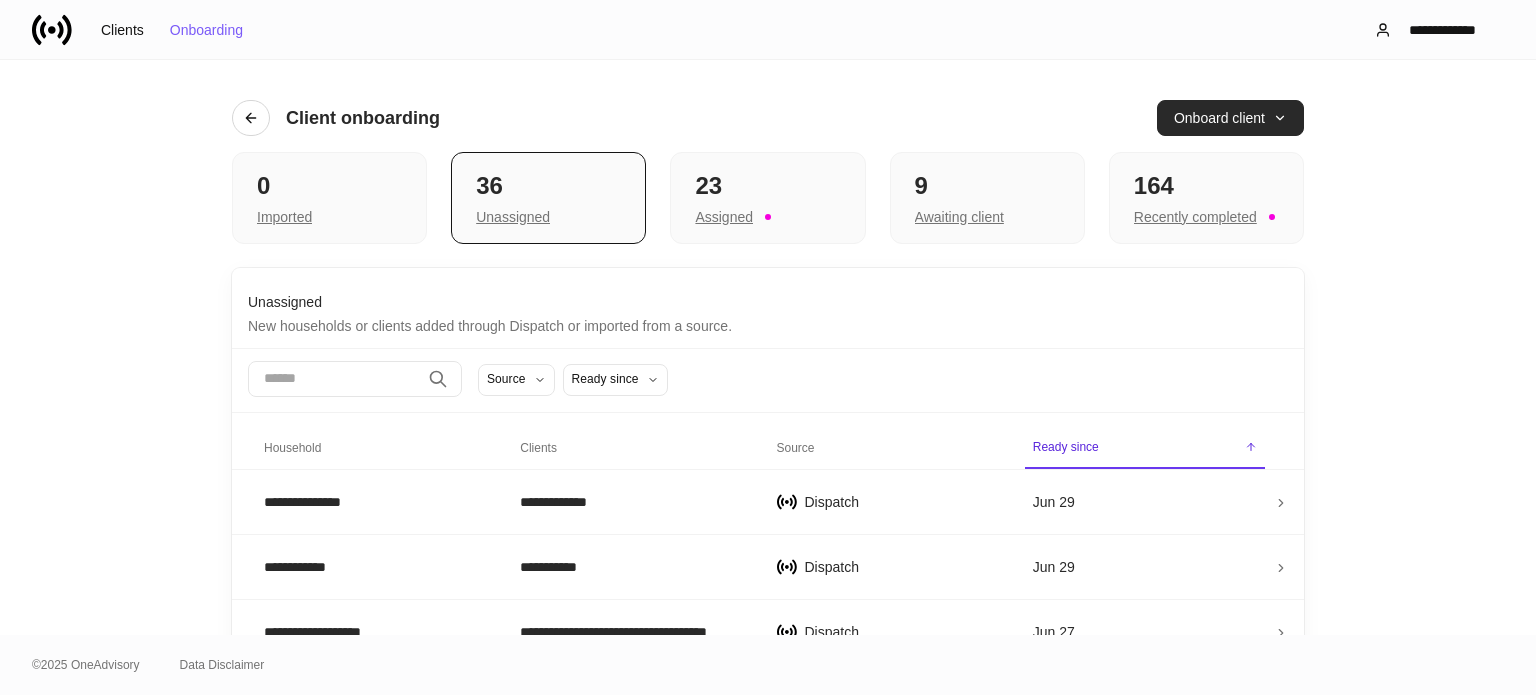 click on "Onboard client" at bounding box center (1230, 118) 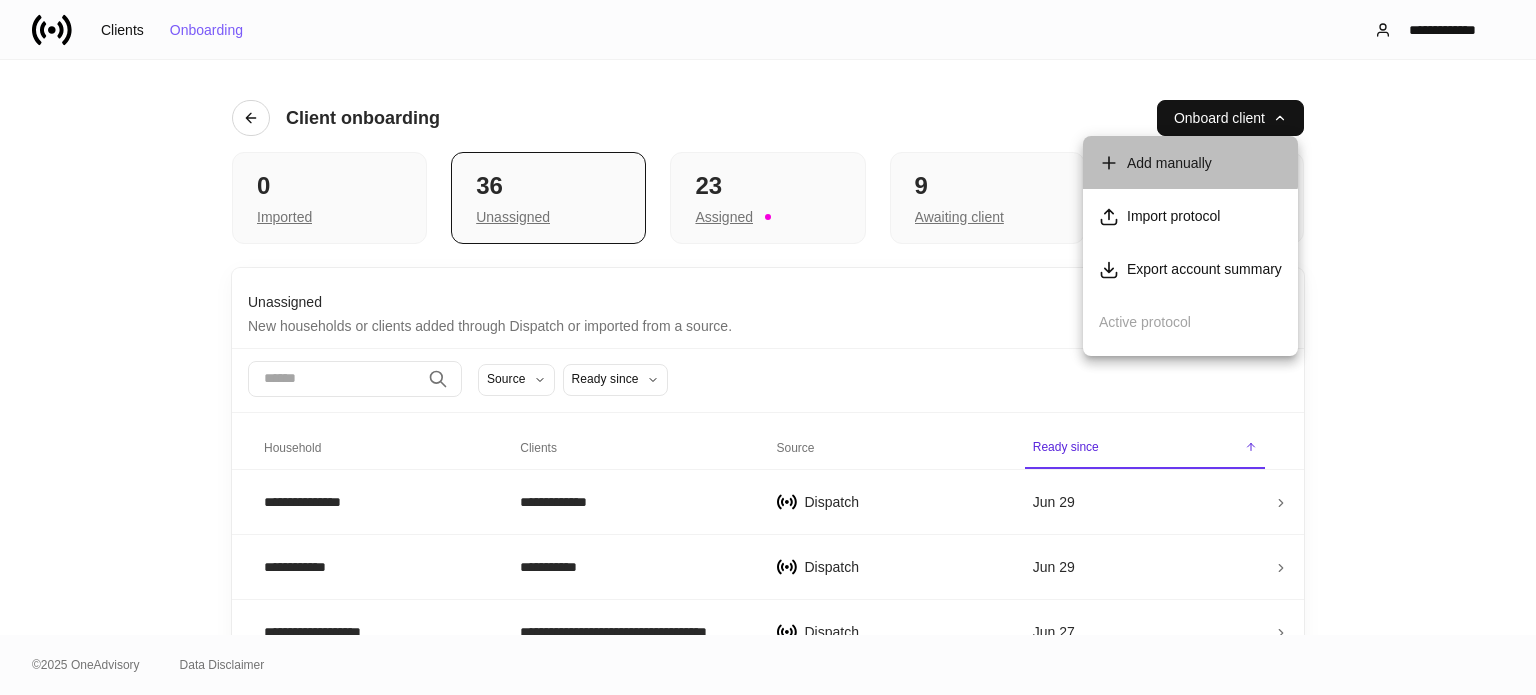 click on "Add manually" at bounding box center (1169, 163) 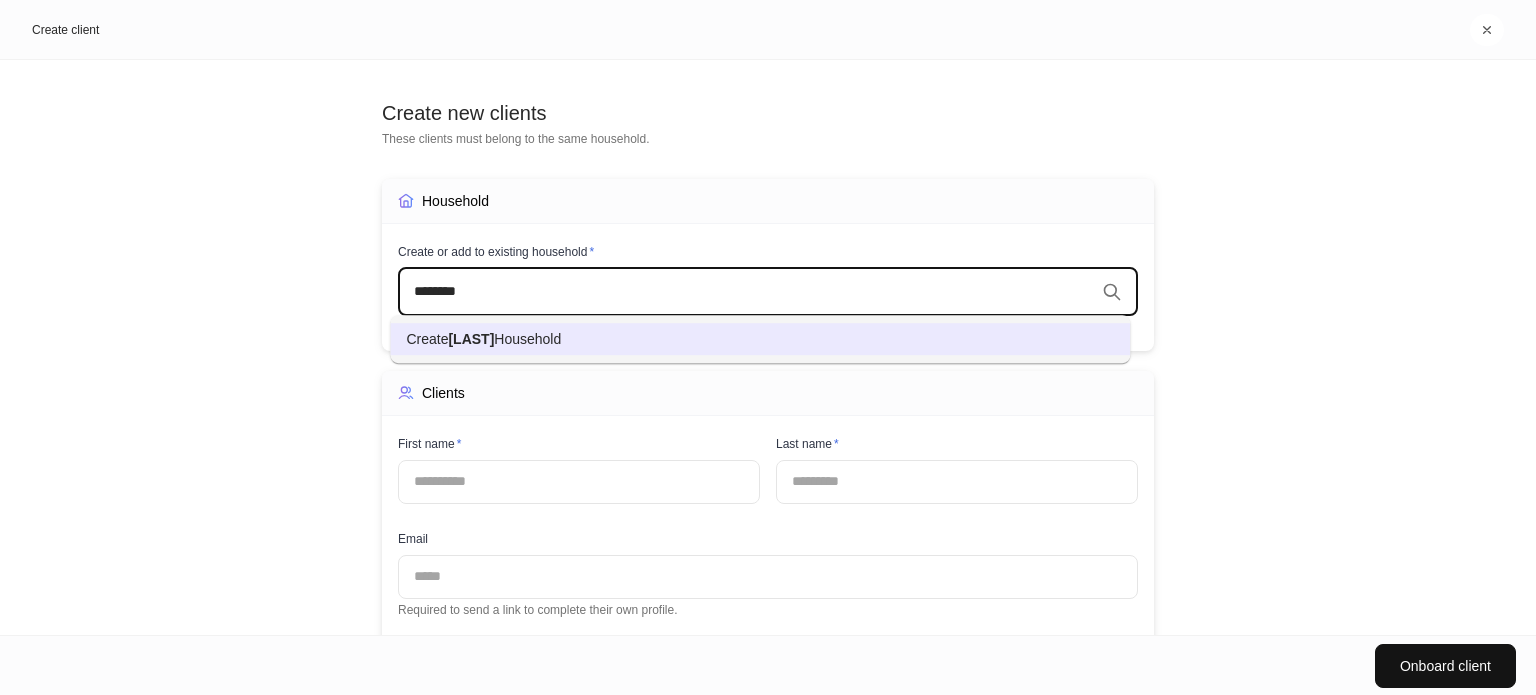 click on "[LAST]" at bounding box center (471, 339) 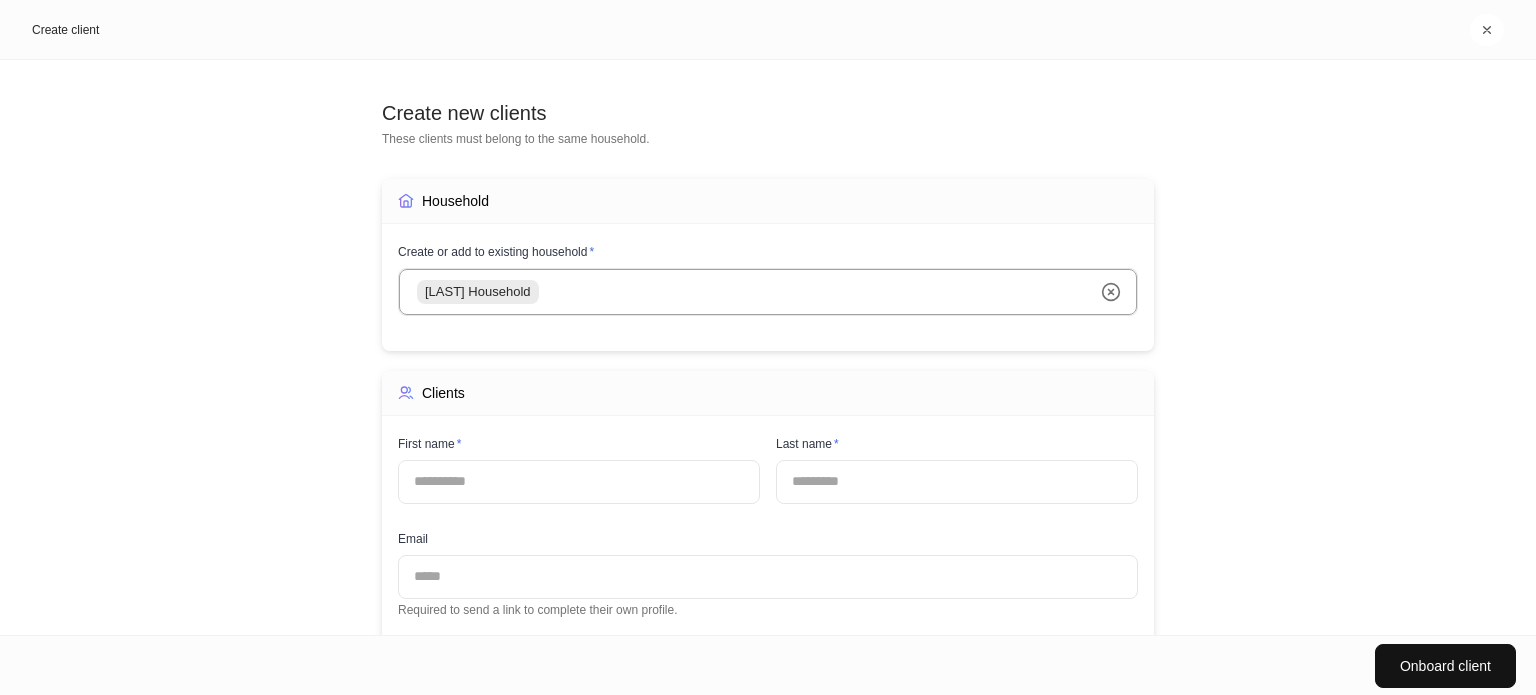 click at bounding box center [579, 482] 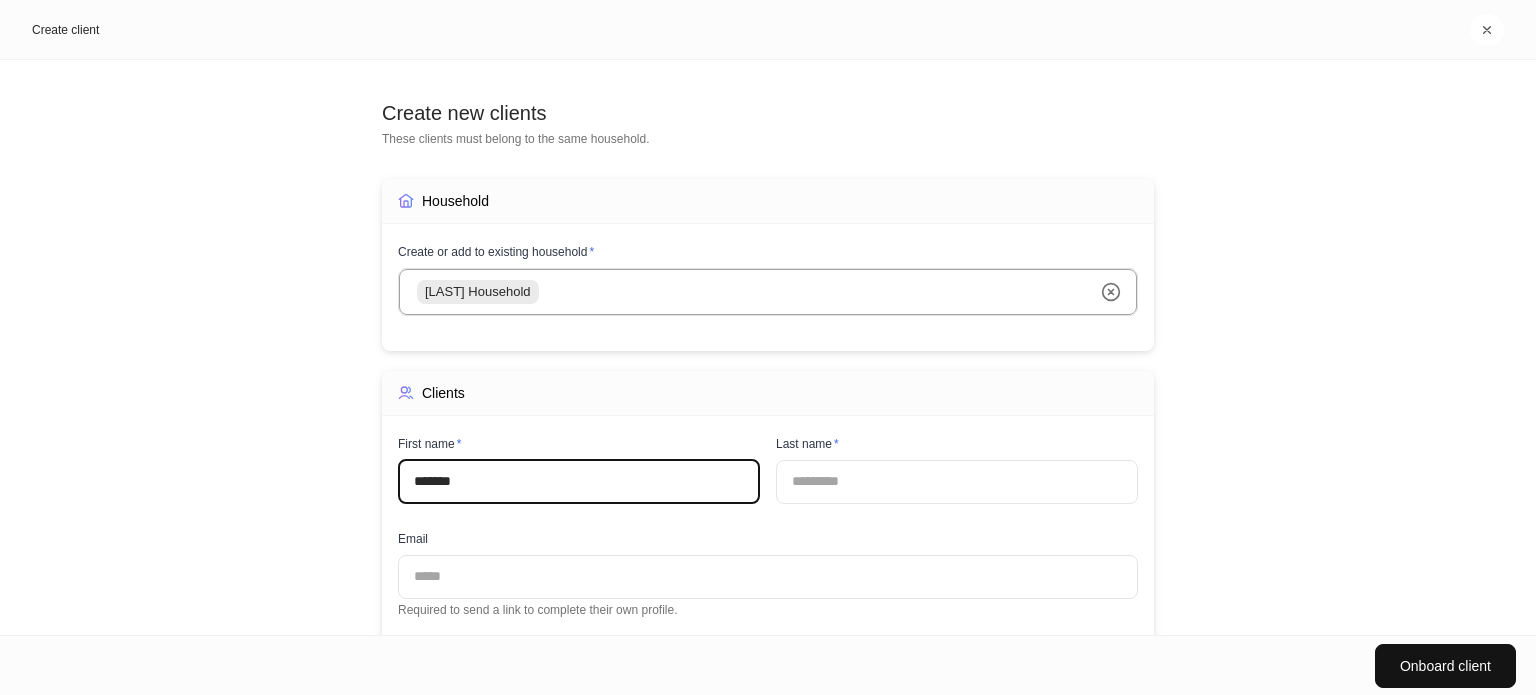 type on "******" 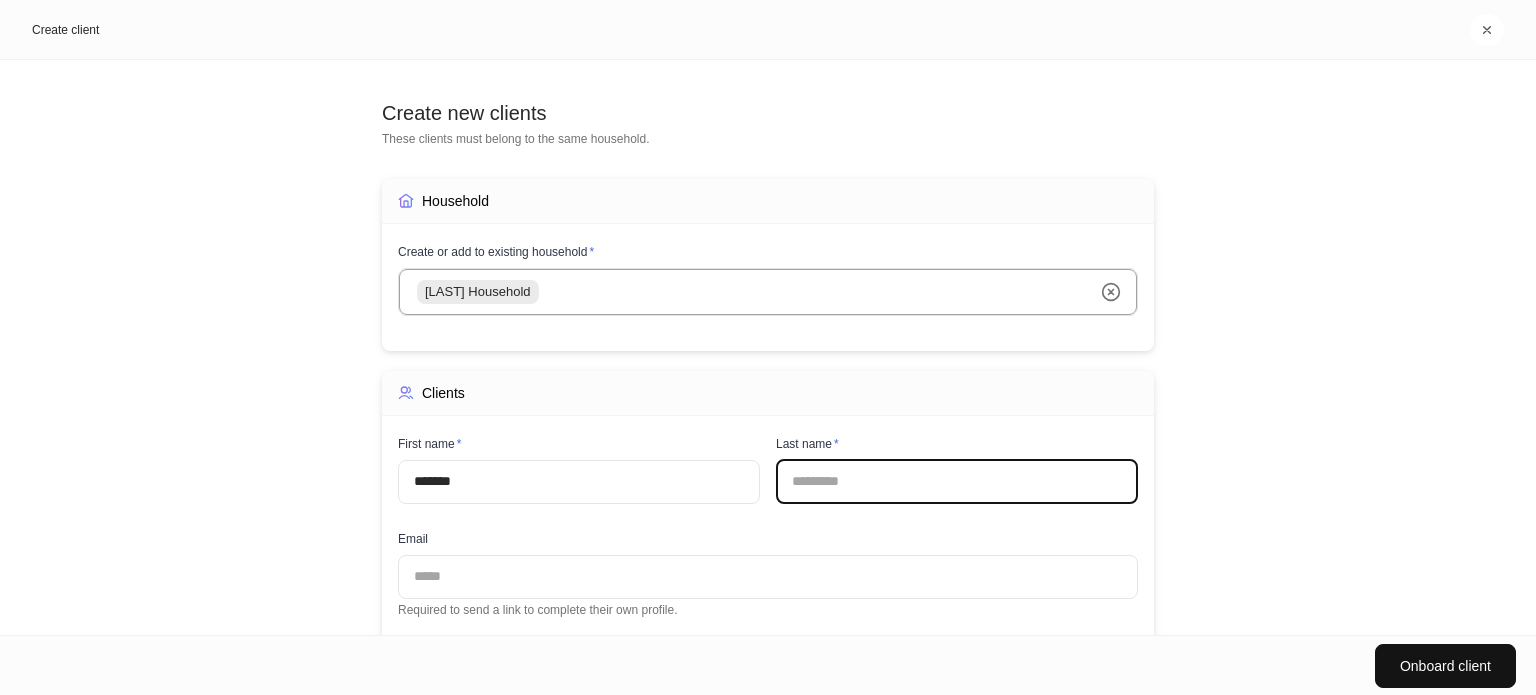 click at bounding box center (957, 482) 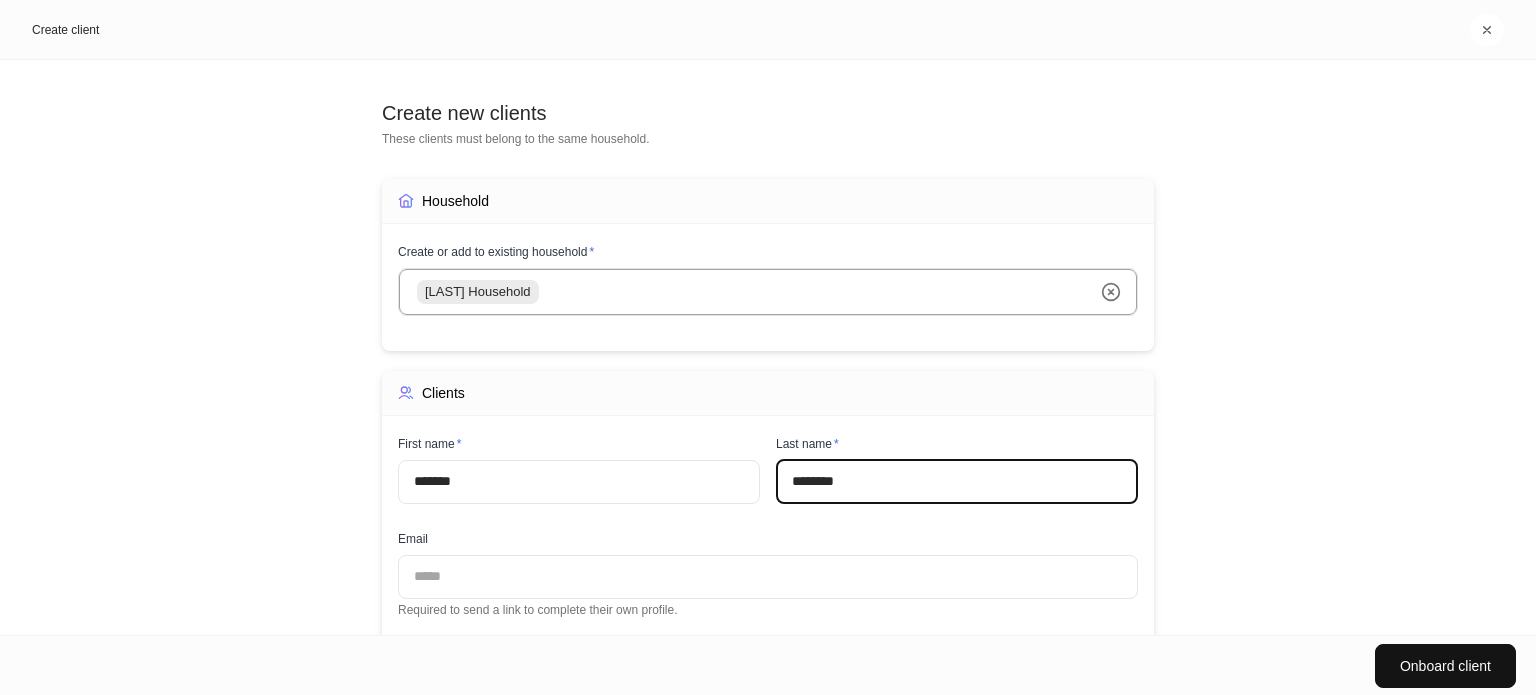 type on "*******" 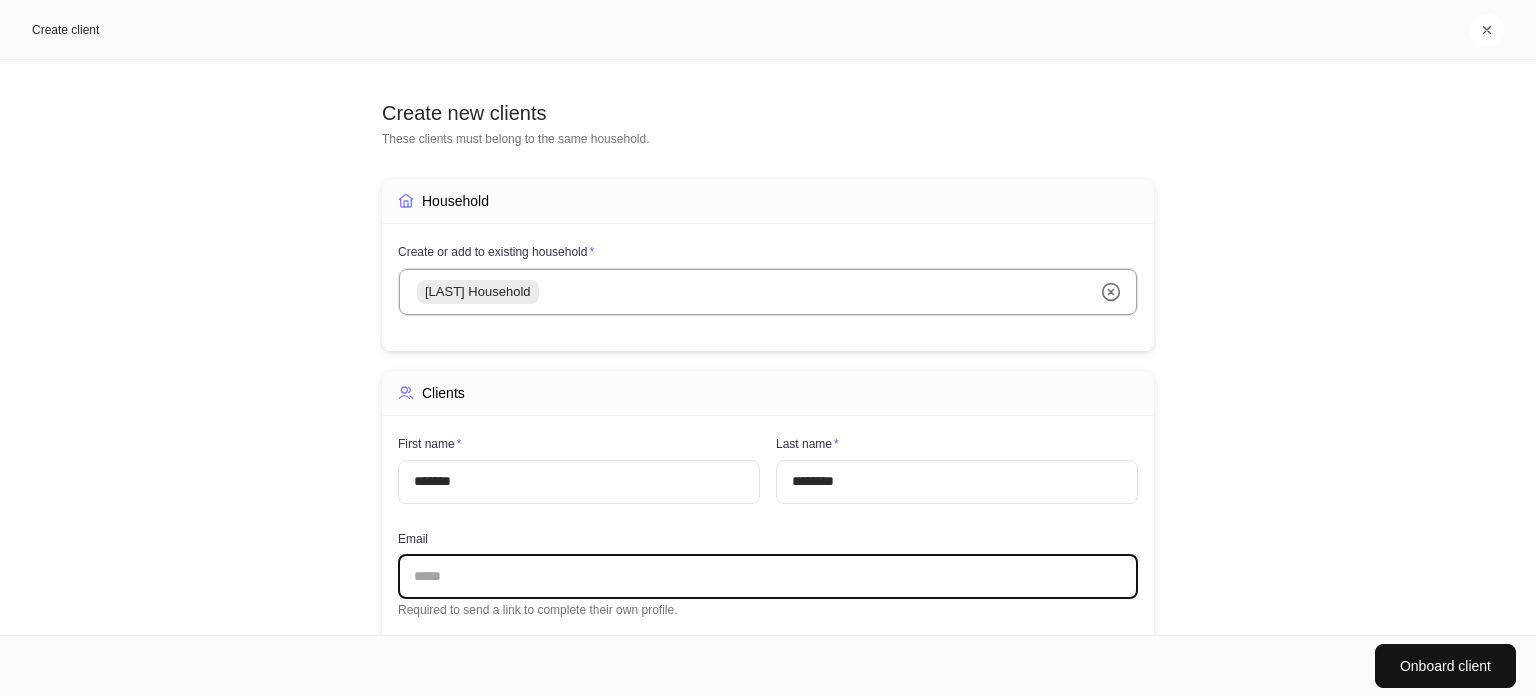 scroll, scrollTop: 97, scrollLeft: 0, axis: vertical 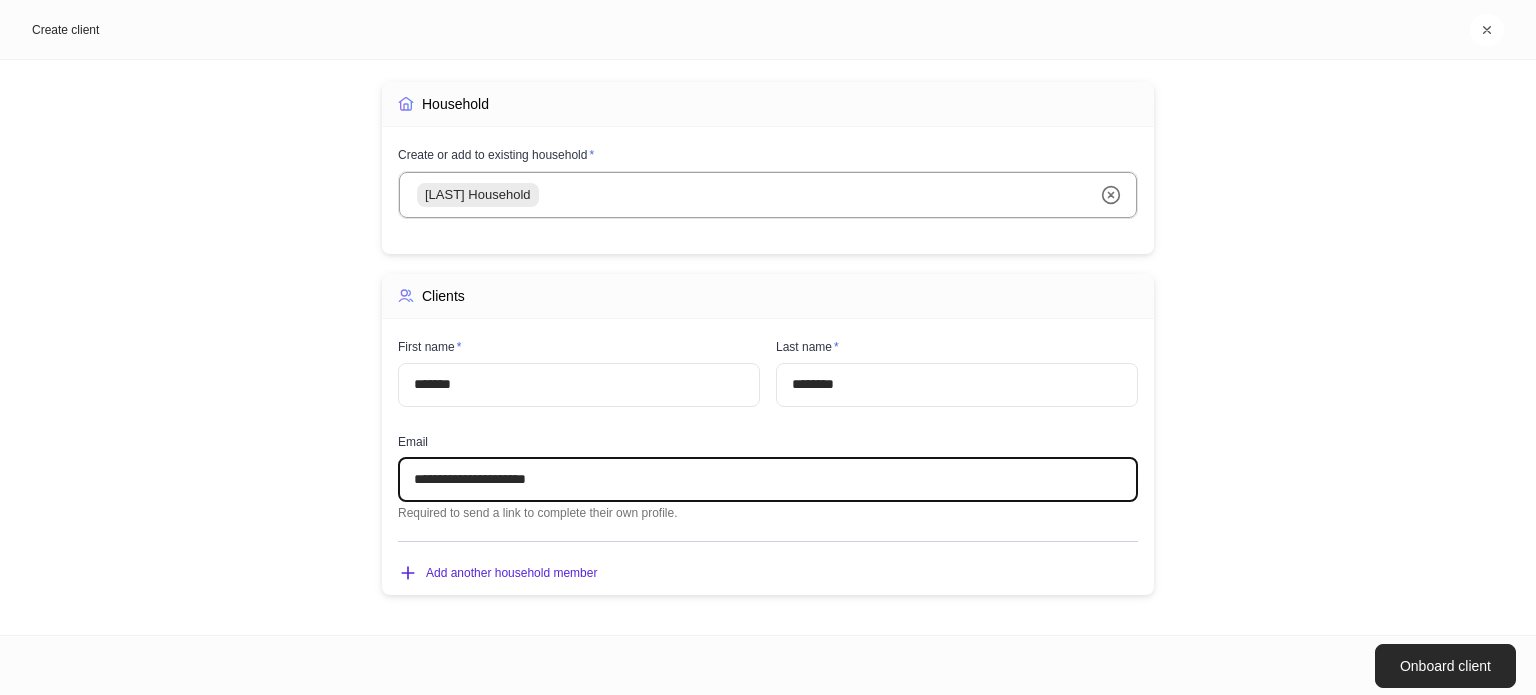 type on "**********" 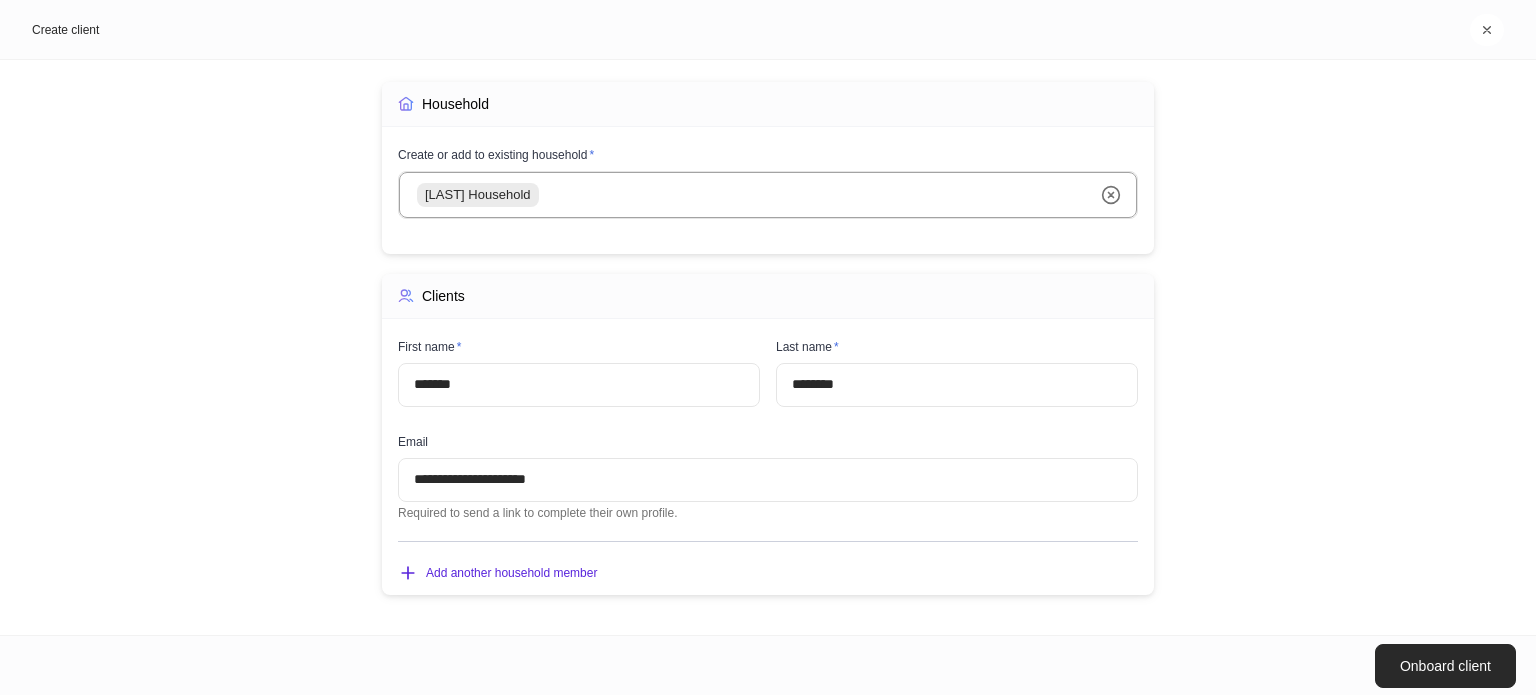 click on "Onboard client" at bounding box center (1445, 666) 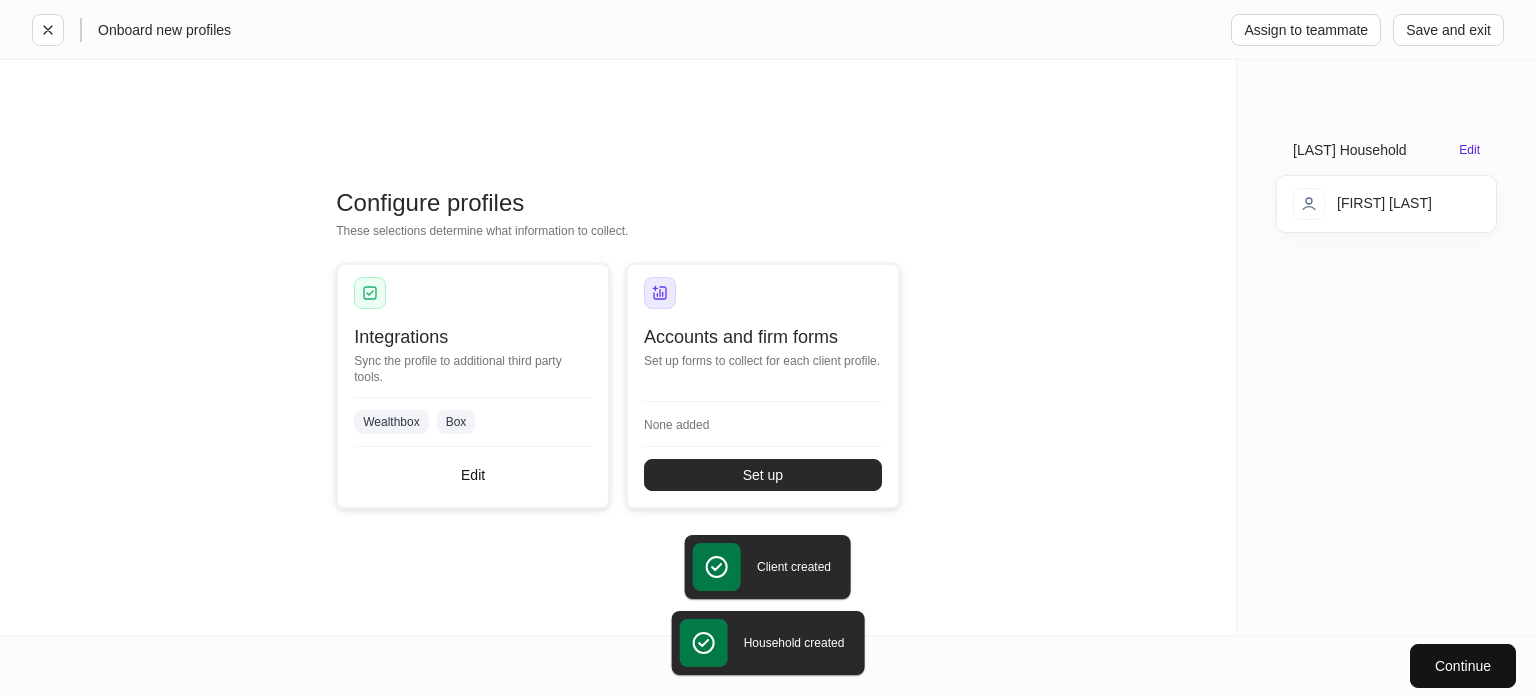 click on "Set up" at bounding box center (763, 475) 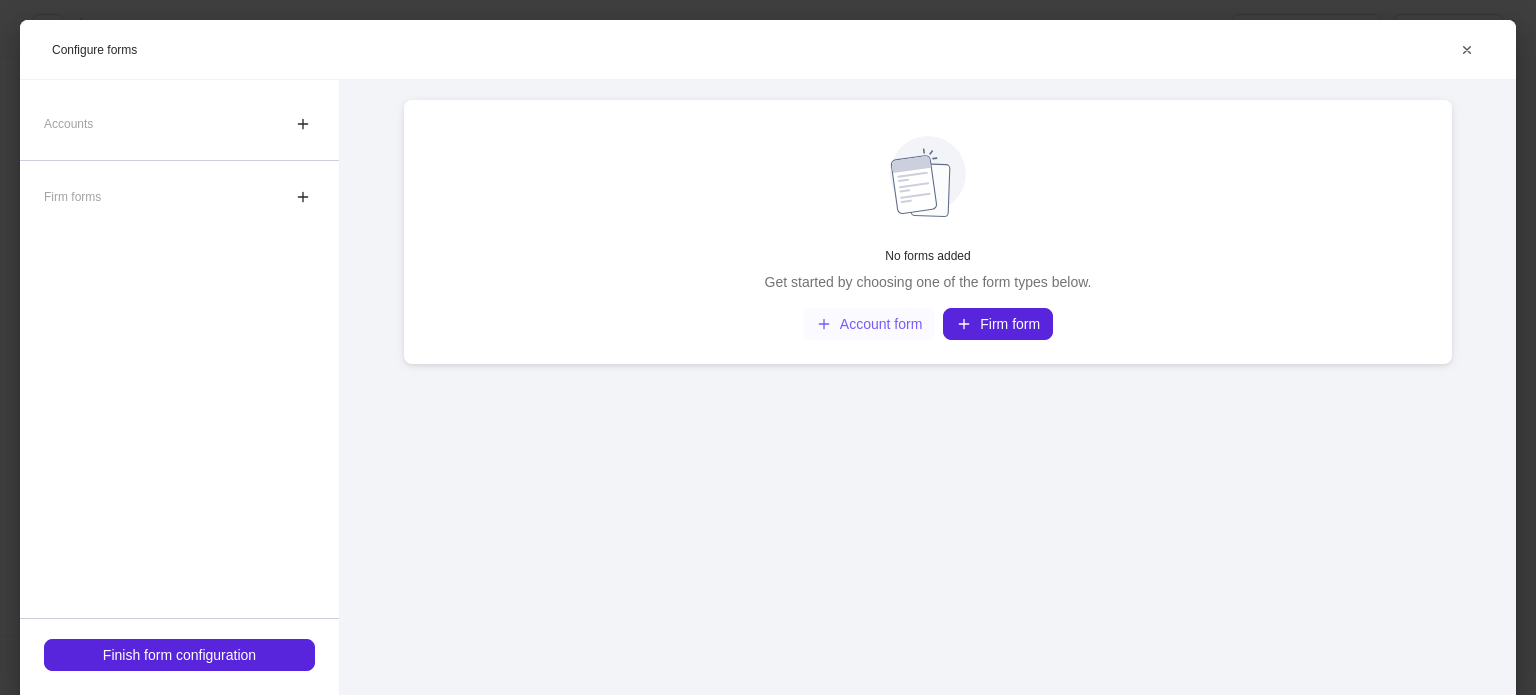 click on "Account form" at bounding box center (869, 324) 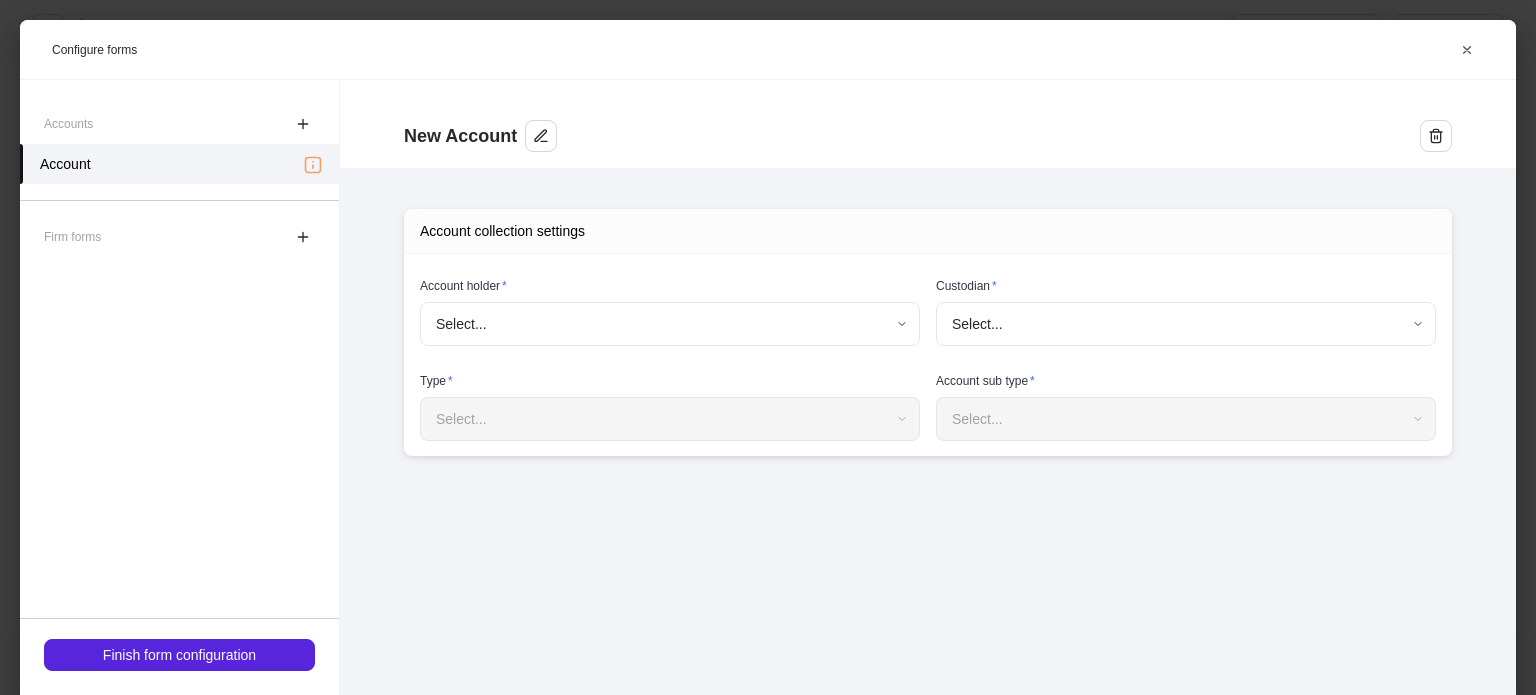 type on "**********" 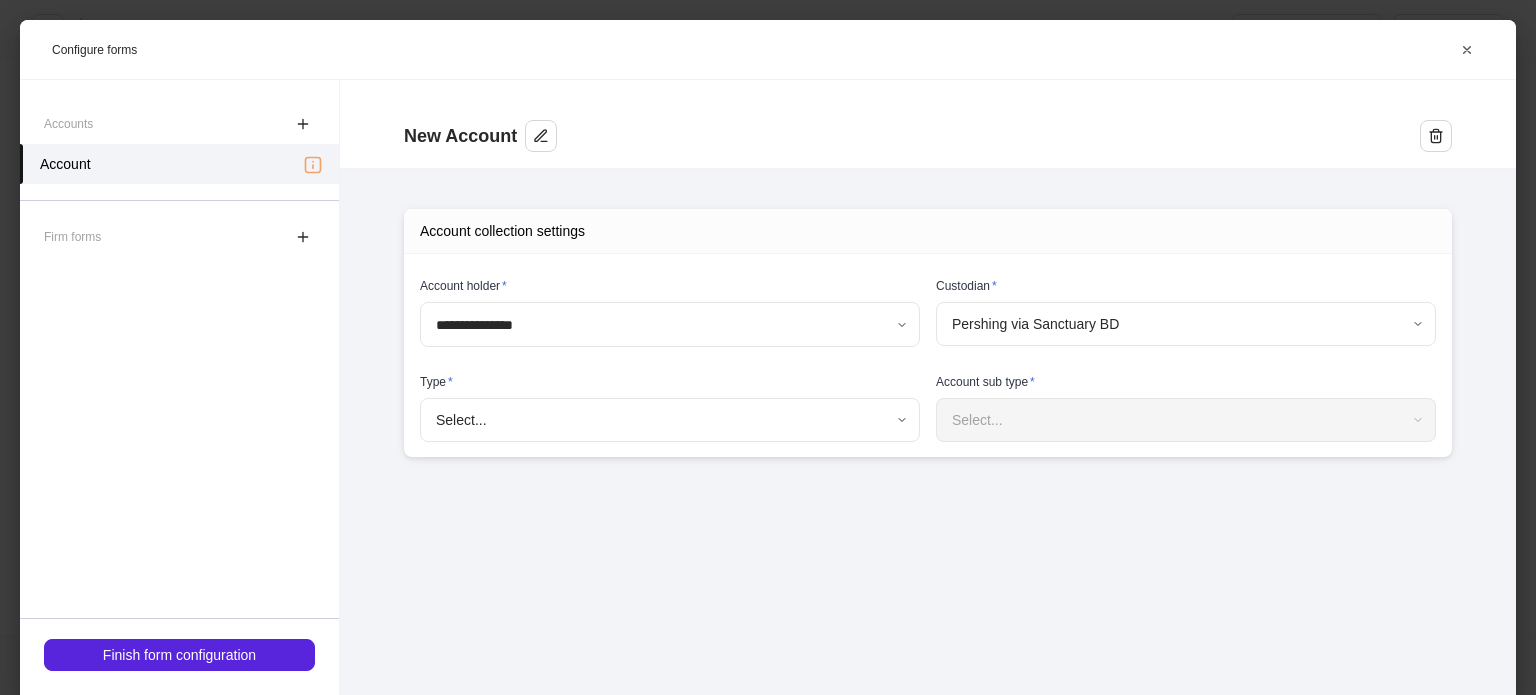 click on "**********" at bounding box center (768, 347) 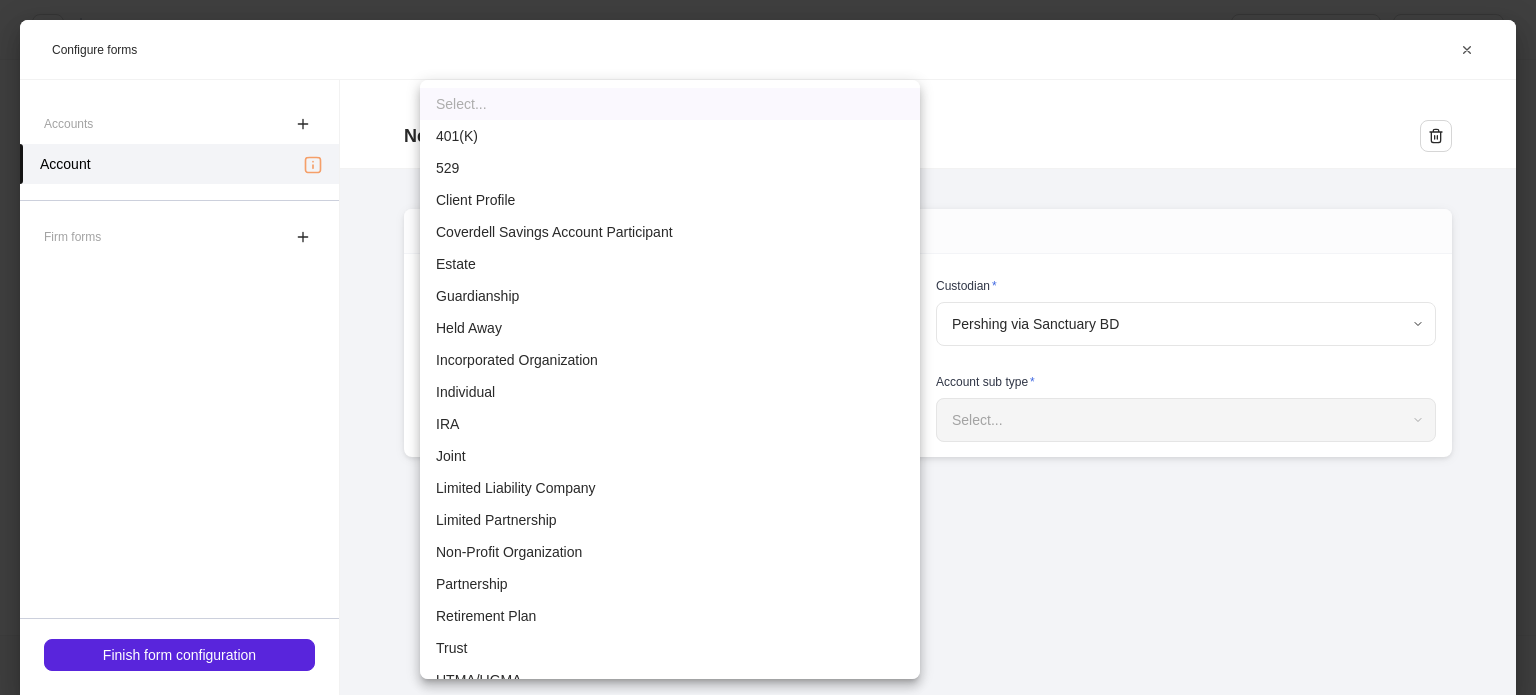 scroll, scrollTop: 24, scrollLeft: 0, axis: vertical 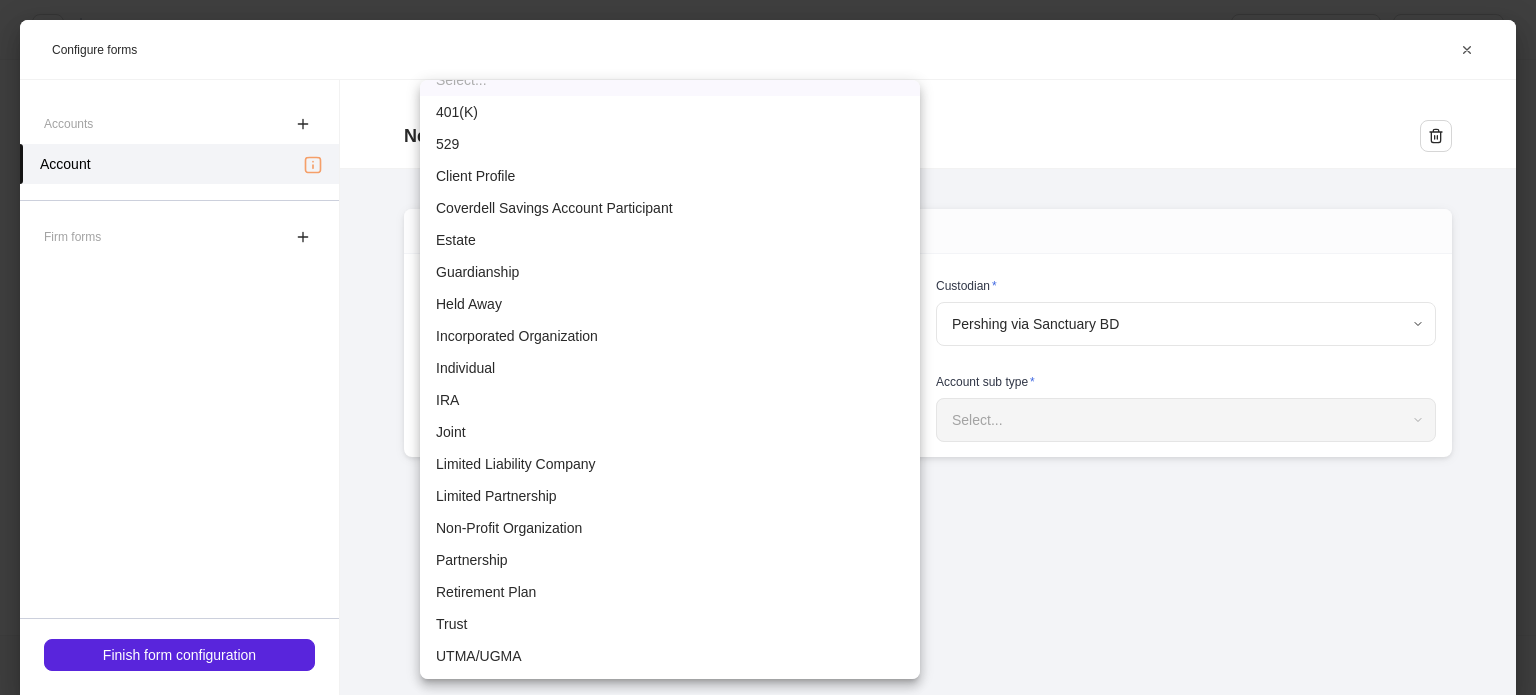 click on "Individual" at bounding box center (670, 368) 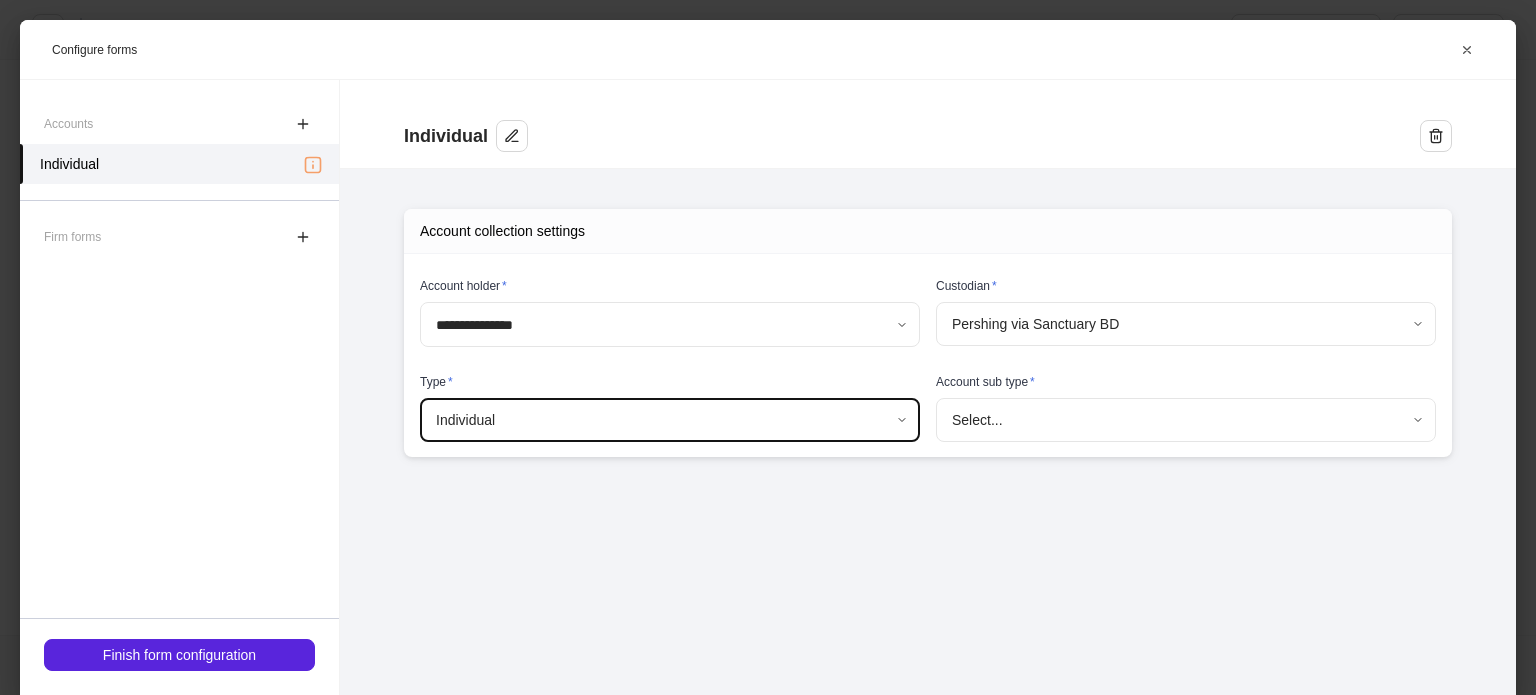scroll, scrollTop: 0, scrollLeft: 0, axis: both 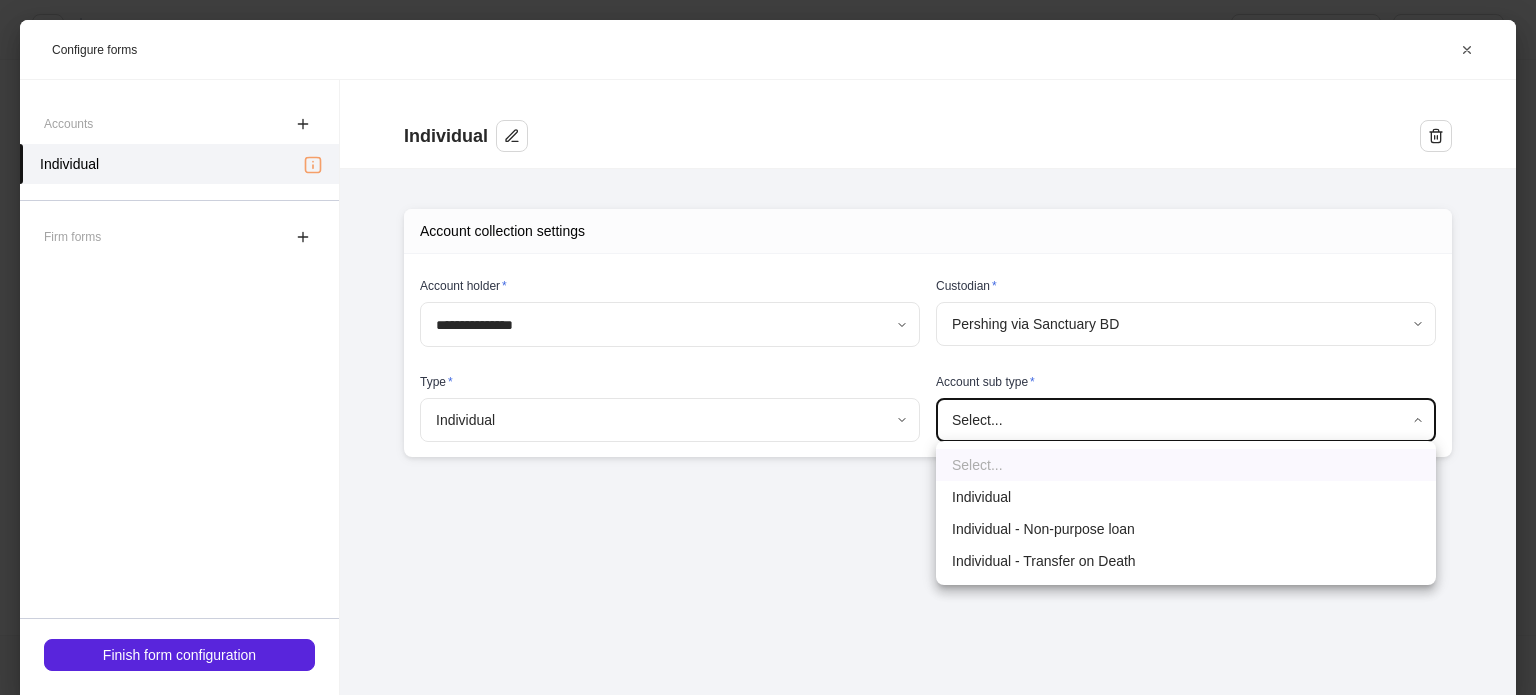 click on "Individual" at bounding box center [1186, 497] 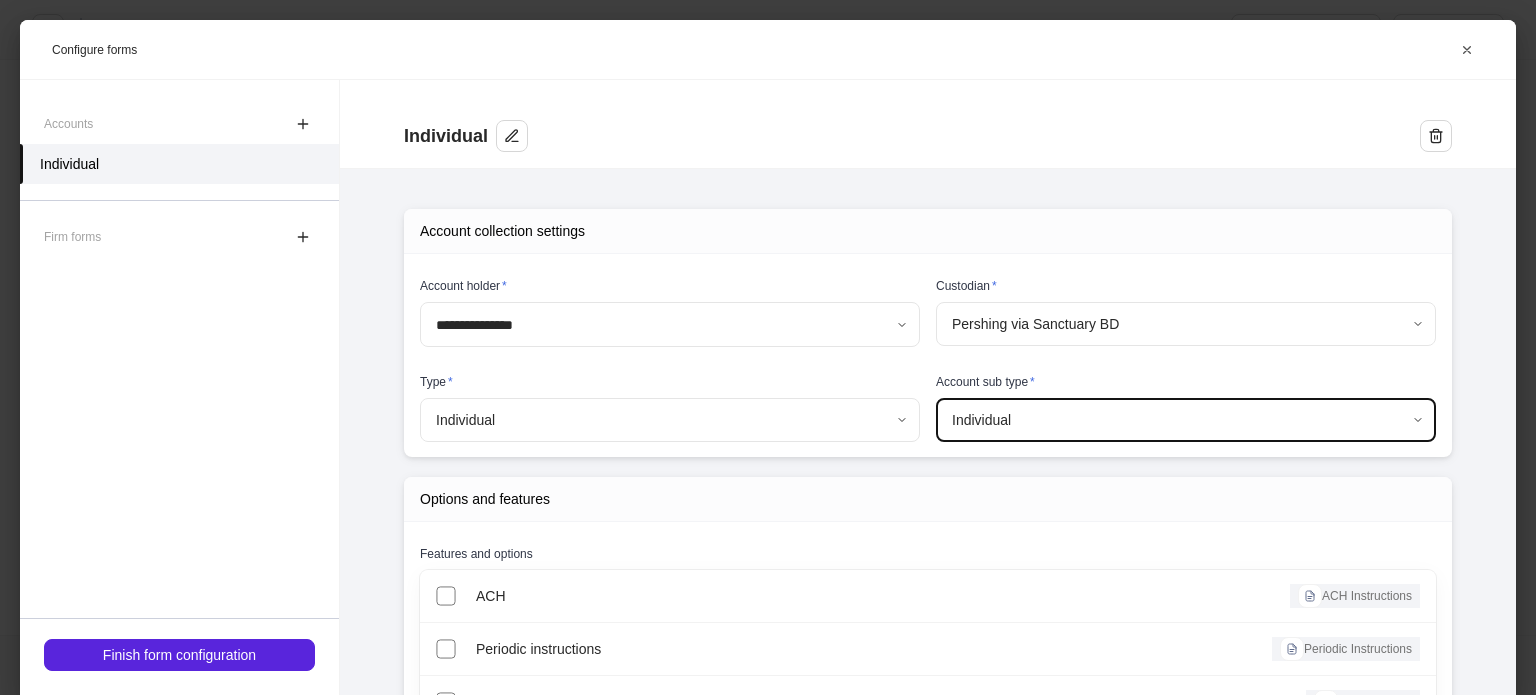 click on "**********" at bounding box center (768, 347) 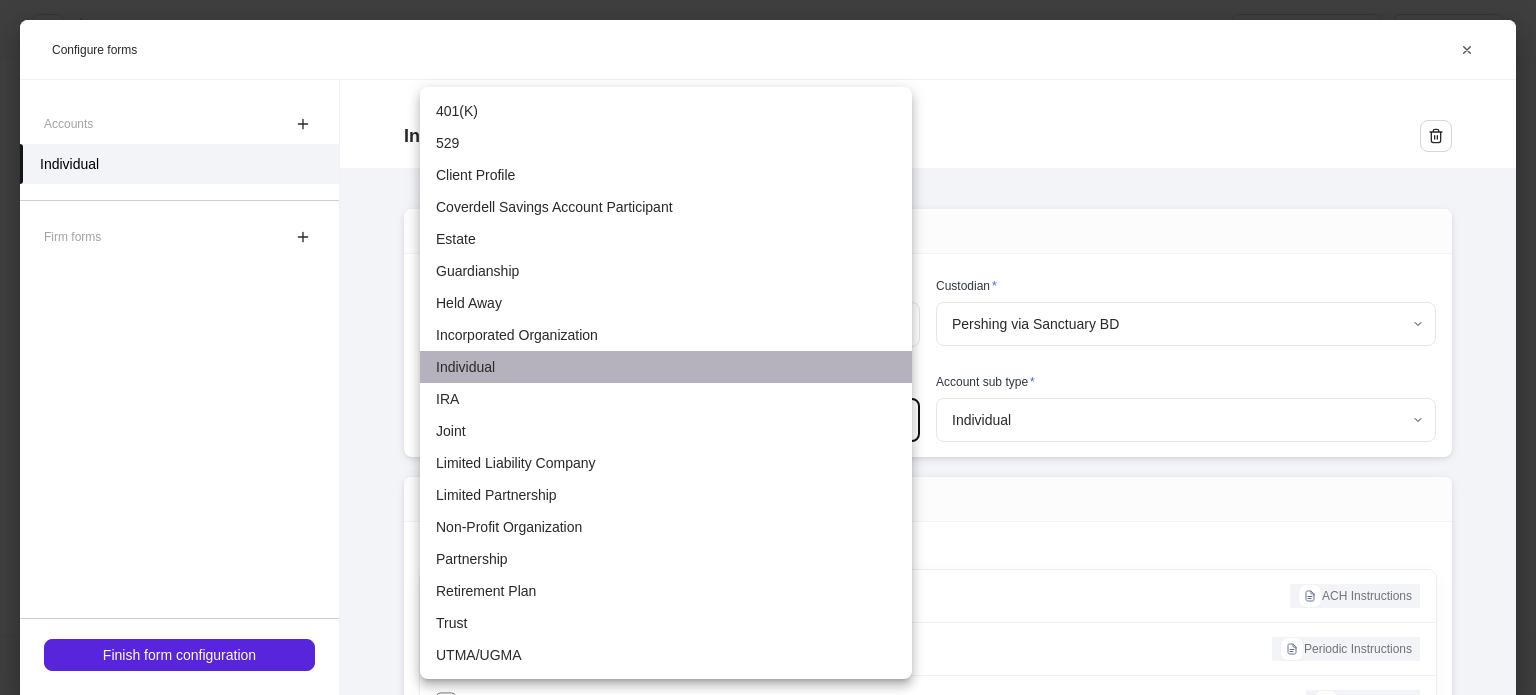 click on "Individual" at bounding box center (666, 367) 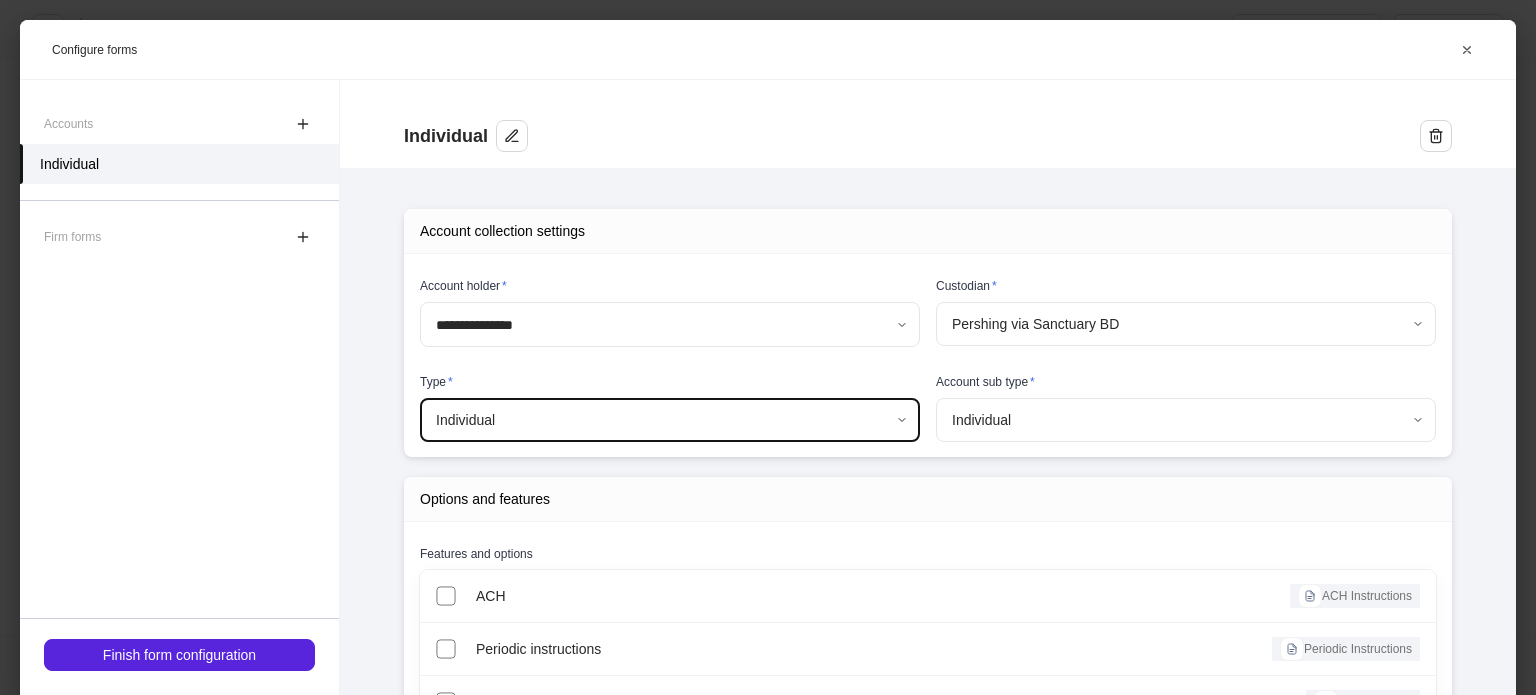 scroll, scrollTop: 403, scrollLeft: 0, axis: vertical 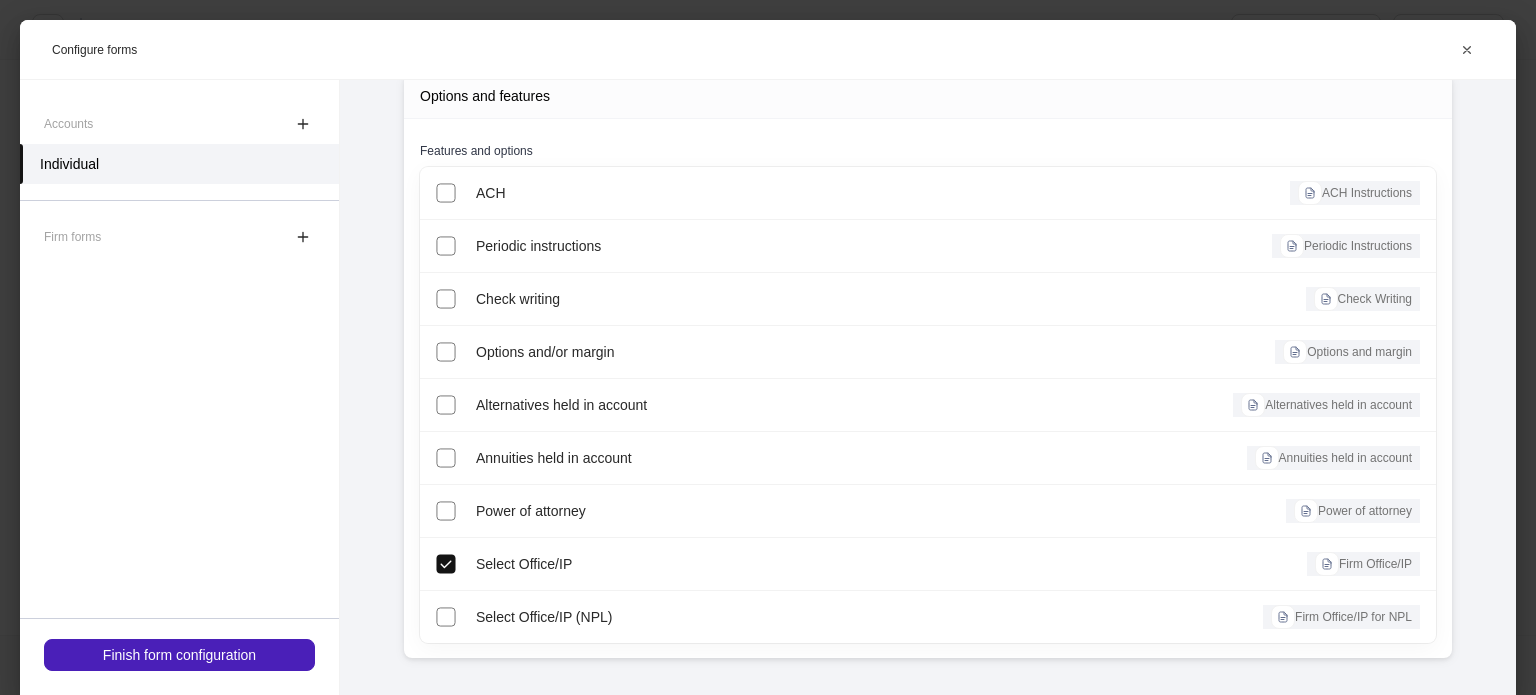 click on "Finish form configuration" at bounding box center (179, 655) 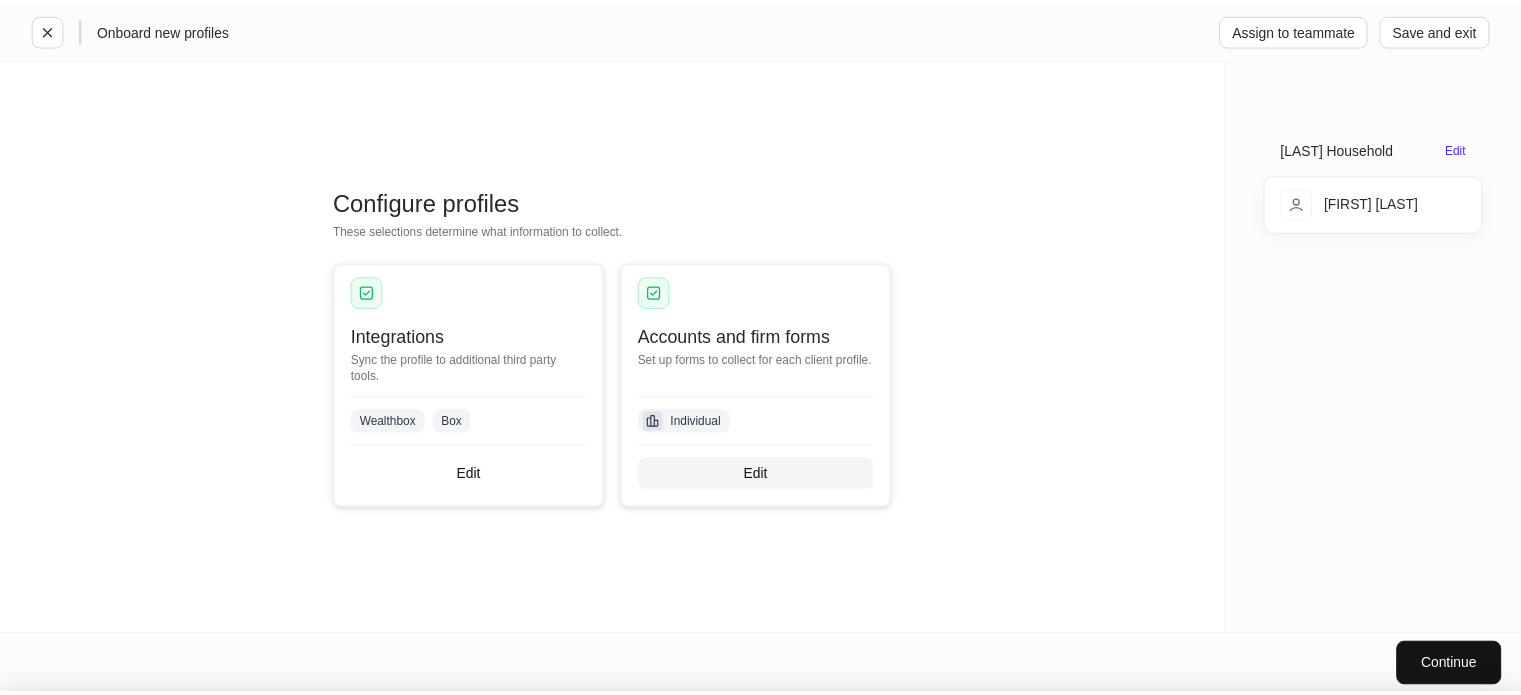 scroll, scrollTop: 383, scrollLeft: 0, axis: vertical 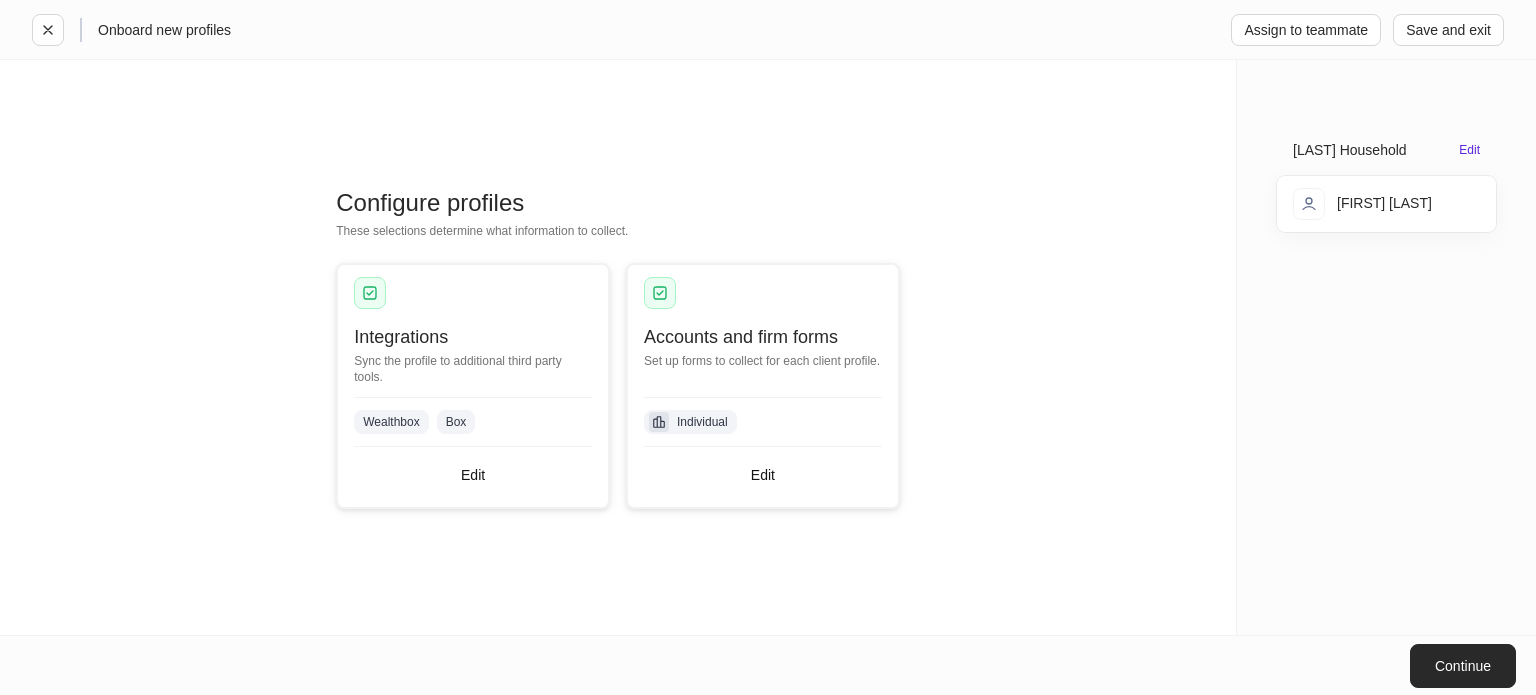 click on "Continue" at bounding box center (1463, 666) 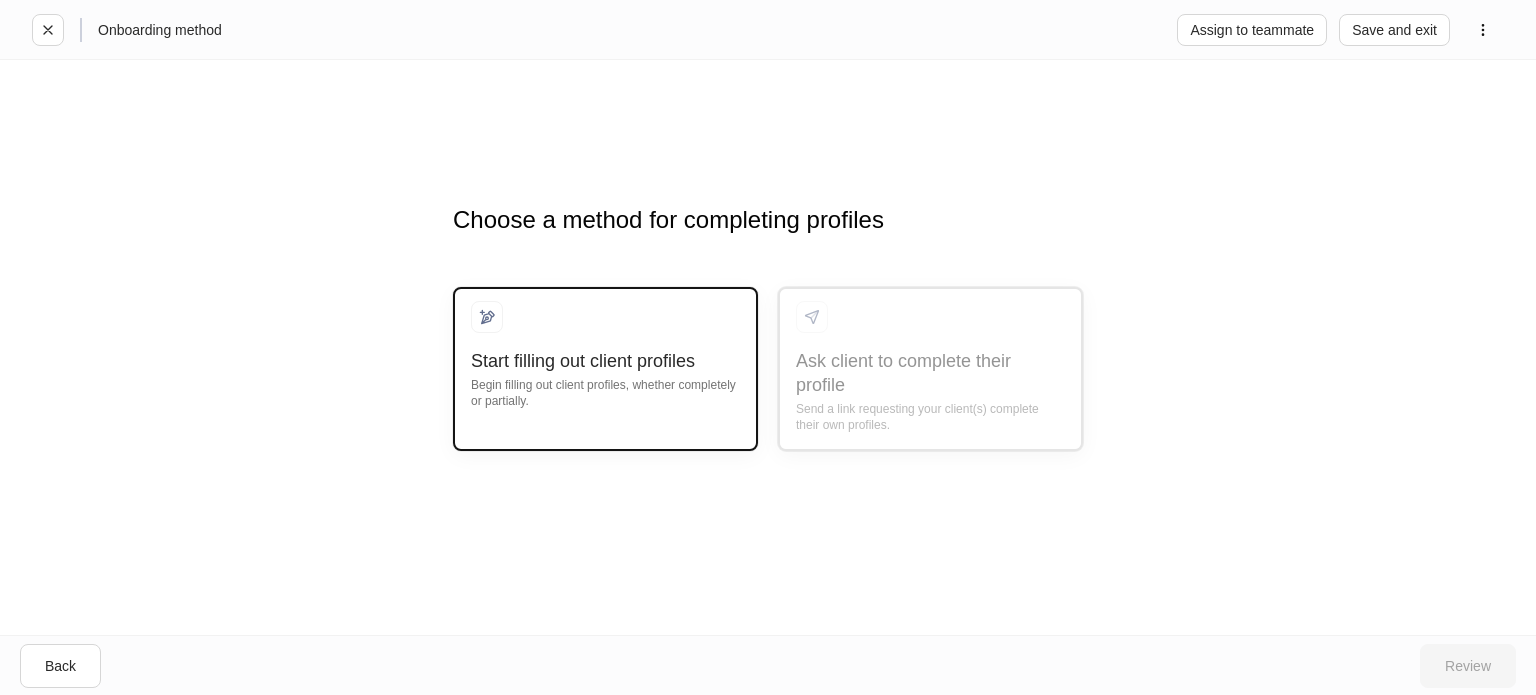 click on "Begin filling out client profiles, whether completely or partially." at bounding box center [605, 391] 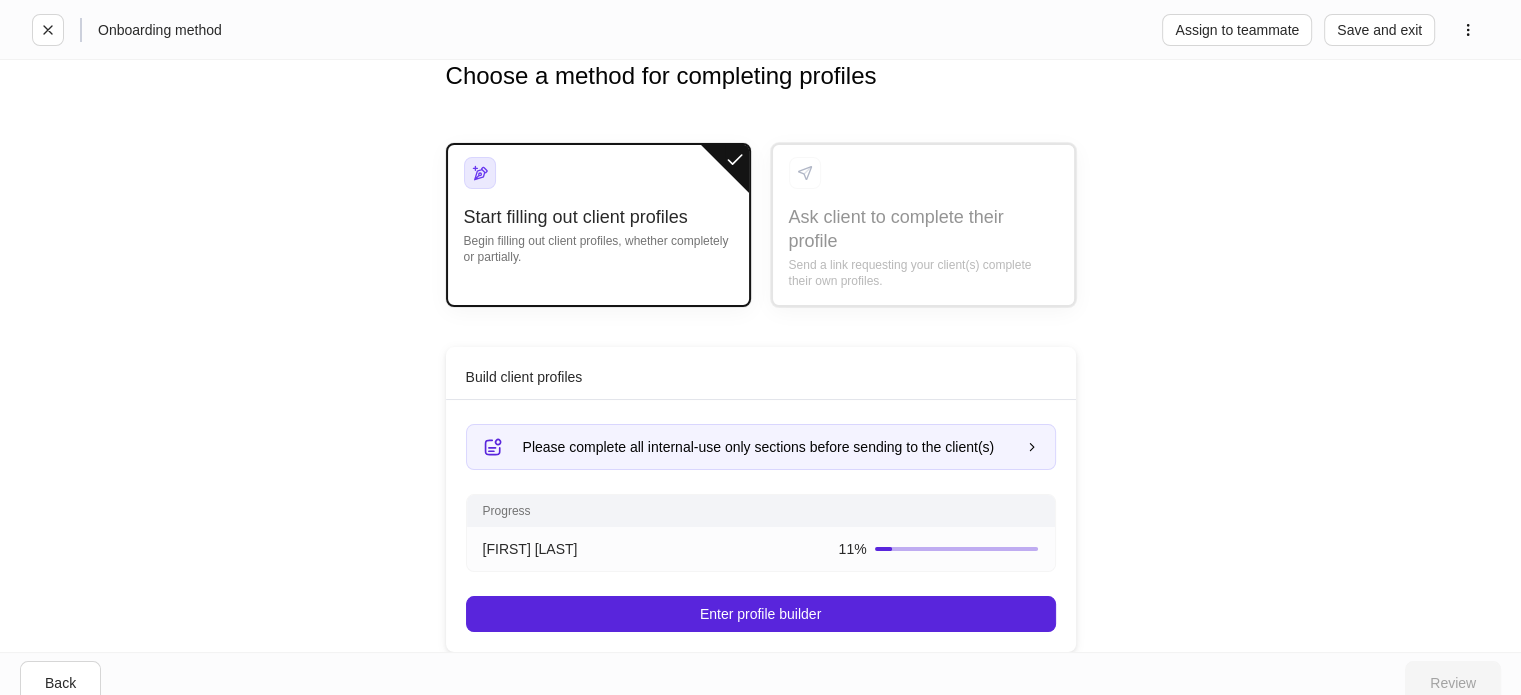 scroll, scrollTop: 15, scrollLeft: 0, axis: vertical 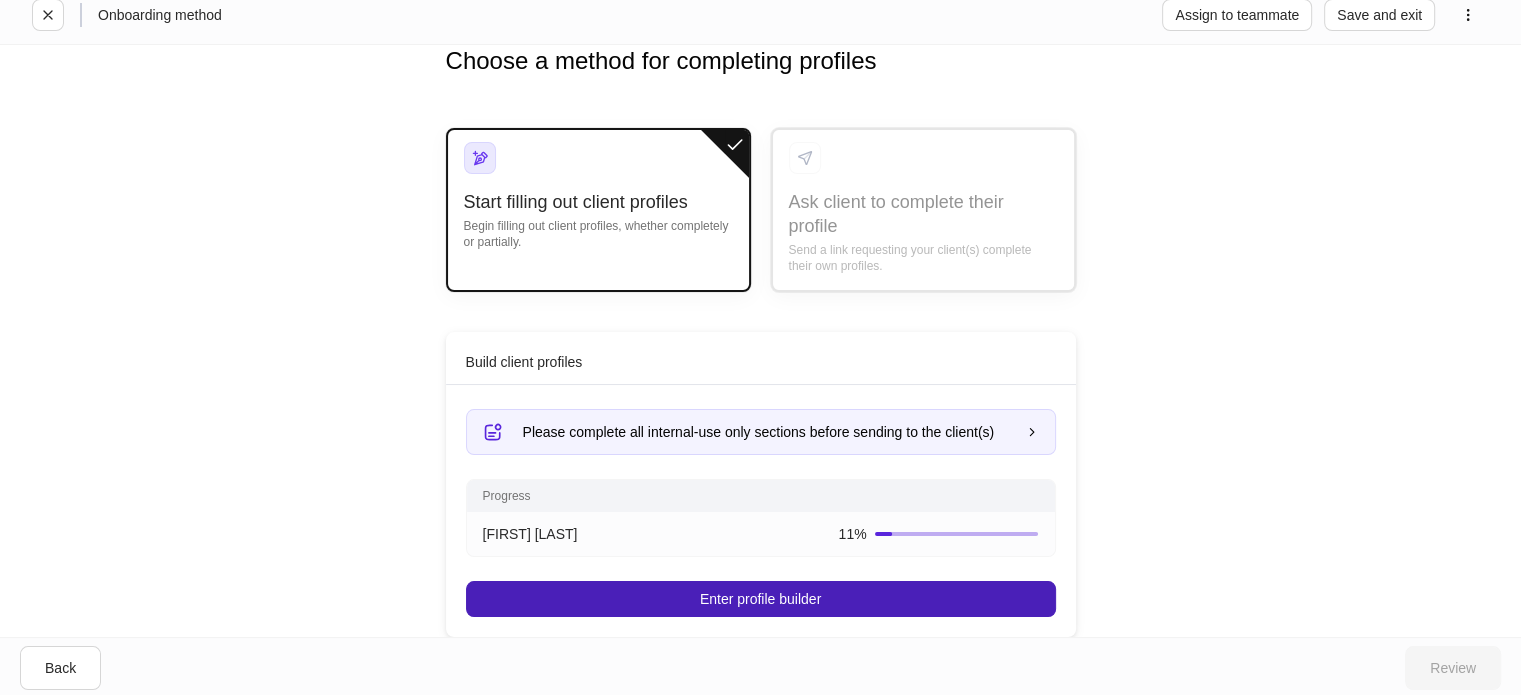 click on "Enter profile builder" at bounding box center [761, 599] 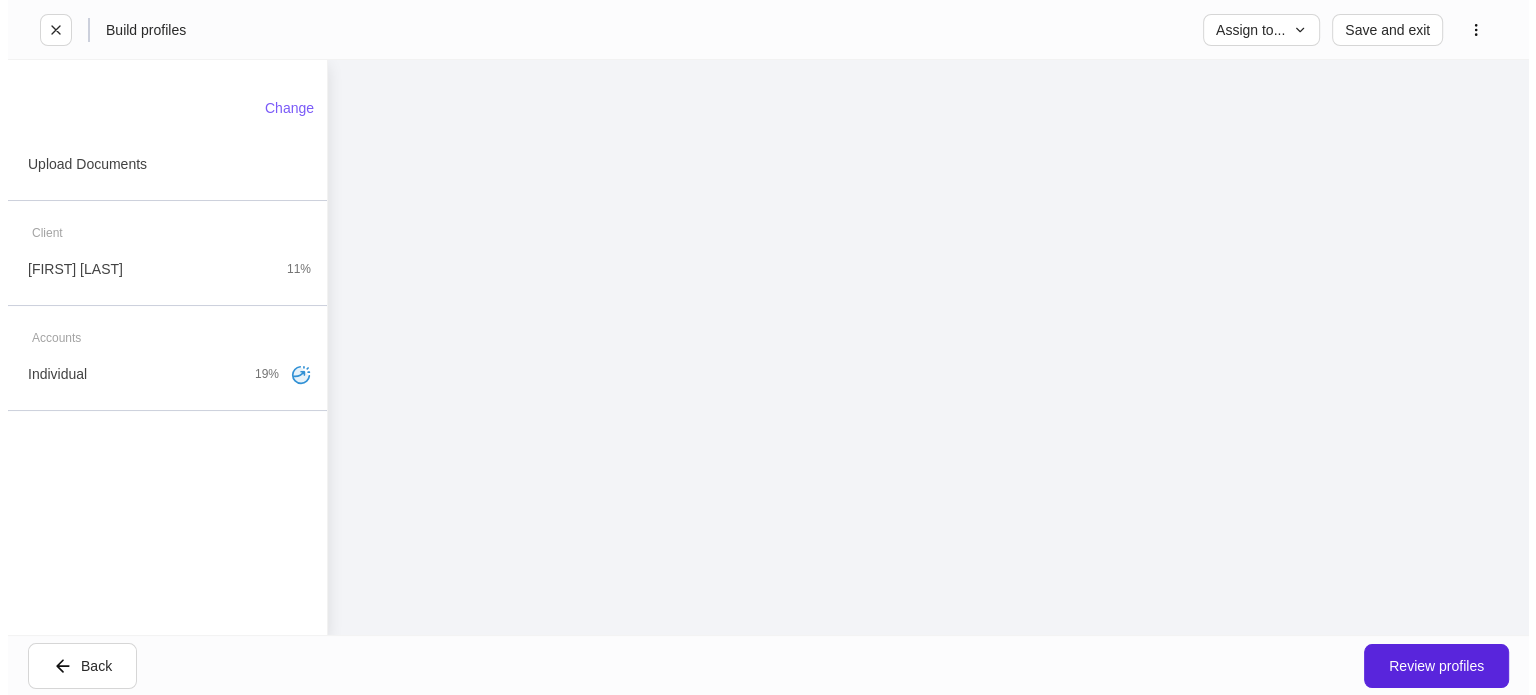 scroll, scrollTop: 0, scrollLeft: 0, axis: both 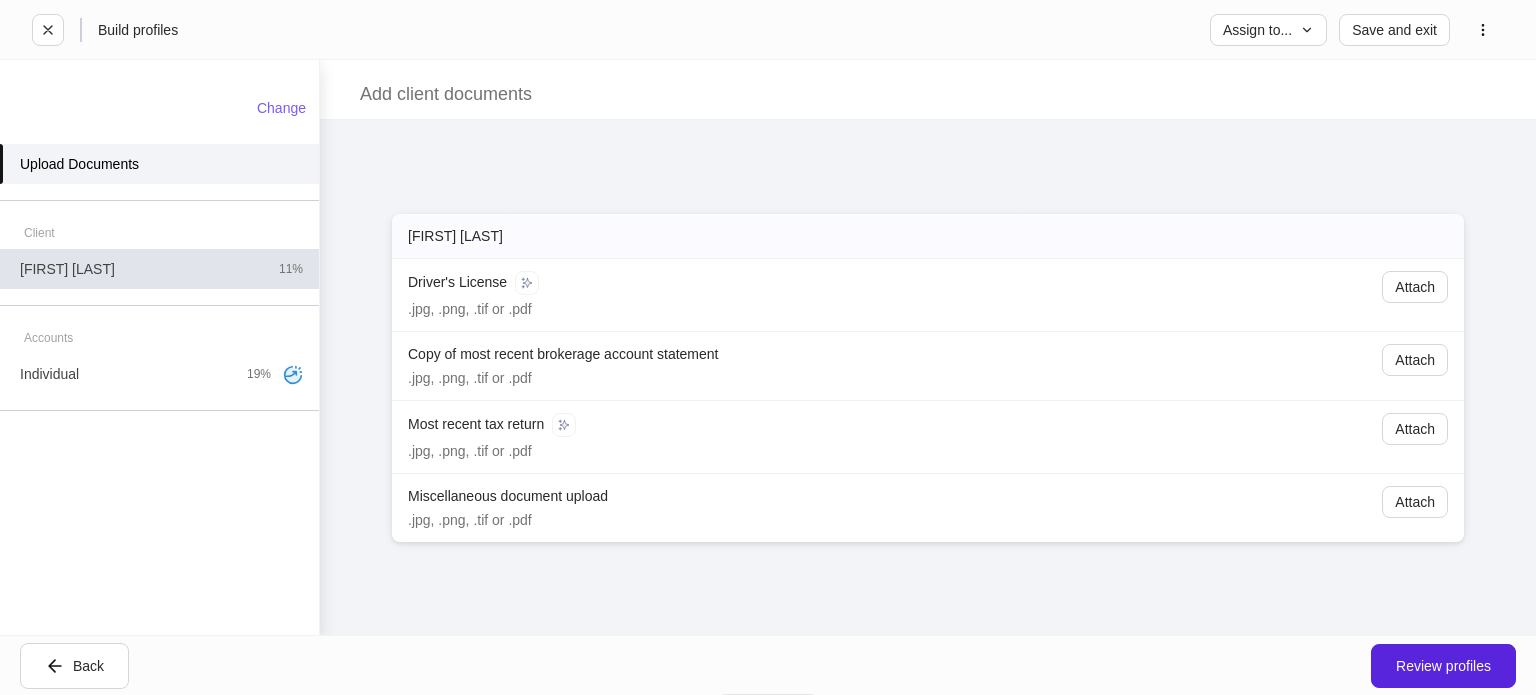 click on "[FIRST] [LAST] 11%" at bounding box center (159, 269) 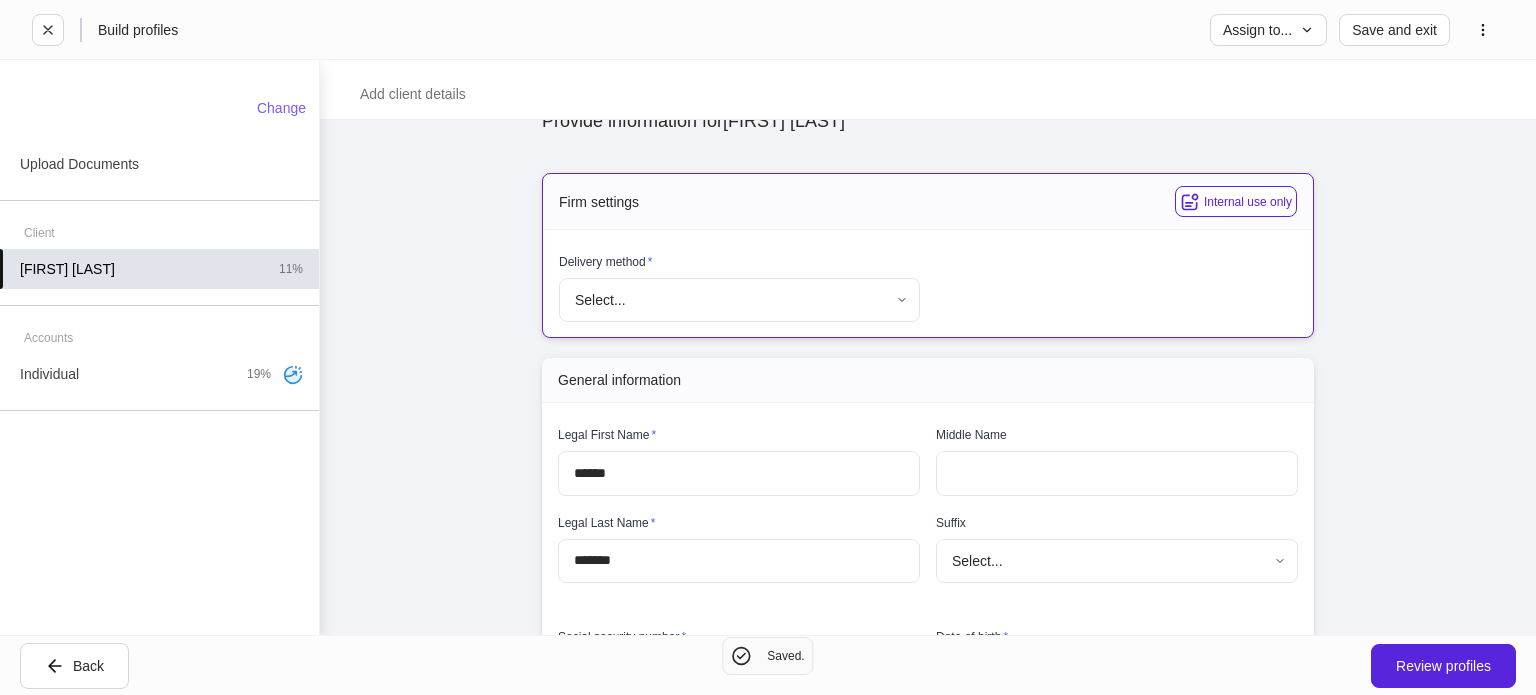 scroll, scrollTop: 108, scrollLeft: 0, axis: vertical 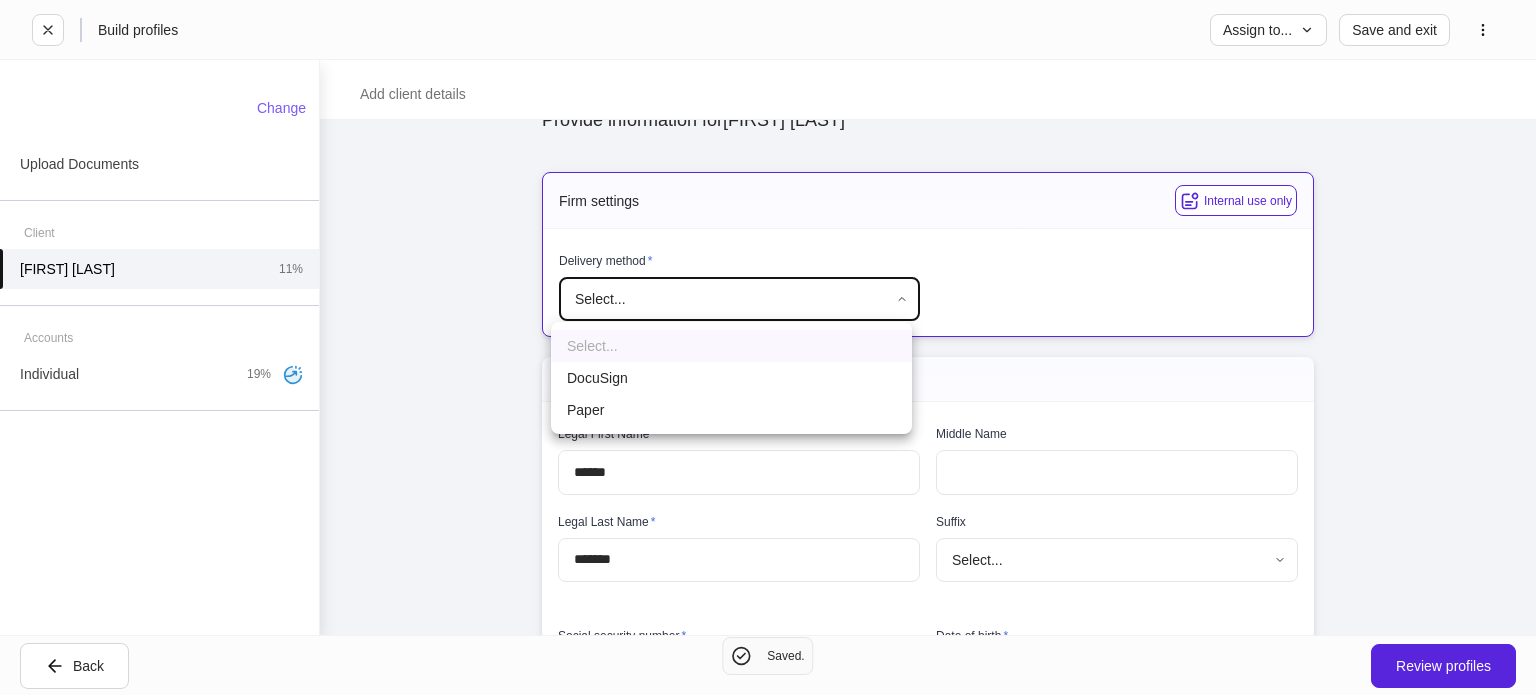 click on "Provide information for  [FIRST]  [LAST] Please complete all internal-use only sections before sending to the client. We ask all fields not intended for the client to be filled so the profiles can begin syncing upon client completion. Firm settings Internal use only Delivery method * Select... ​ General information Legal First Name * ****** ​ Middle Name ​ Legal Last Name * ******* ​ Suffix Select... ​ Social security number * **** show ​ Date of birth * ​ Marital status * Select... ​ Number of dependents * ​ Country of citizenship * United States of America * ​ ID type * Select... ​ Issuer * ​ ID Number * ​ Country of issuance * United States of America * ​ Issue date * ​ Expiration date * ​ Contact information Legal address * Address * ​ Apt, suite ​ City * ​ State * Select... *" at bounding box center (768, 347) 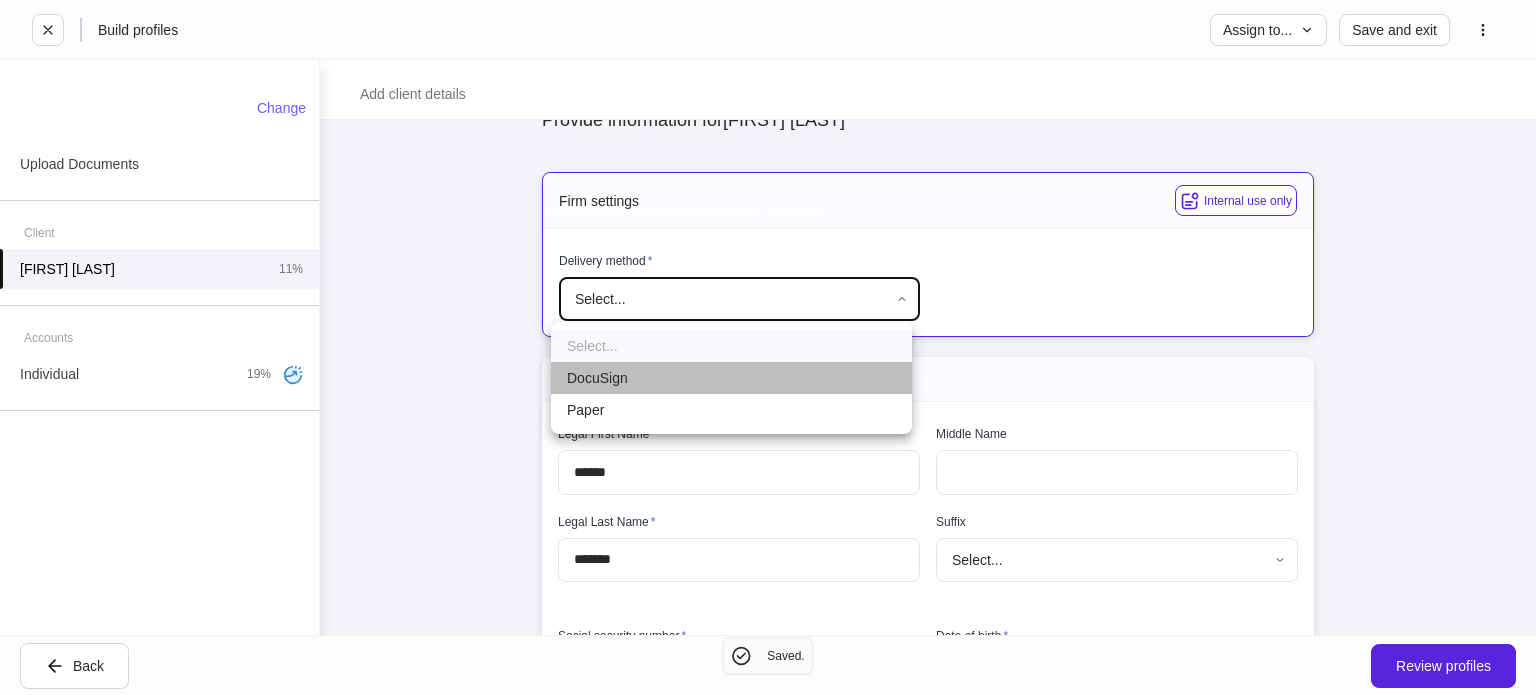 click on "DocuSign" at bounding box center [731, 378] 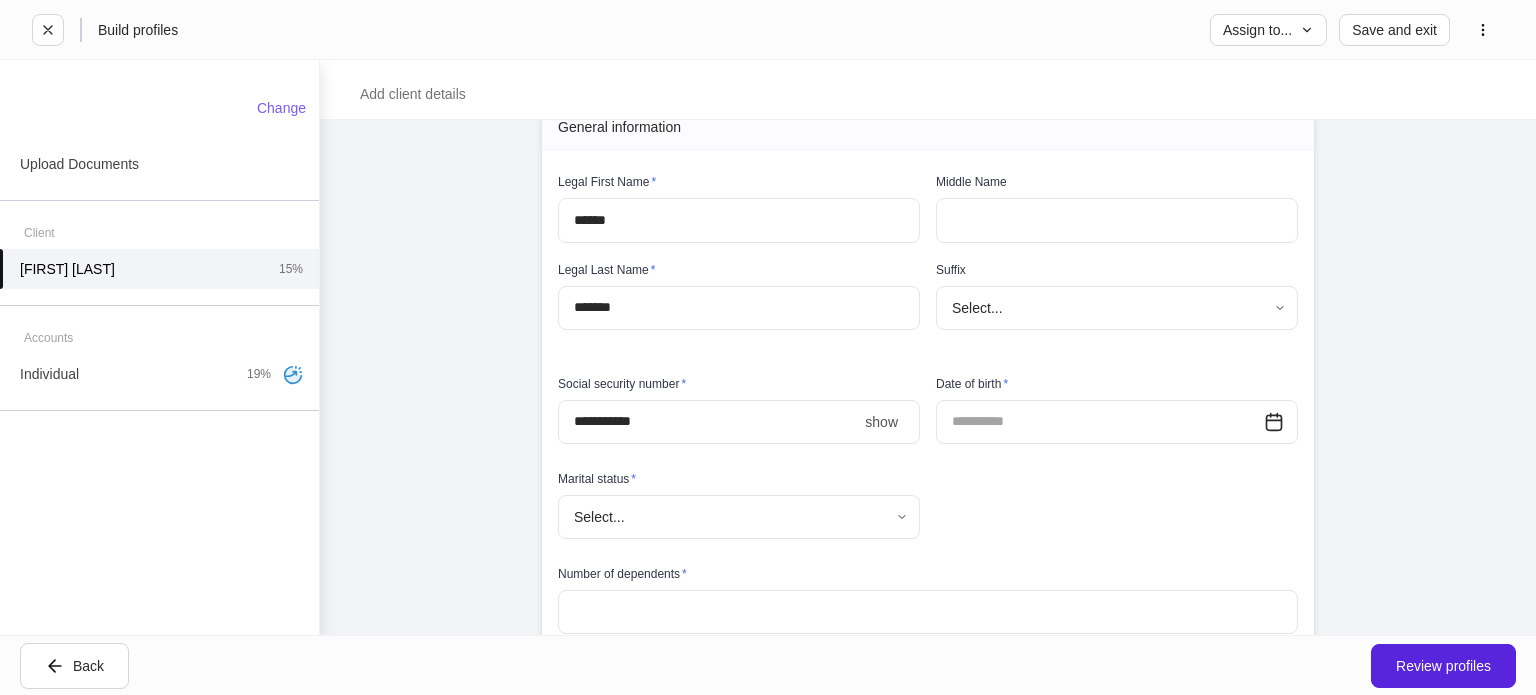 scroll, scrollTop: 490, scrollLeft: 0, axis: vertical 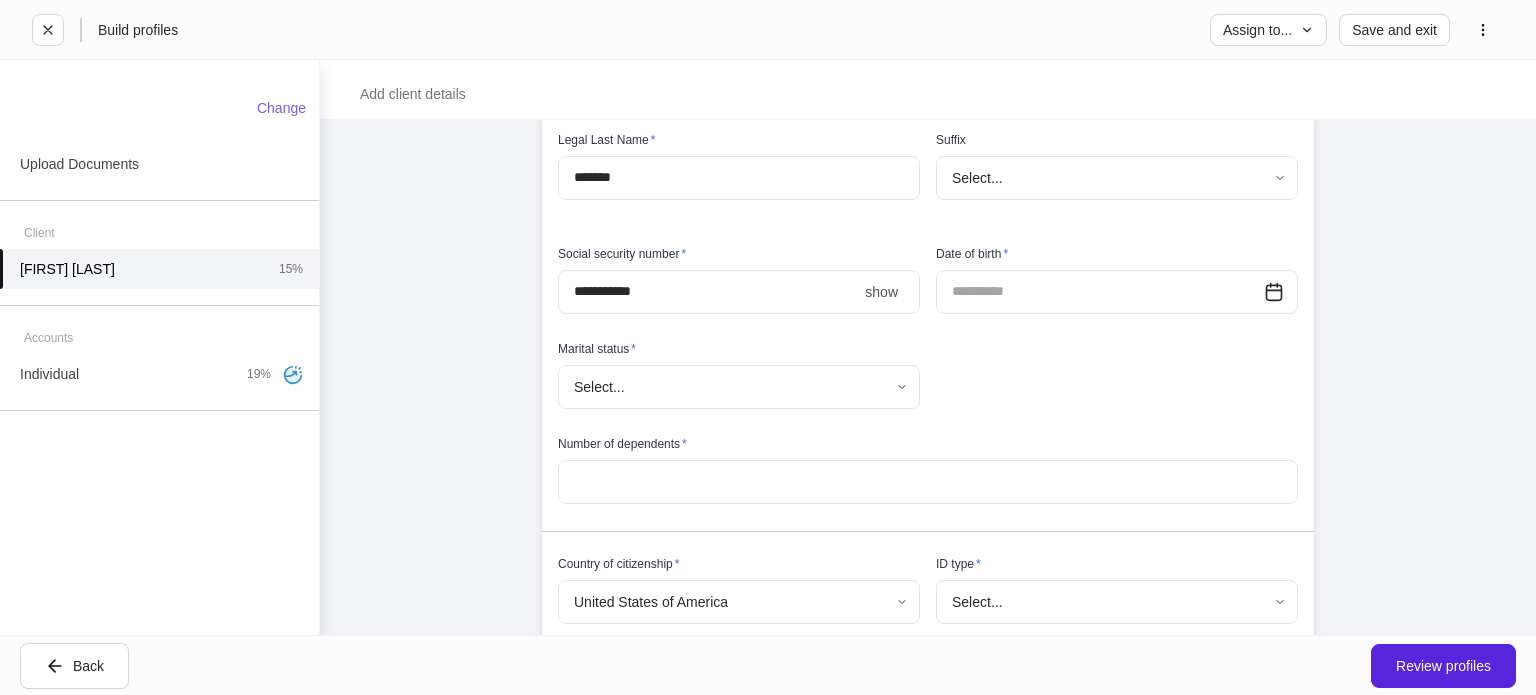 click on "****" at bounding box center (707, 292) 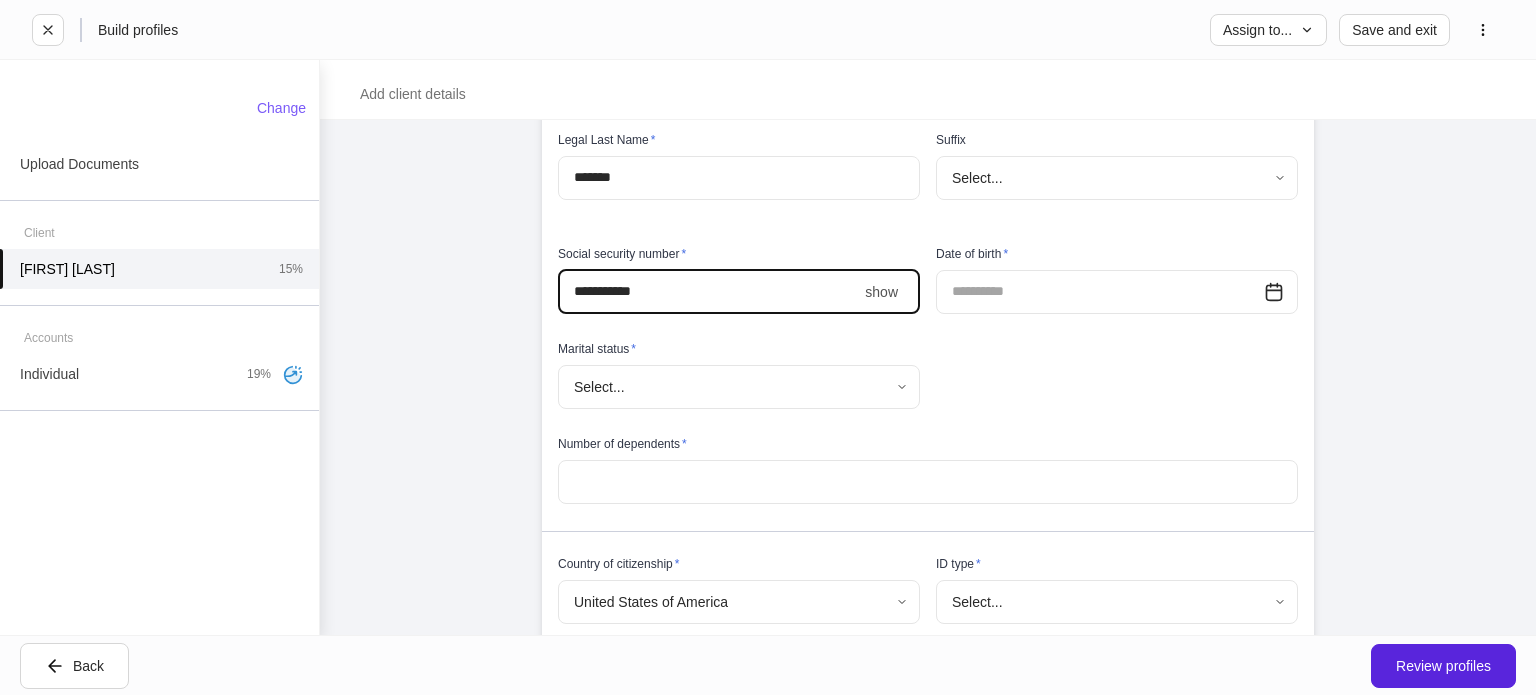 click at bounding box center [1100, 292] 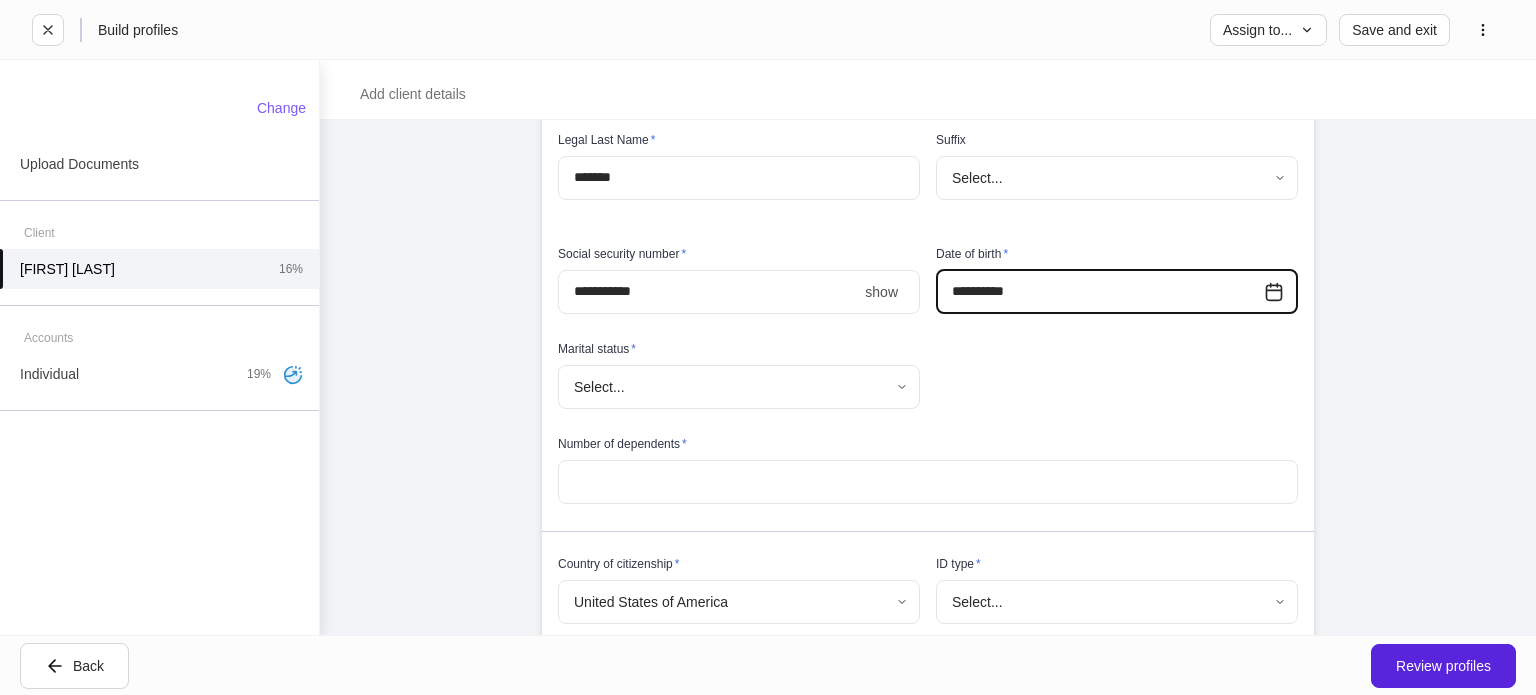 type on "**********" 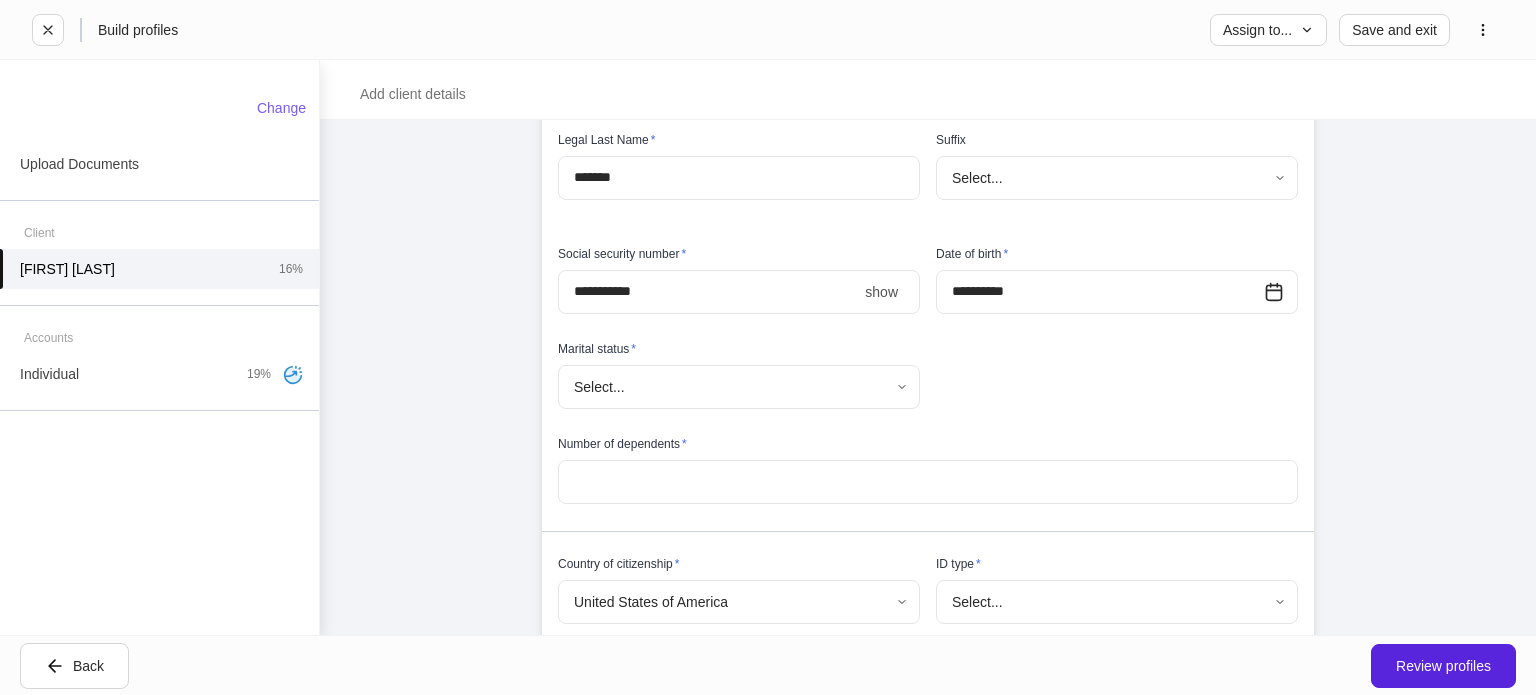 click on "**********" at bounding box center [768, 347] 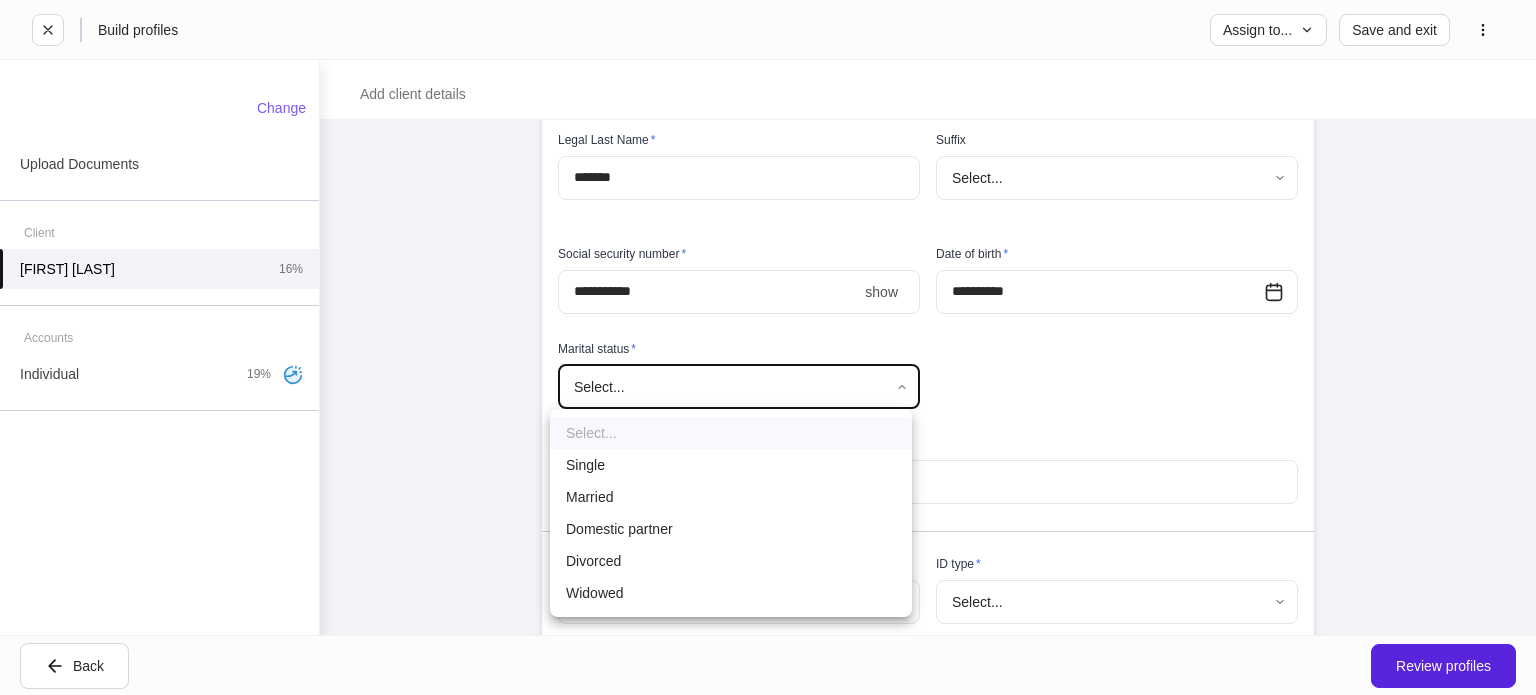 click at bounding box center (768, 347) 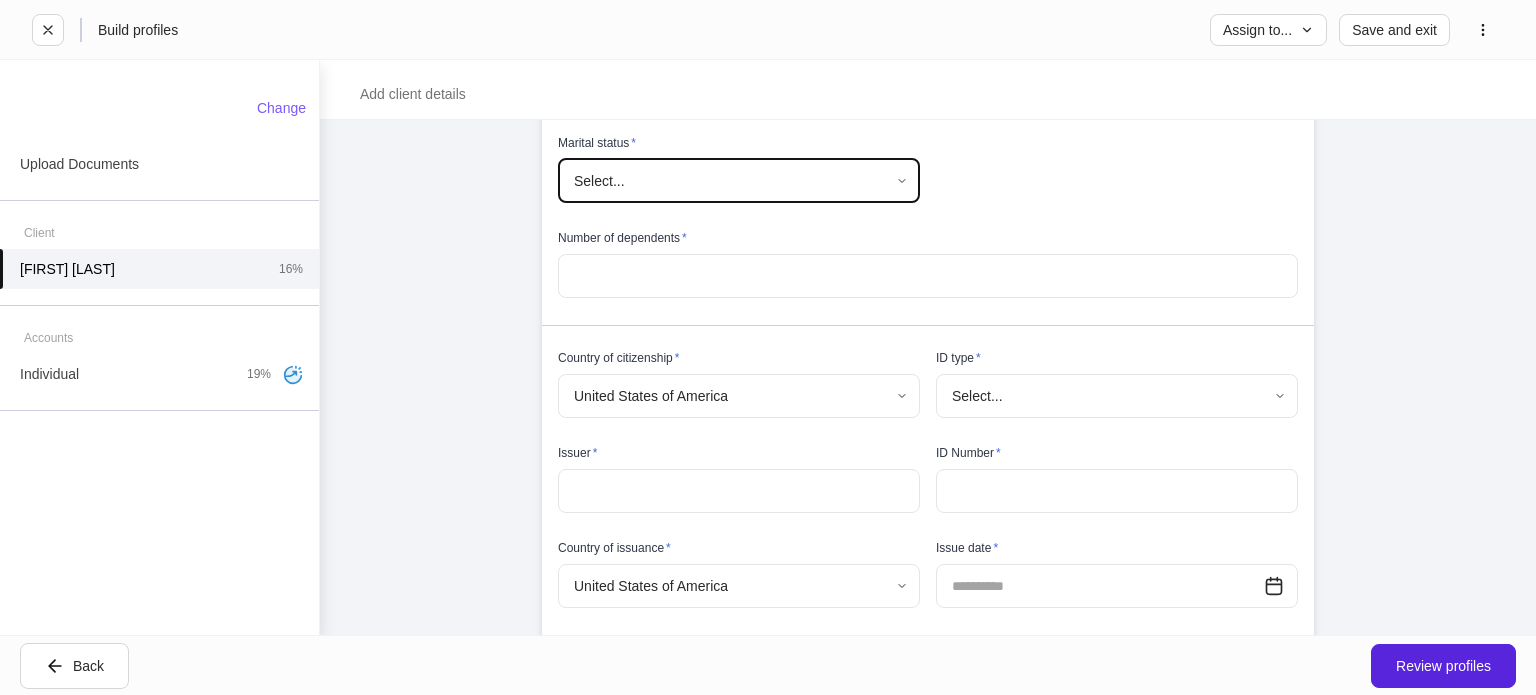 scroll, scrollTop: 798, scrollLeft: 0, axis: vertical 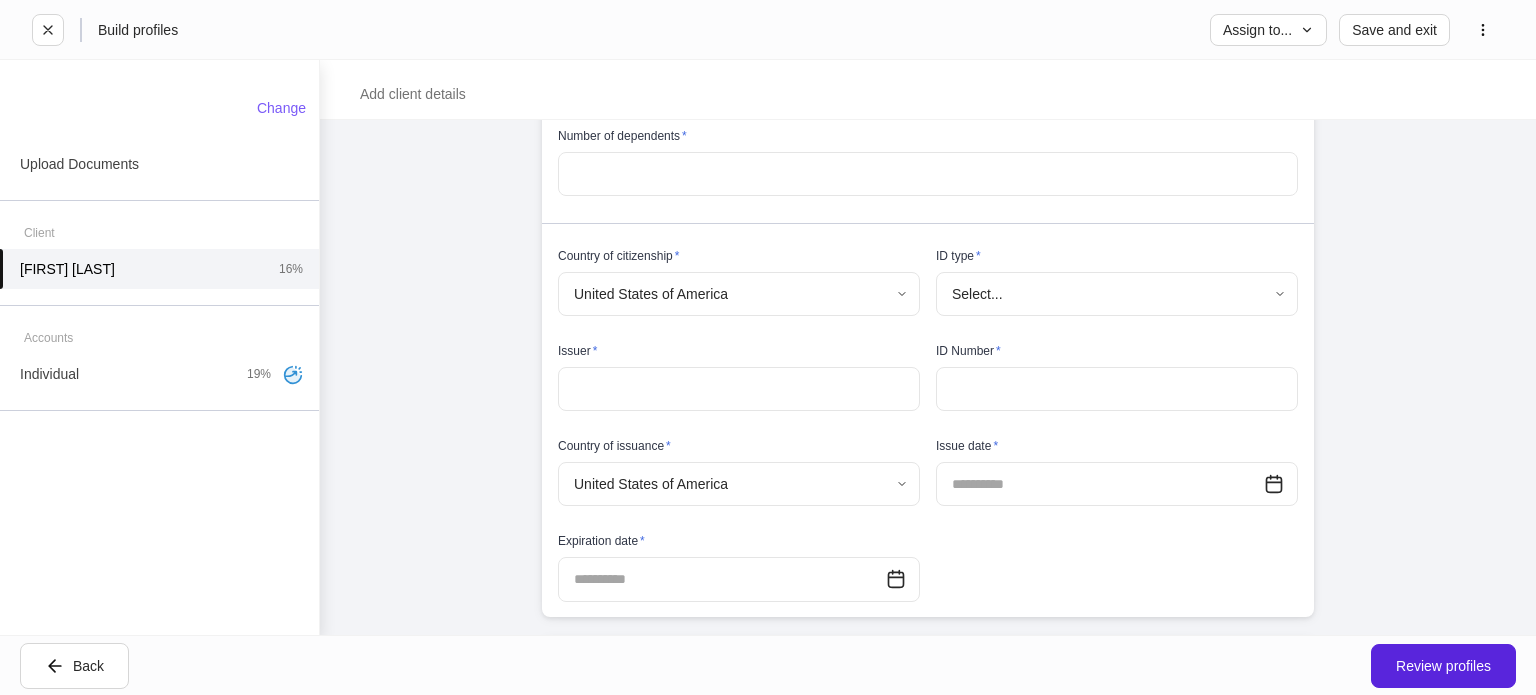 click on "**********" at bounding box center (768, 347) 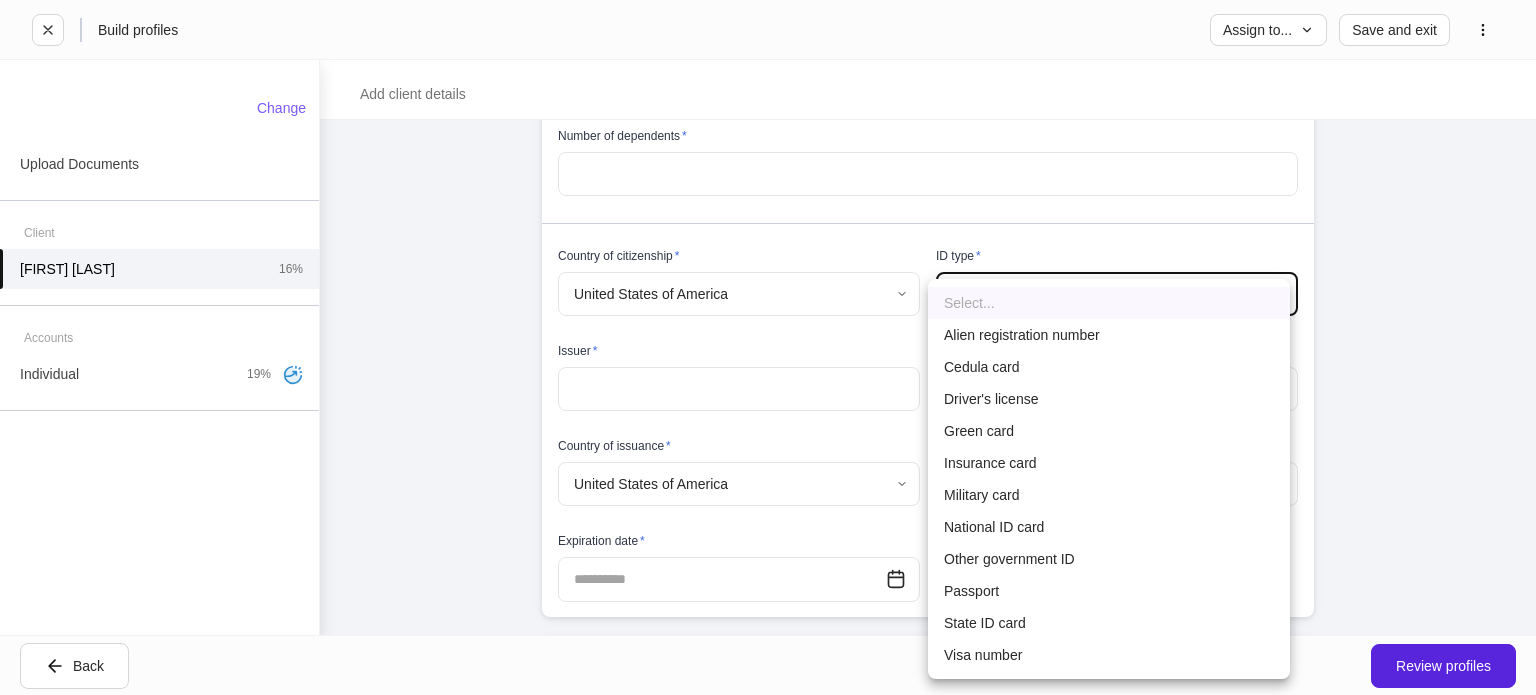 type 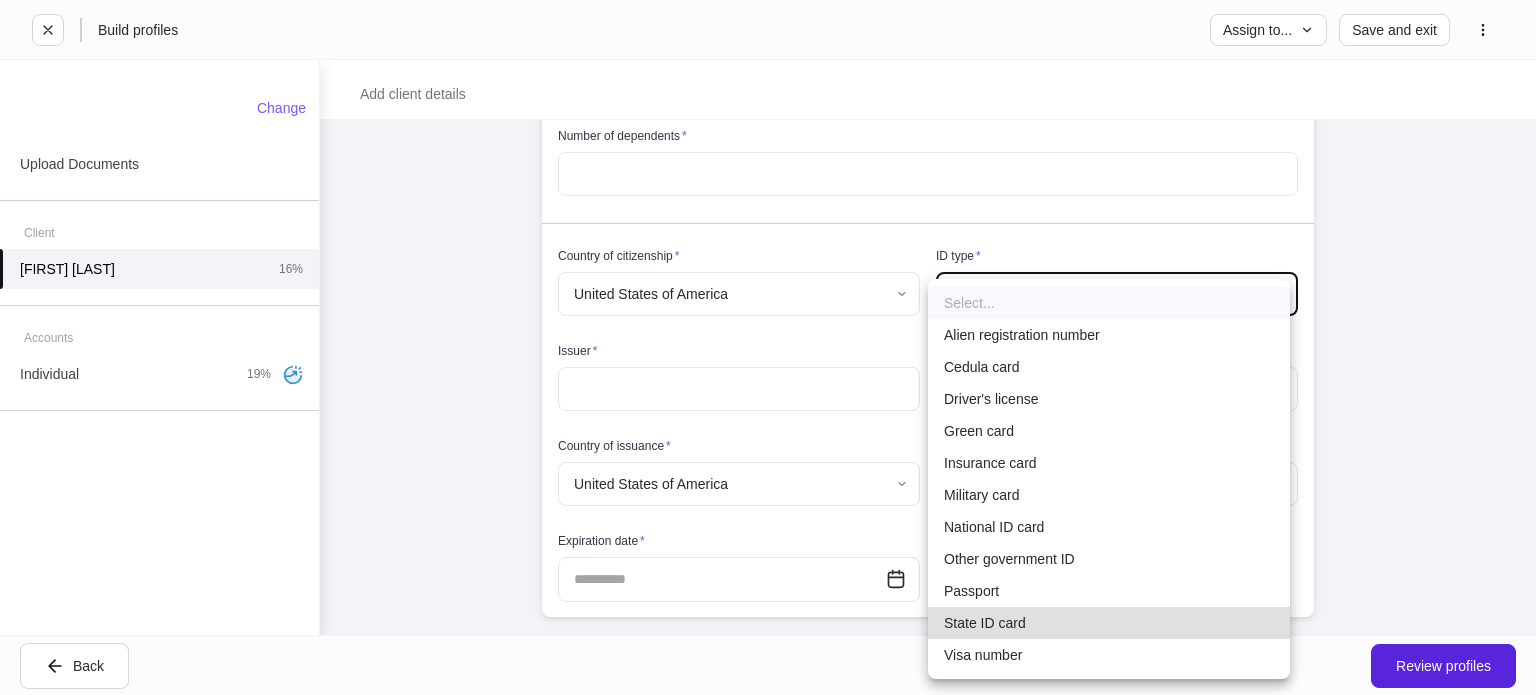 type 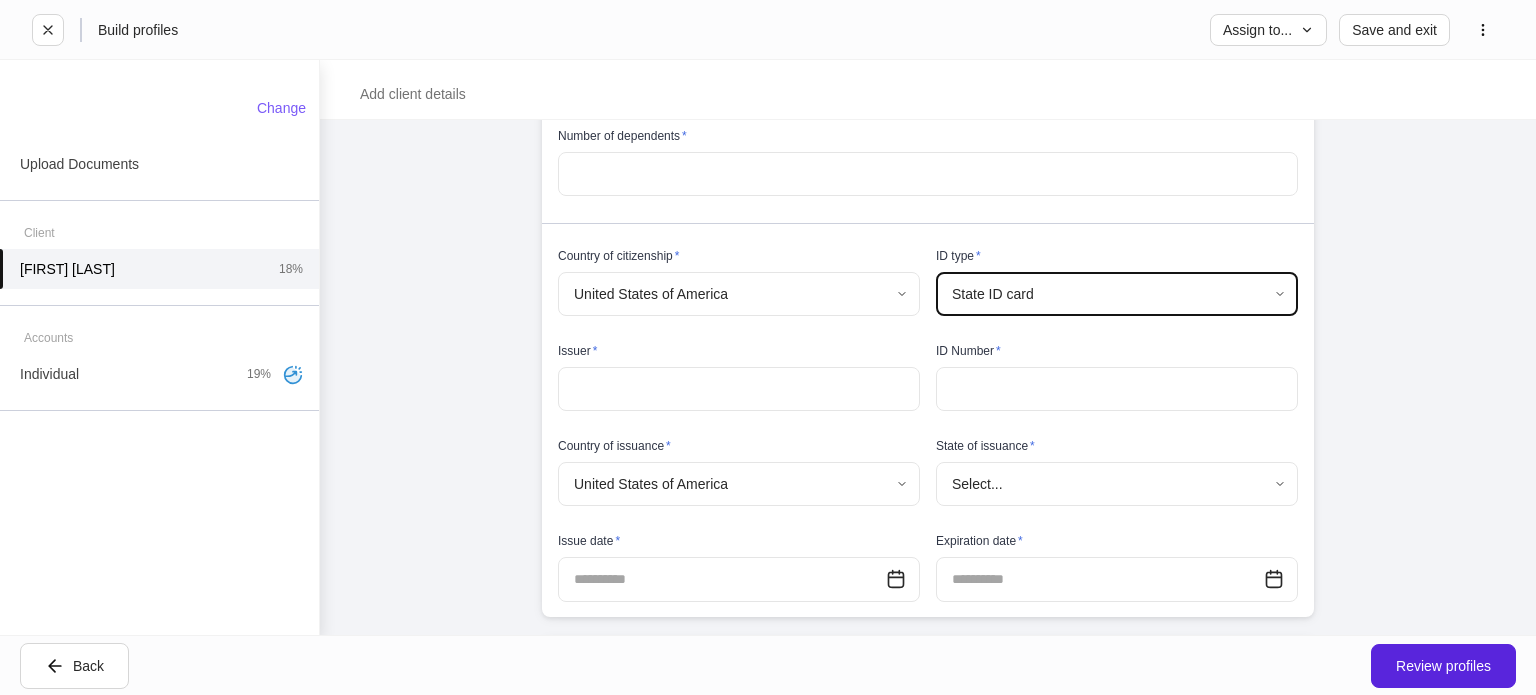 click at bounding box center (1117, 389) 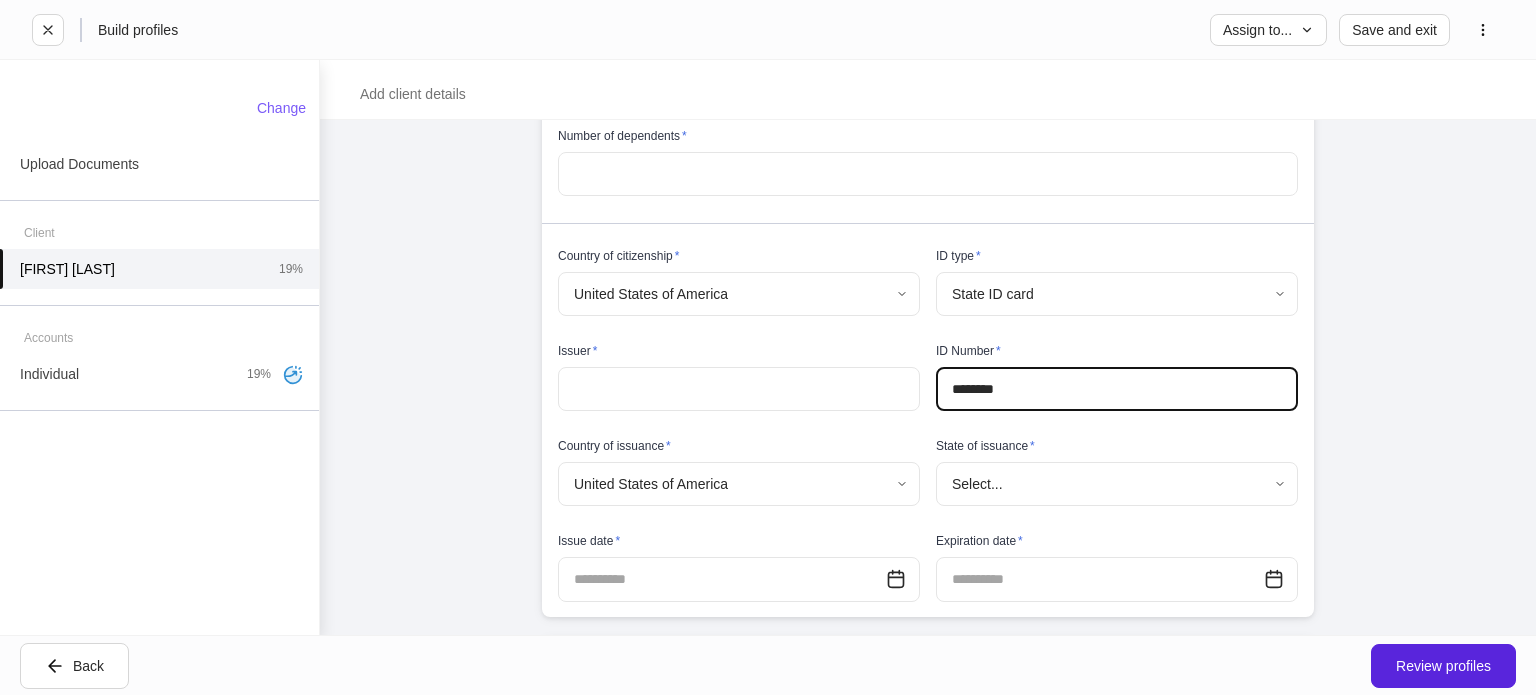type on "********" 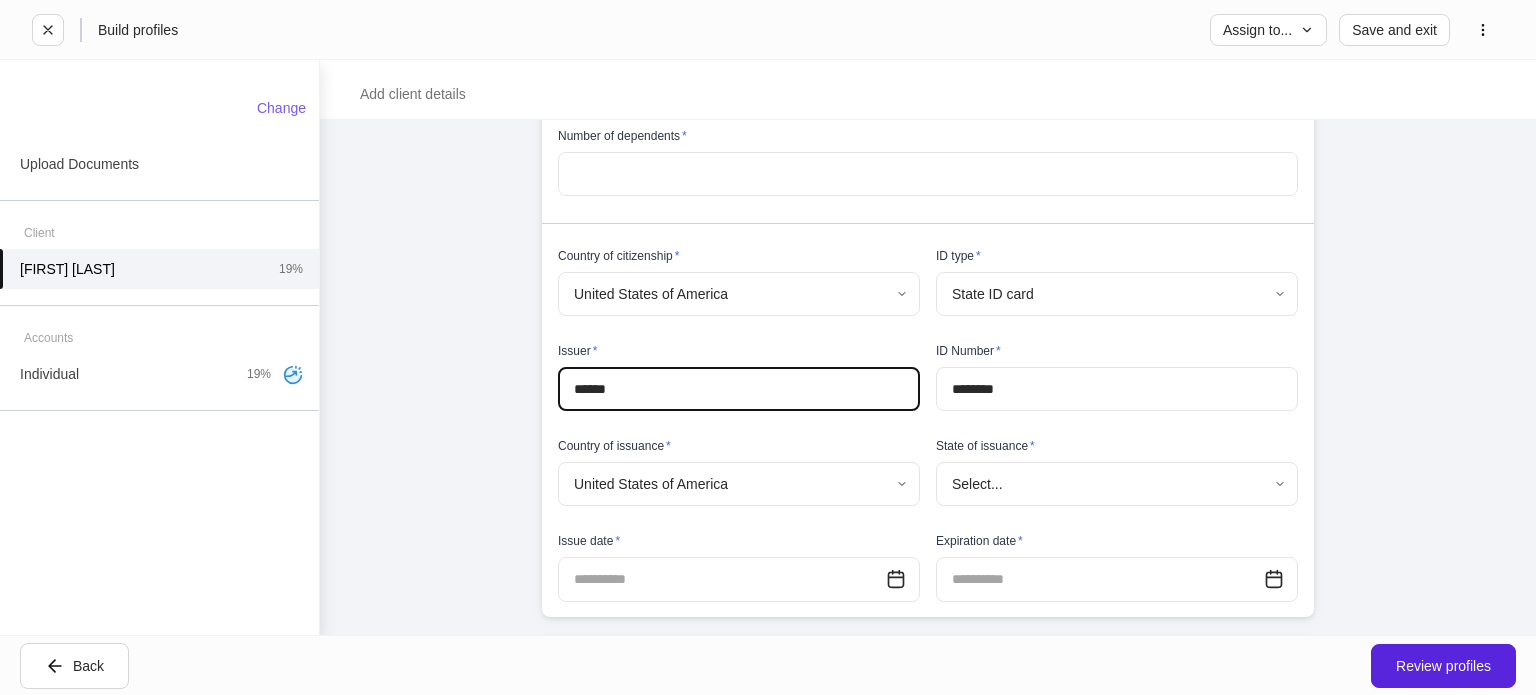 type on "*****" 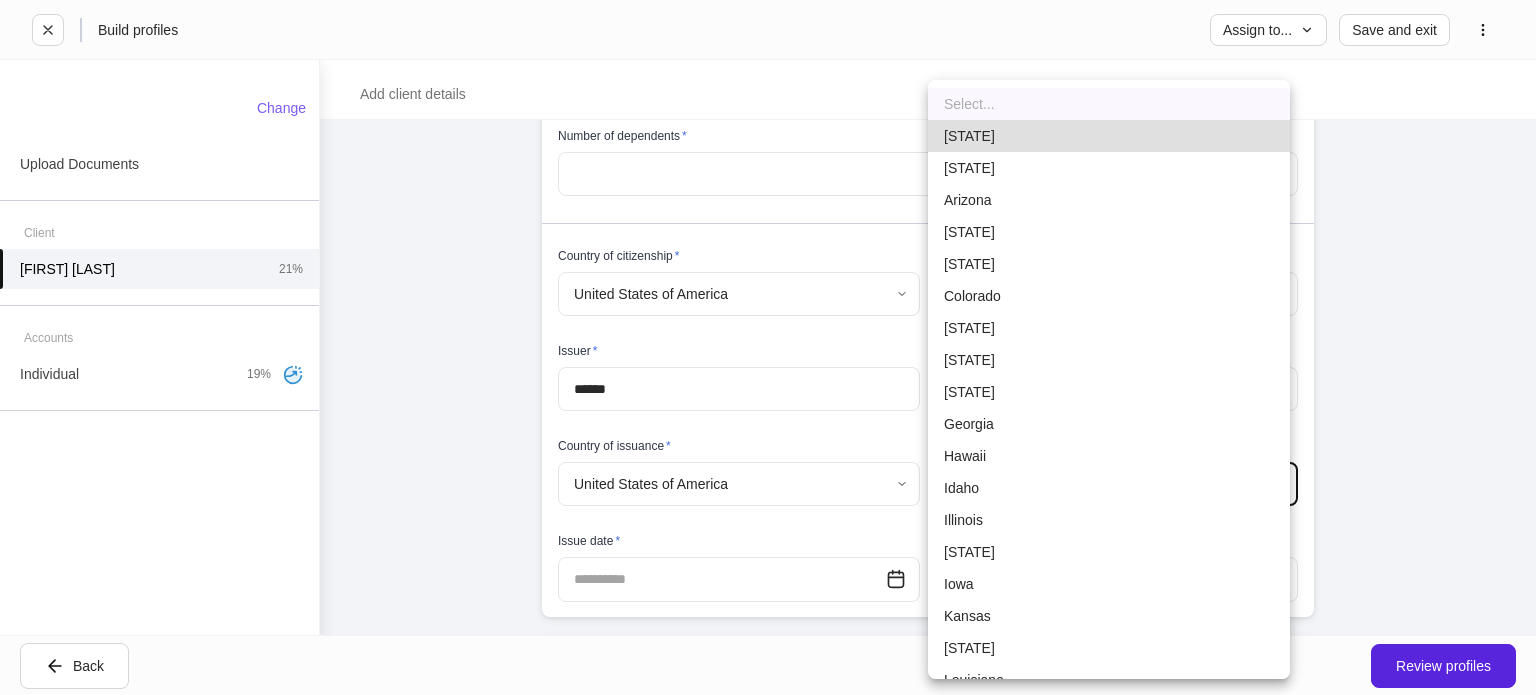 type 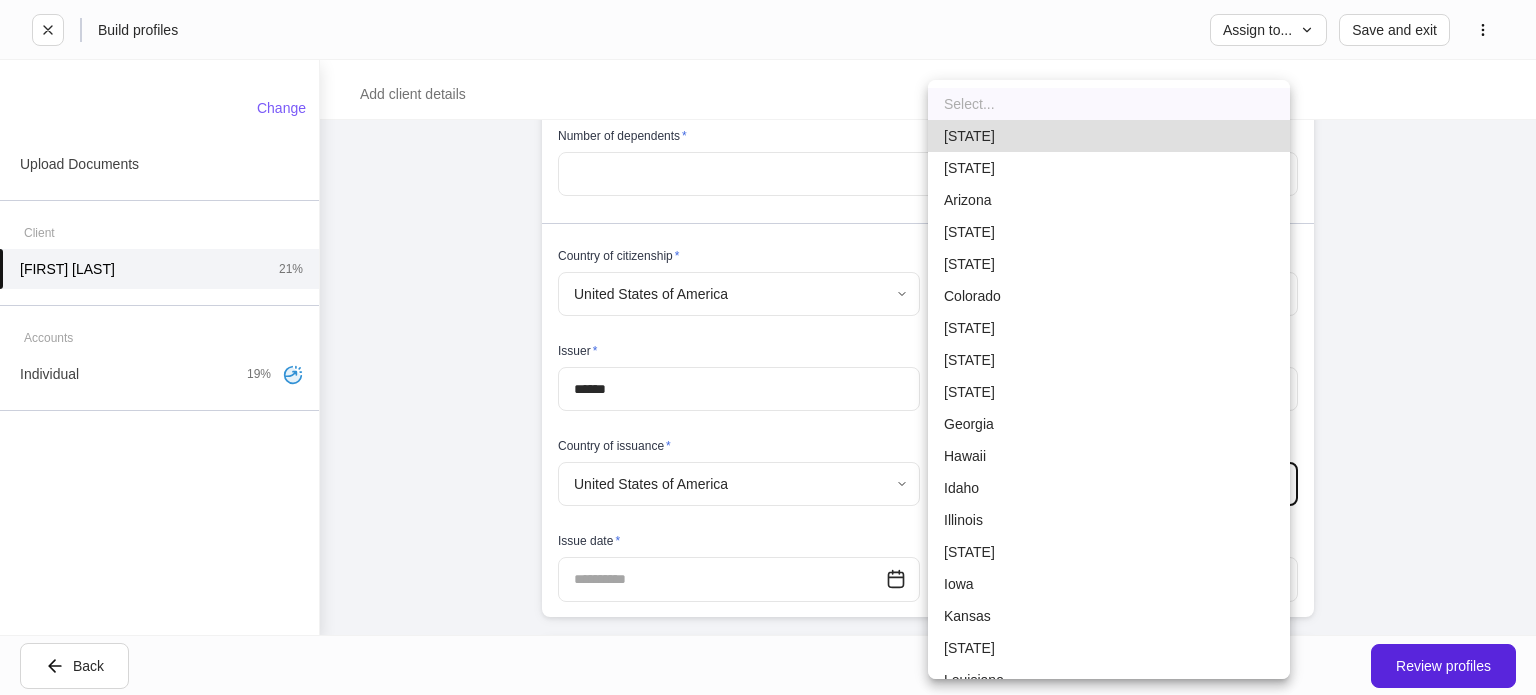 scroll, scrollTop: 844, scrollLeft: 0, axis: vertical 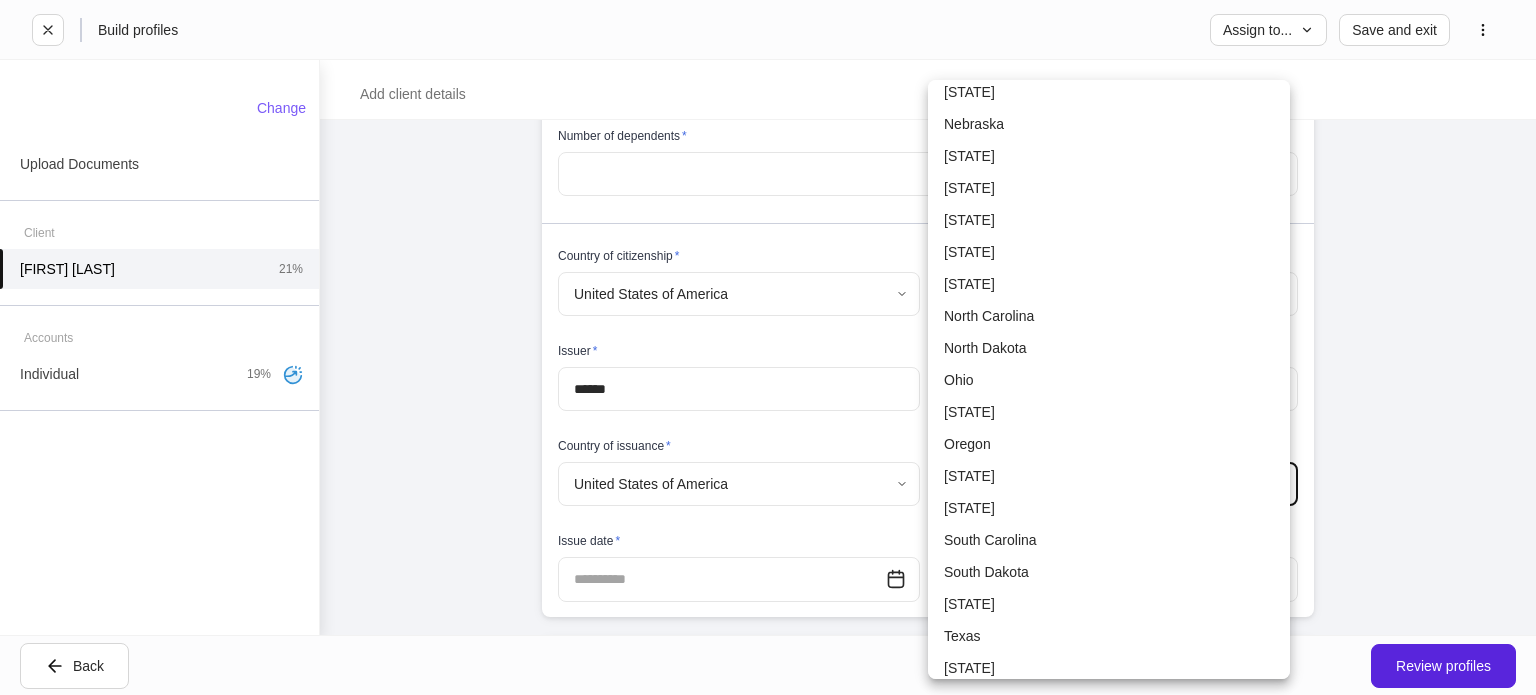 type 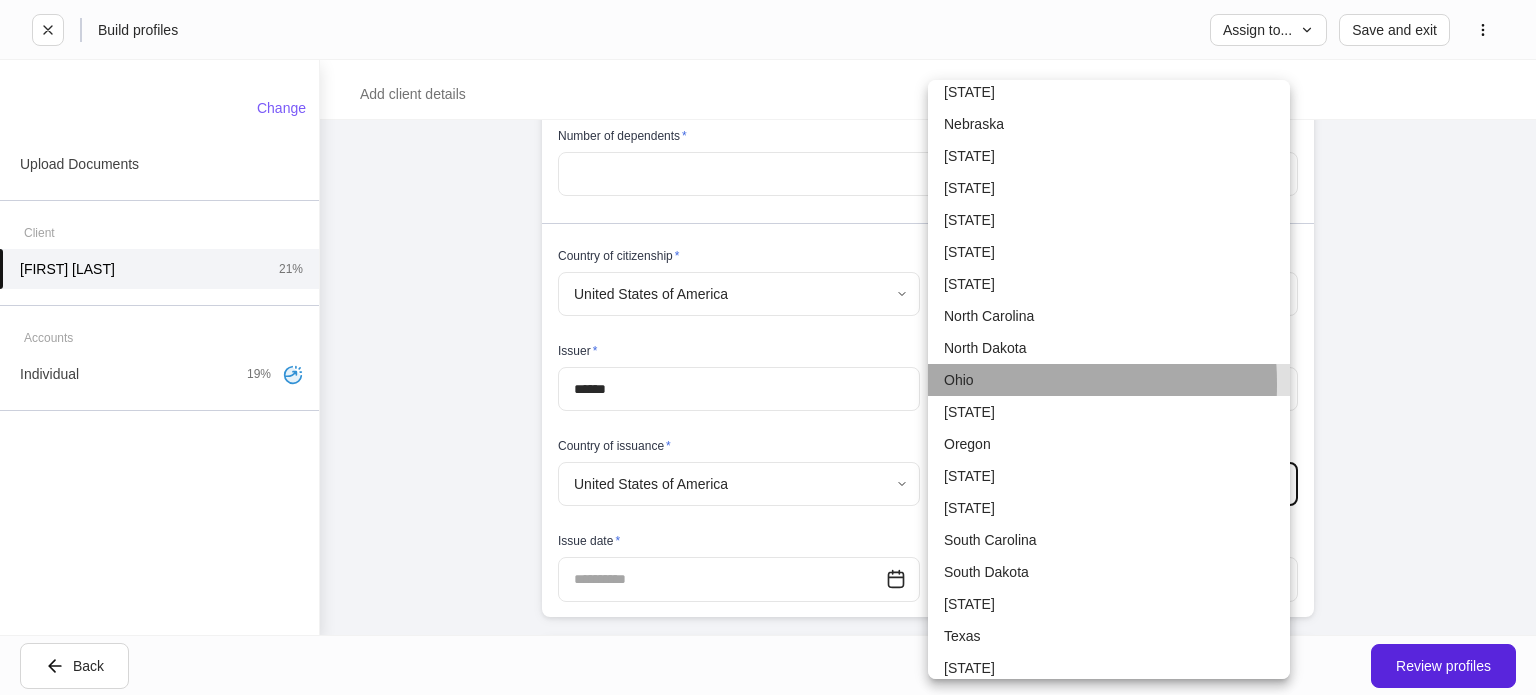click on "Ohio" at bounding box center [1109, 380] 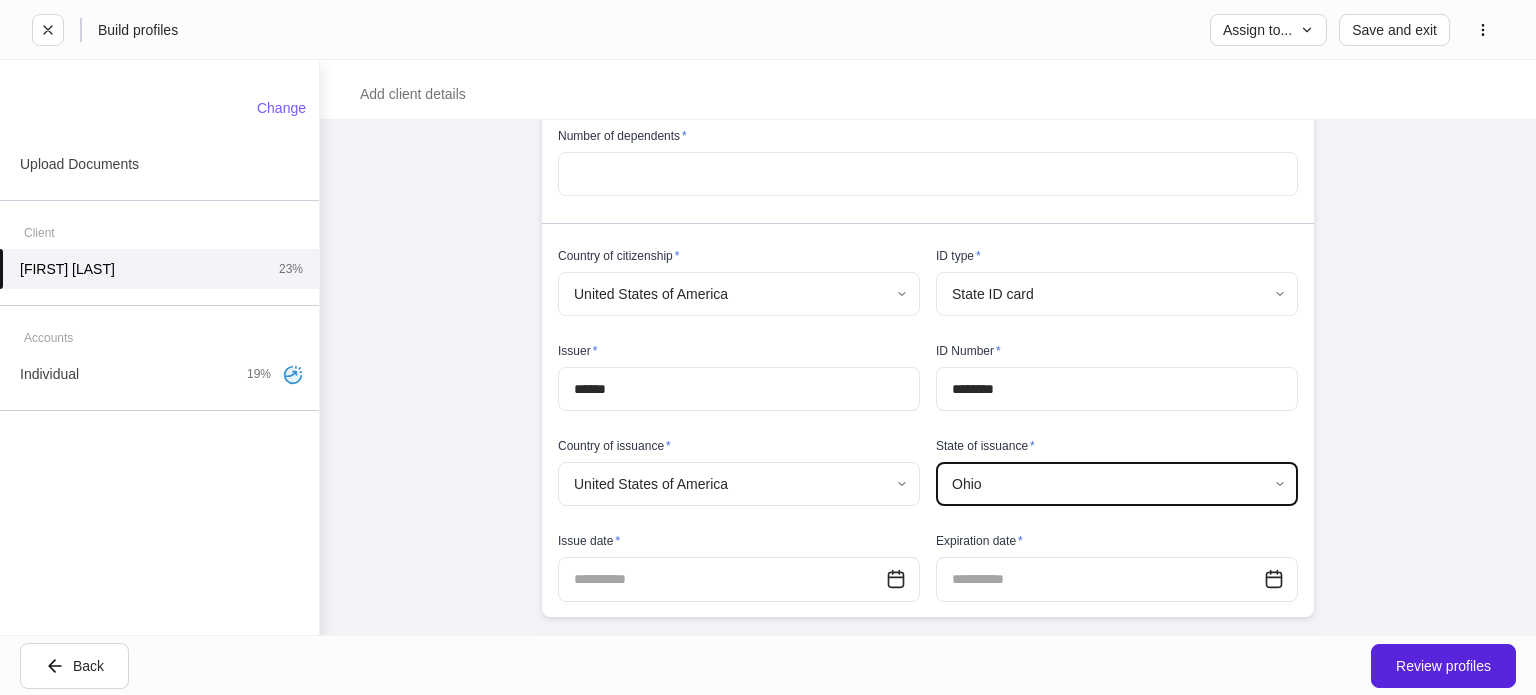 click at bounding box center (722, 579) 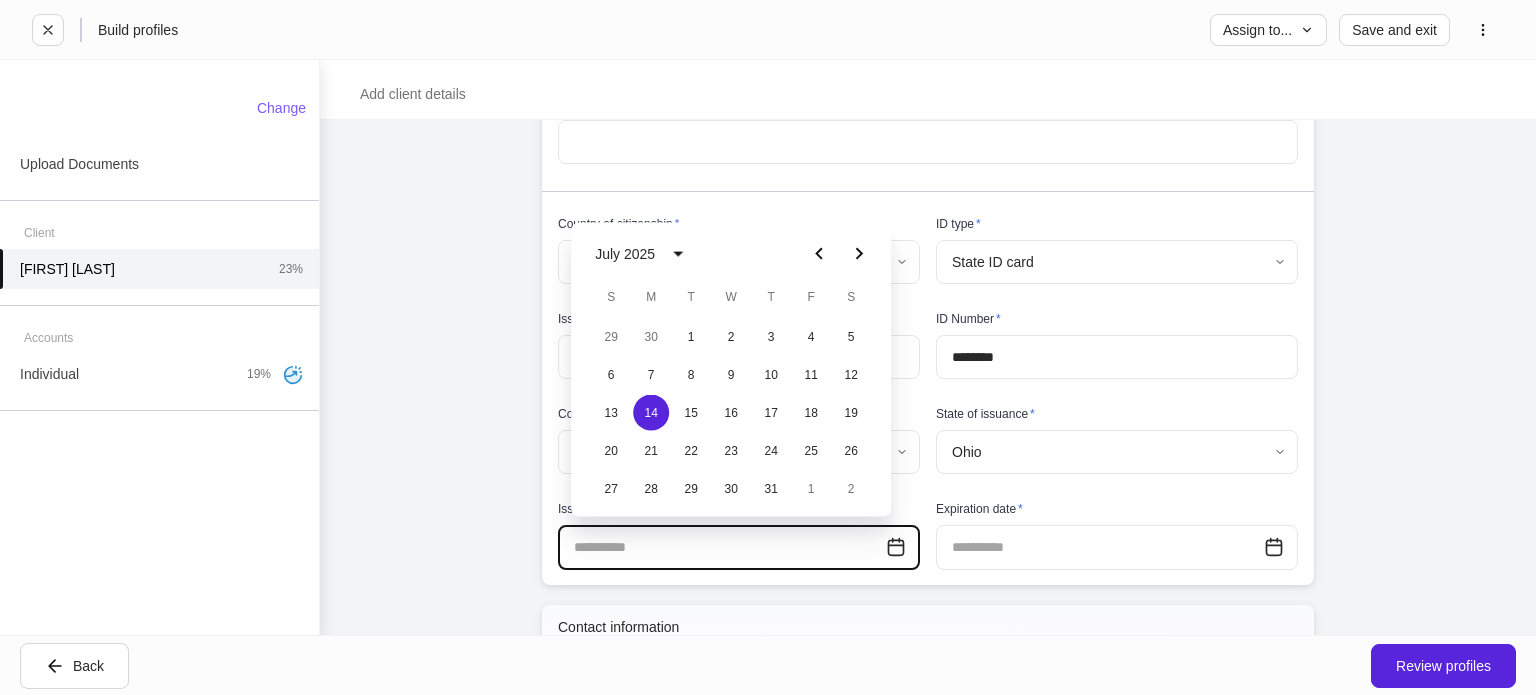 scroll, scrollTop: 838, scrollLeft: 0, axis: vertical 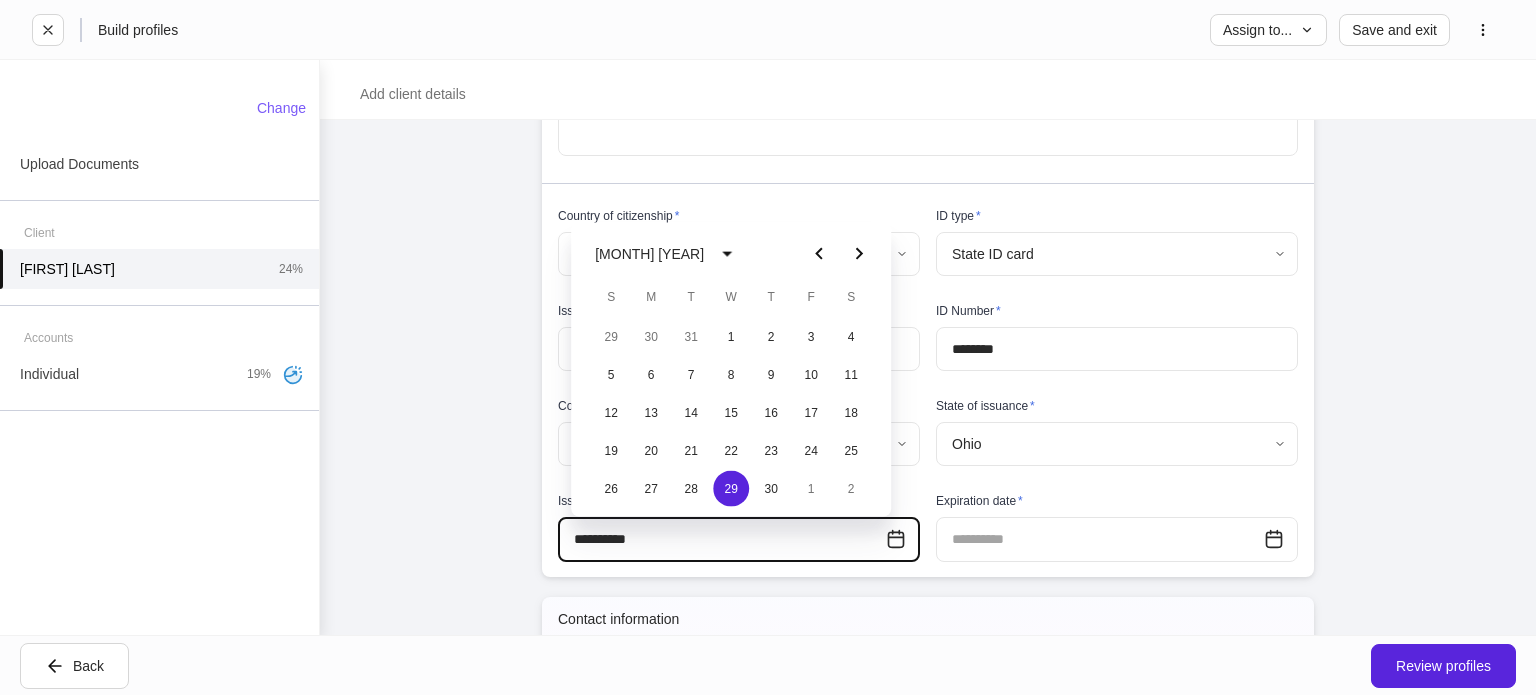 type on "**********" 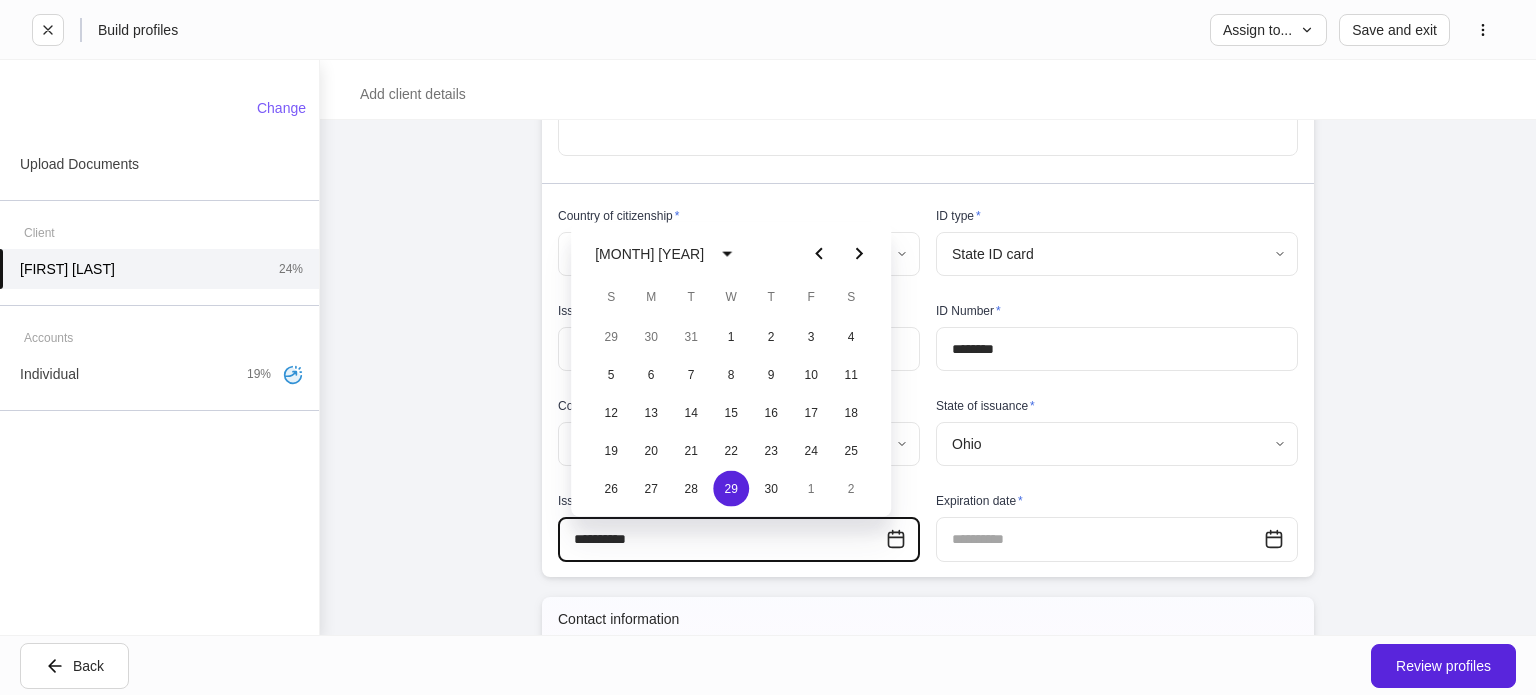 click on "**********" at bounding box center [722, 539] 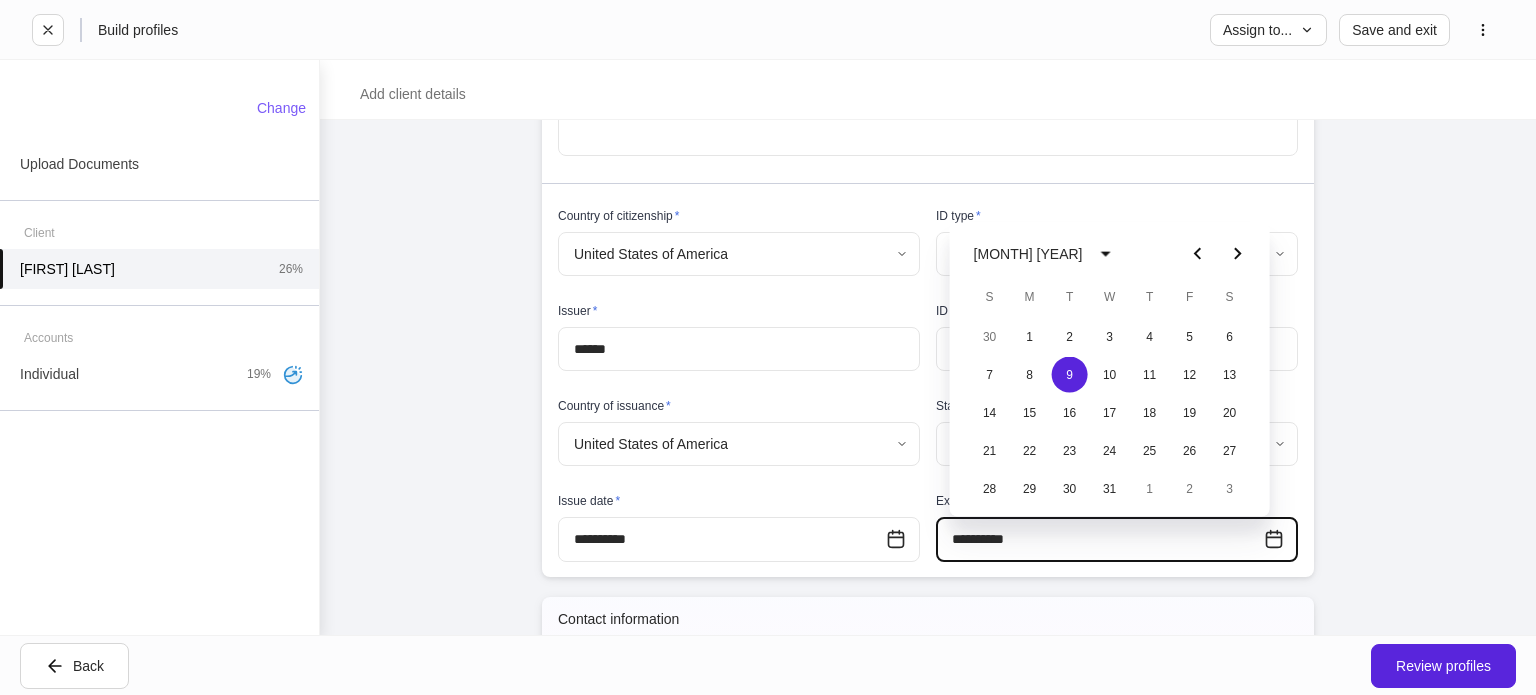 type on "**********" 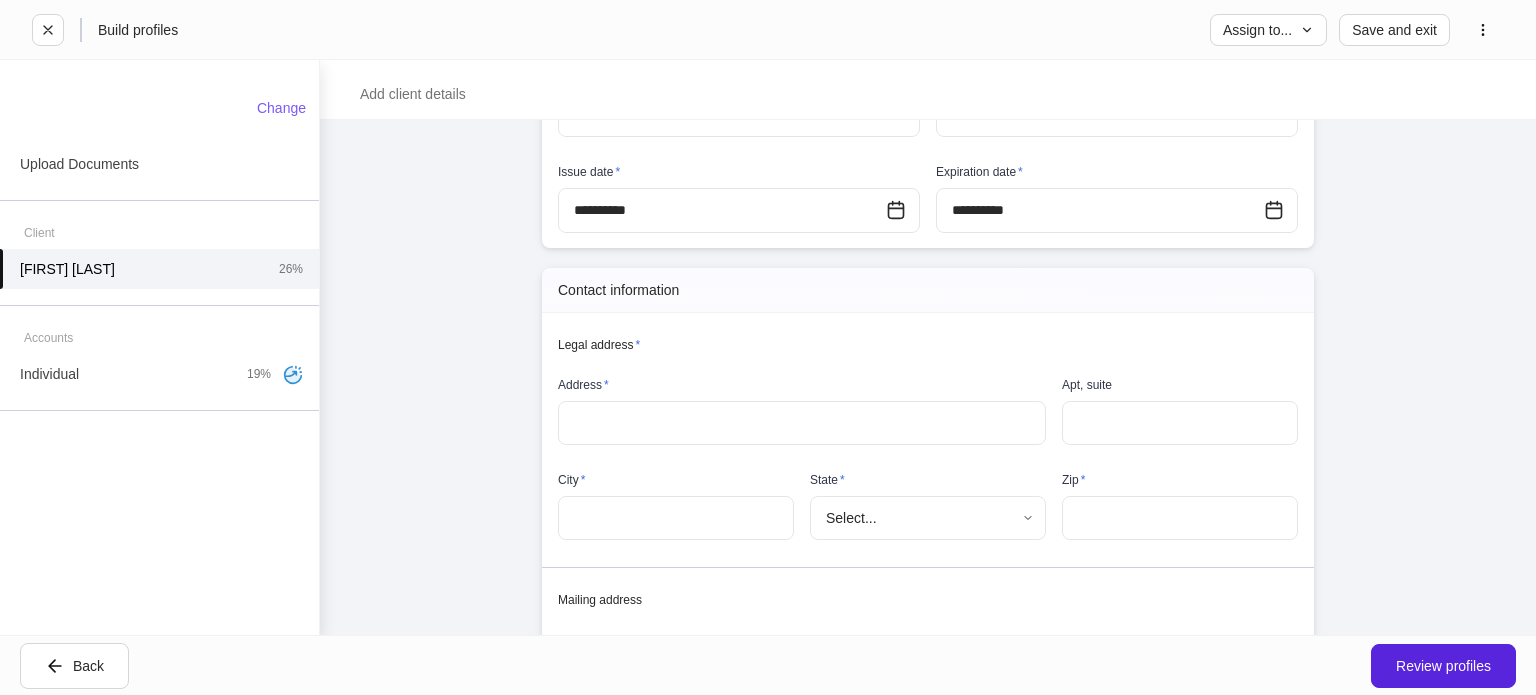 scroll, scrollTop: 1260, scrollLeft: 0, axis: vertical 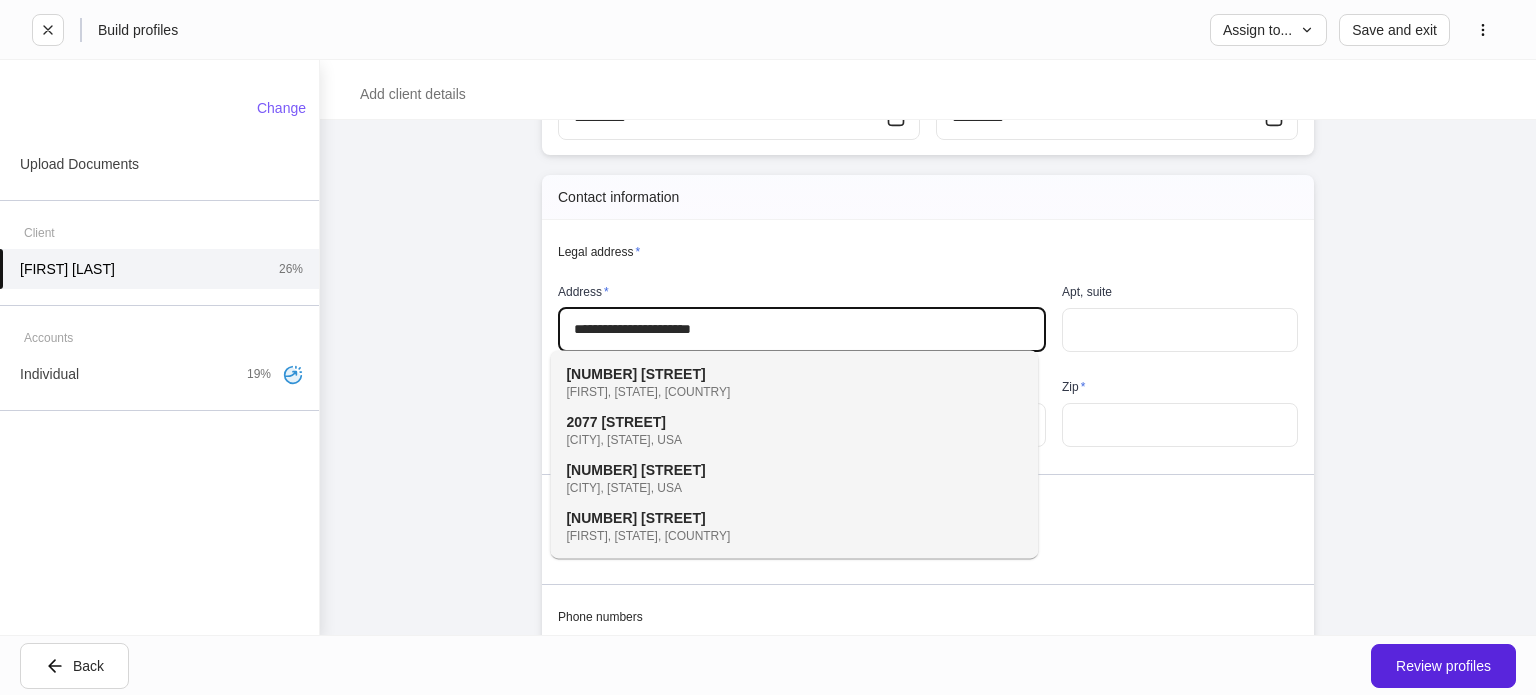 click on "[STREET]" at bounding box center (633, 422) 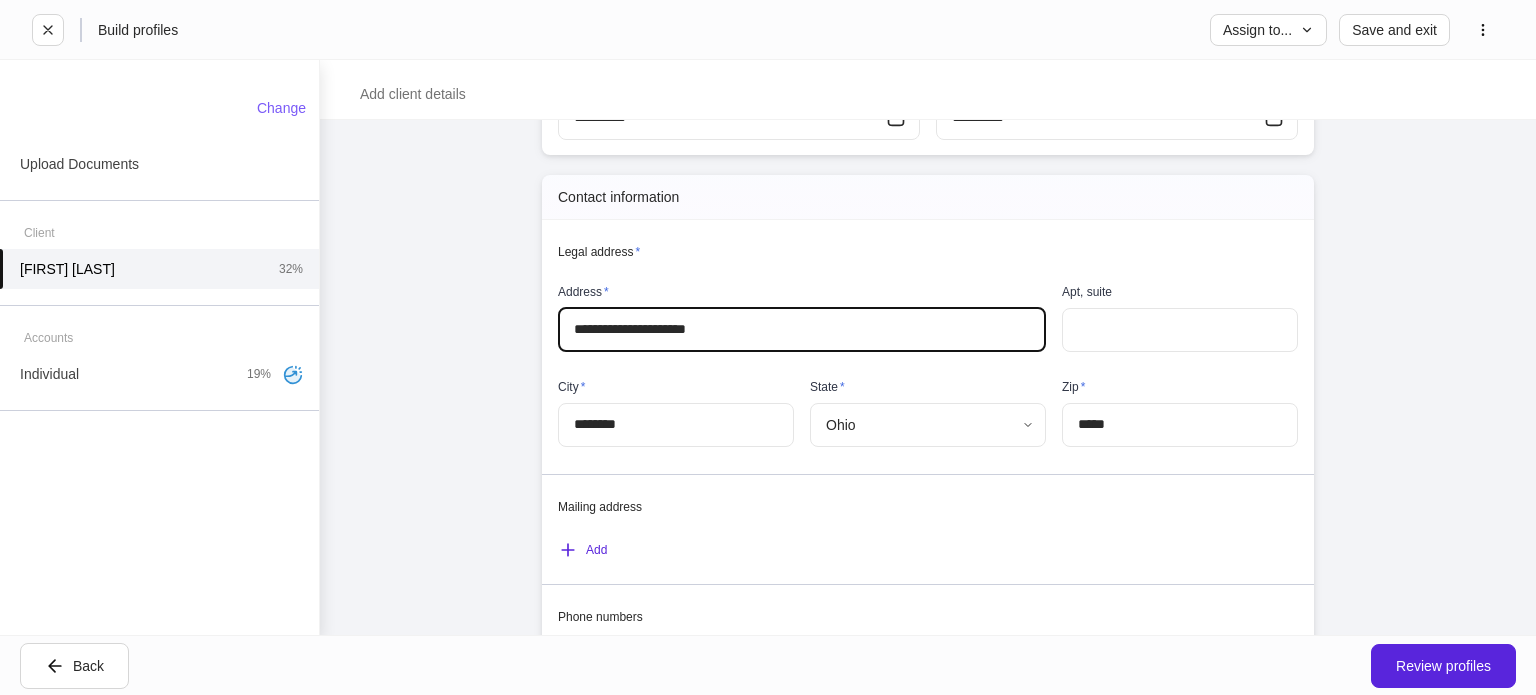 type on "********" 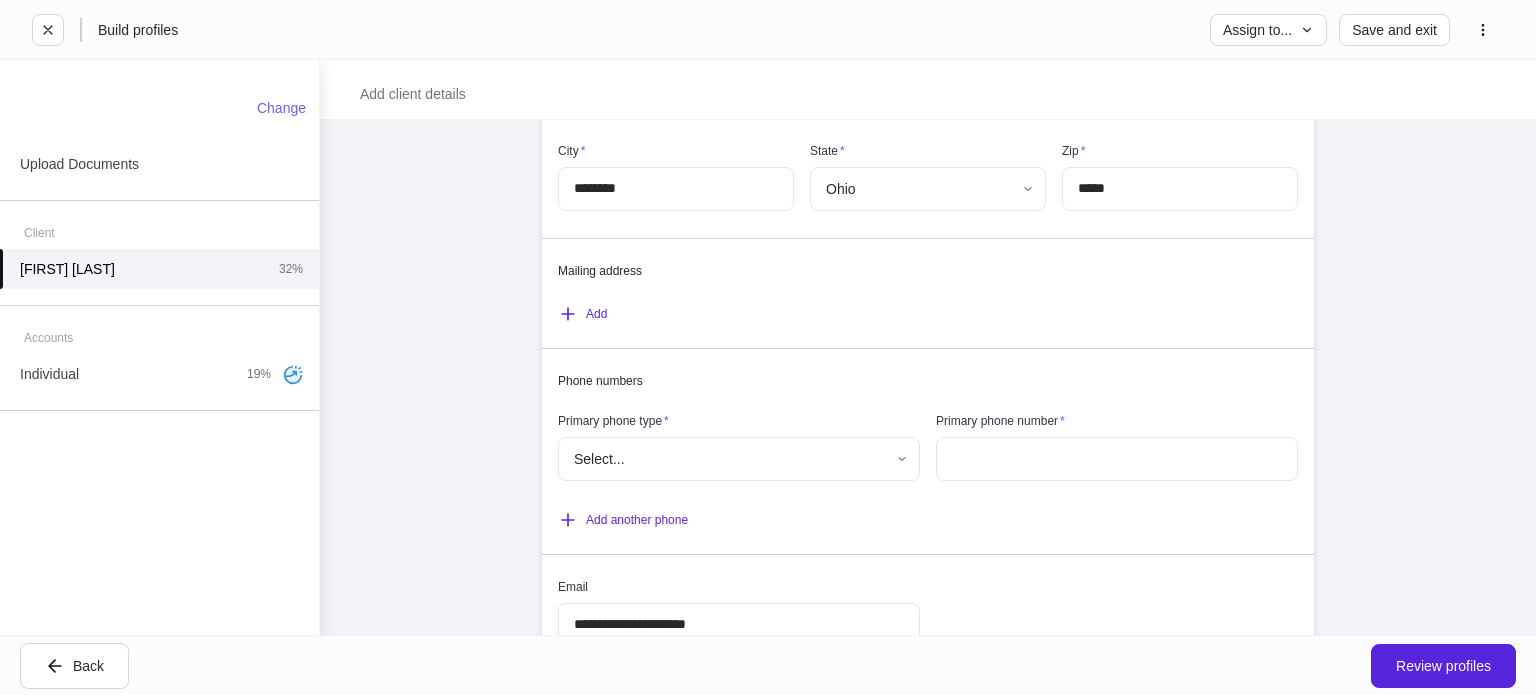 scroll, scrollTop: 1496, scrollLeft: 0, axis: vertical 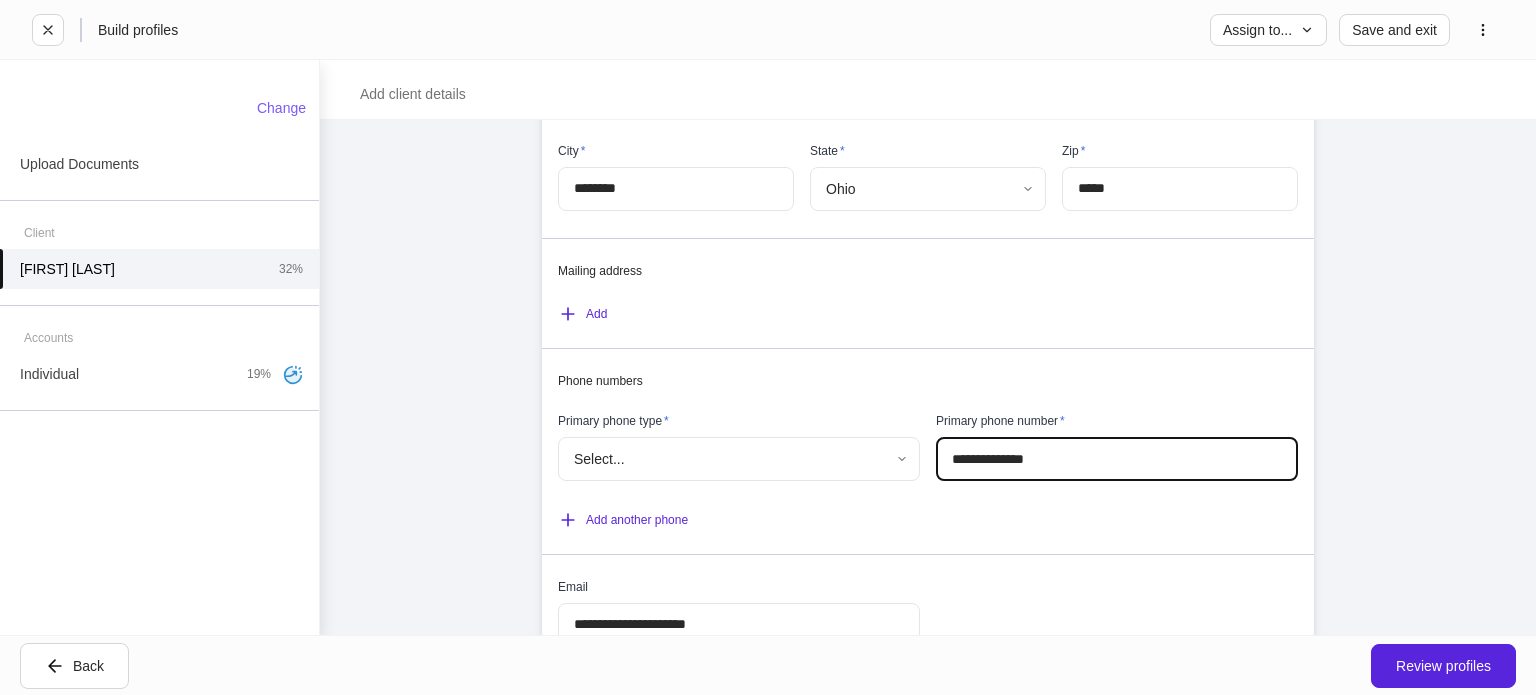 type on "**********" 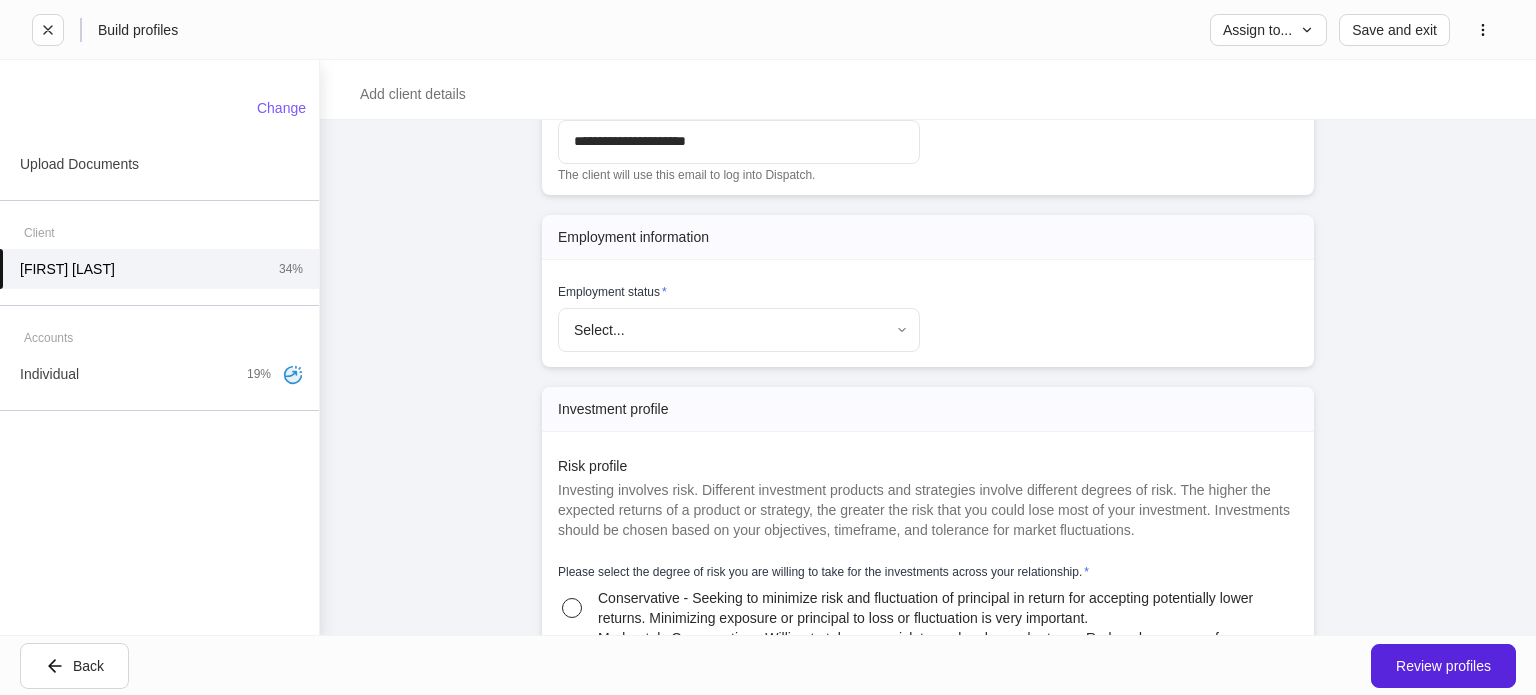 scroll, scrollTop: 1980, scrollLeft: 0, axis: vertical 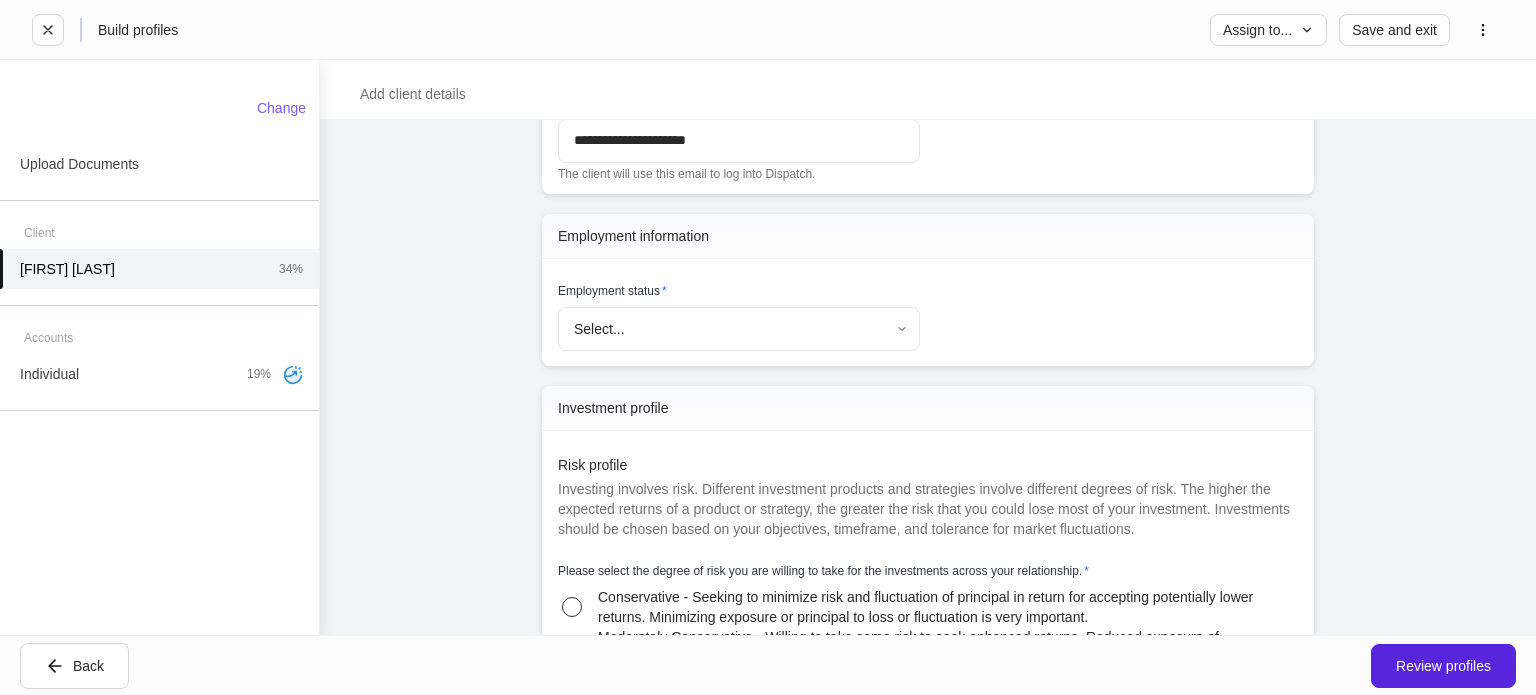 click on "**********" at bounding box center (768, 347) 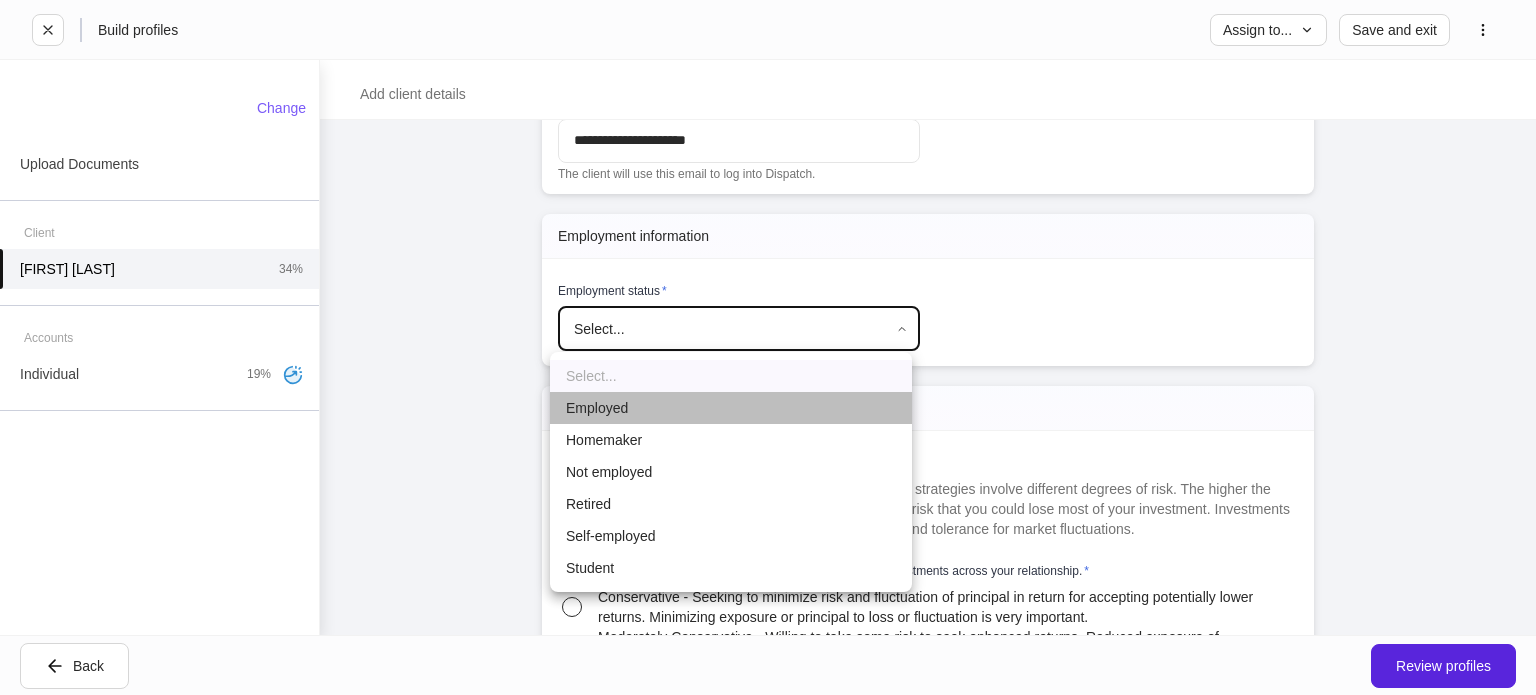 click on "Employed" at bounding box center [731, 408] 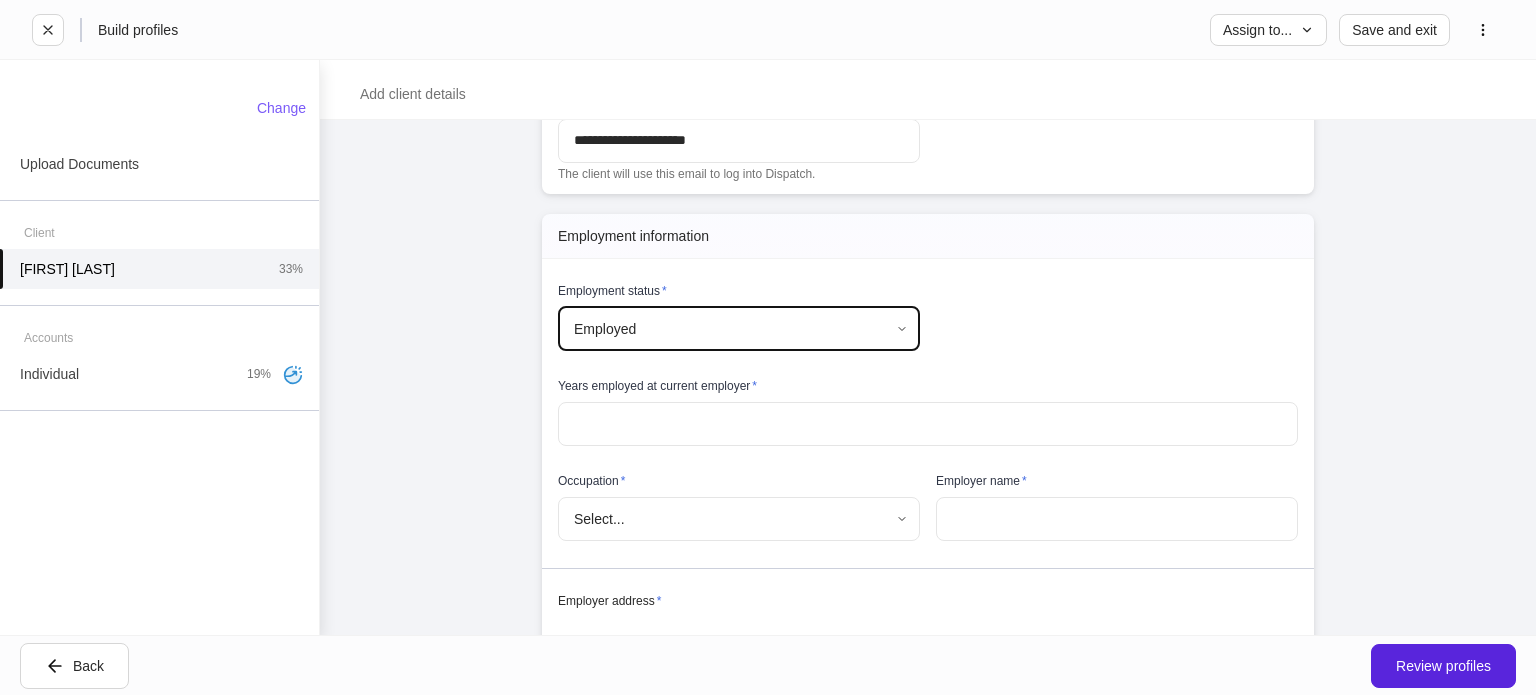 click on "Years employed at current employer *" at bounding box center [928, 390] 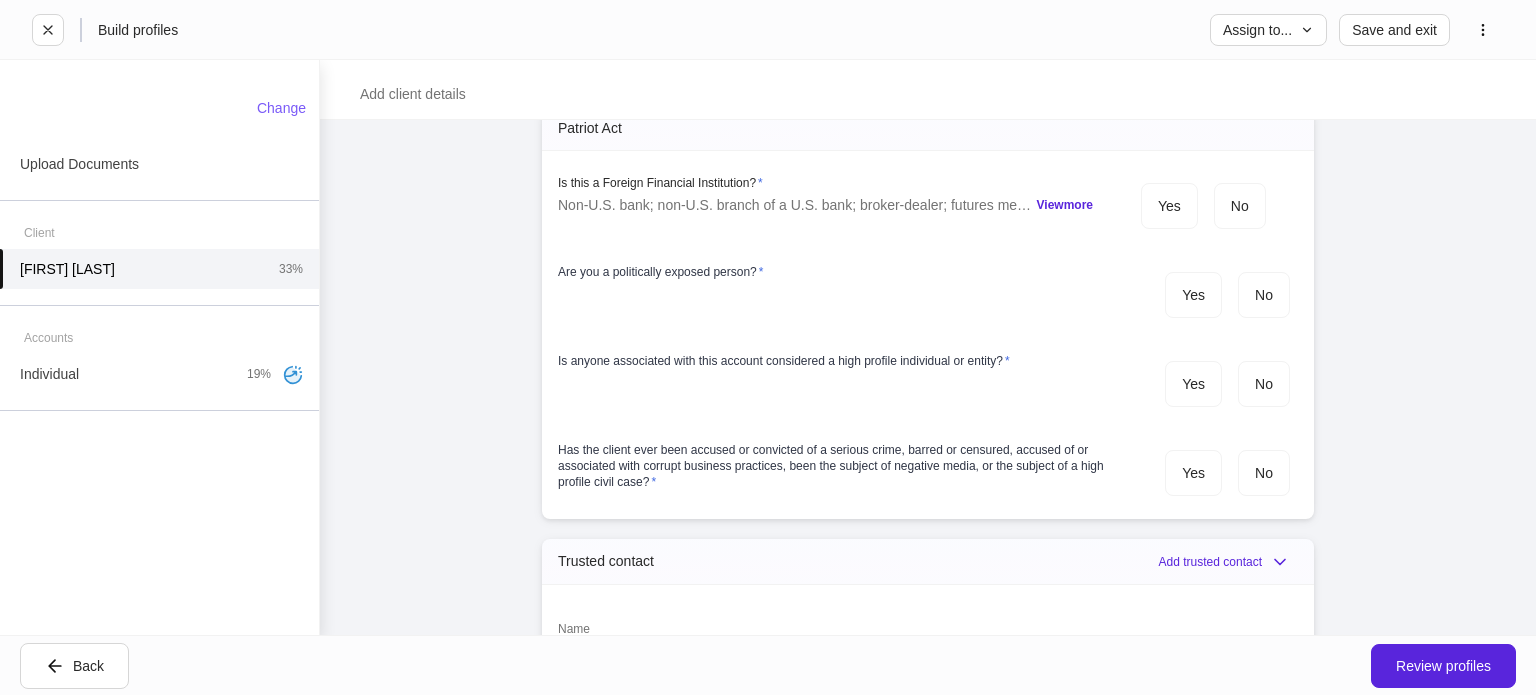 scroll, scrollTop: 5606, scrollLeft: 0, axis: vertical 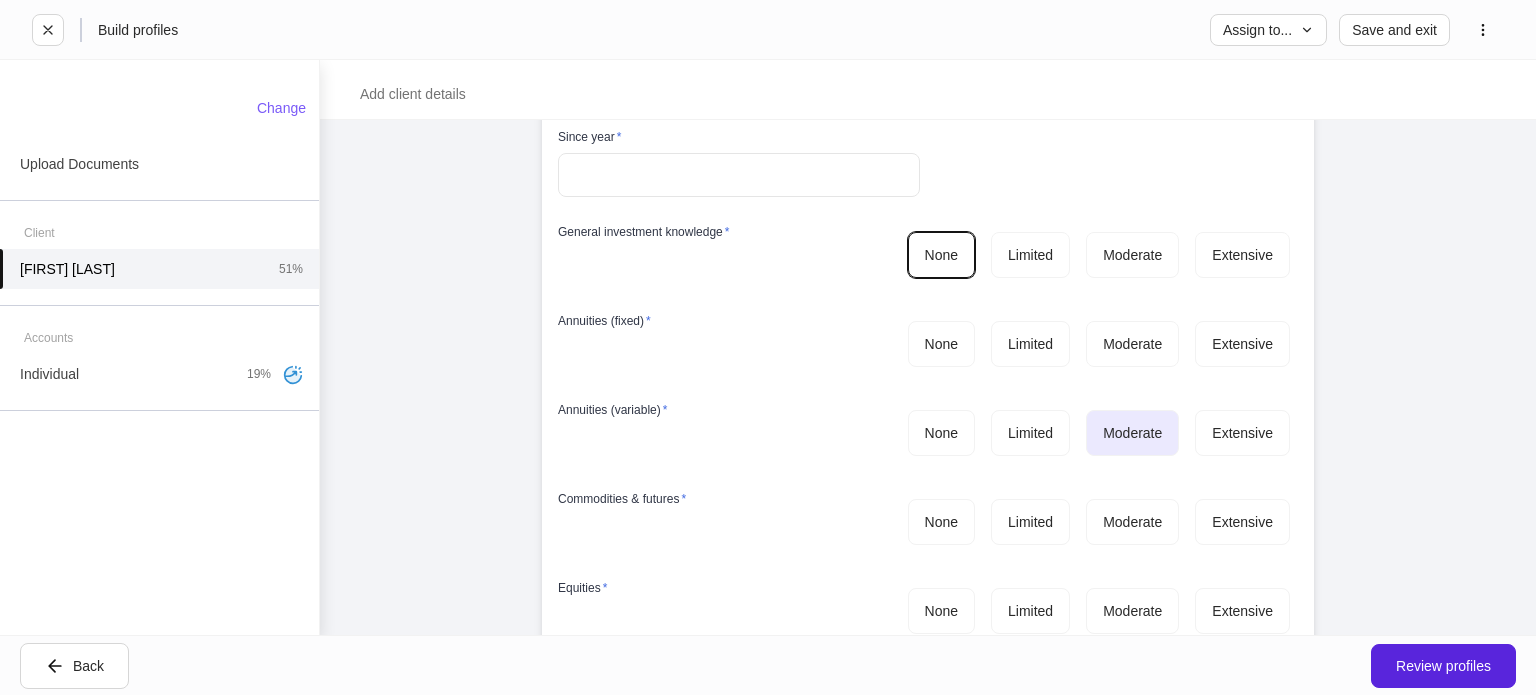 click on "Moderate" at bounding box center [1132, 433] 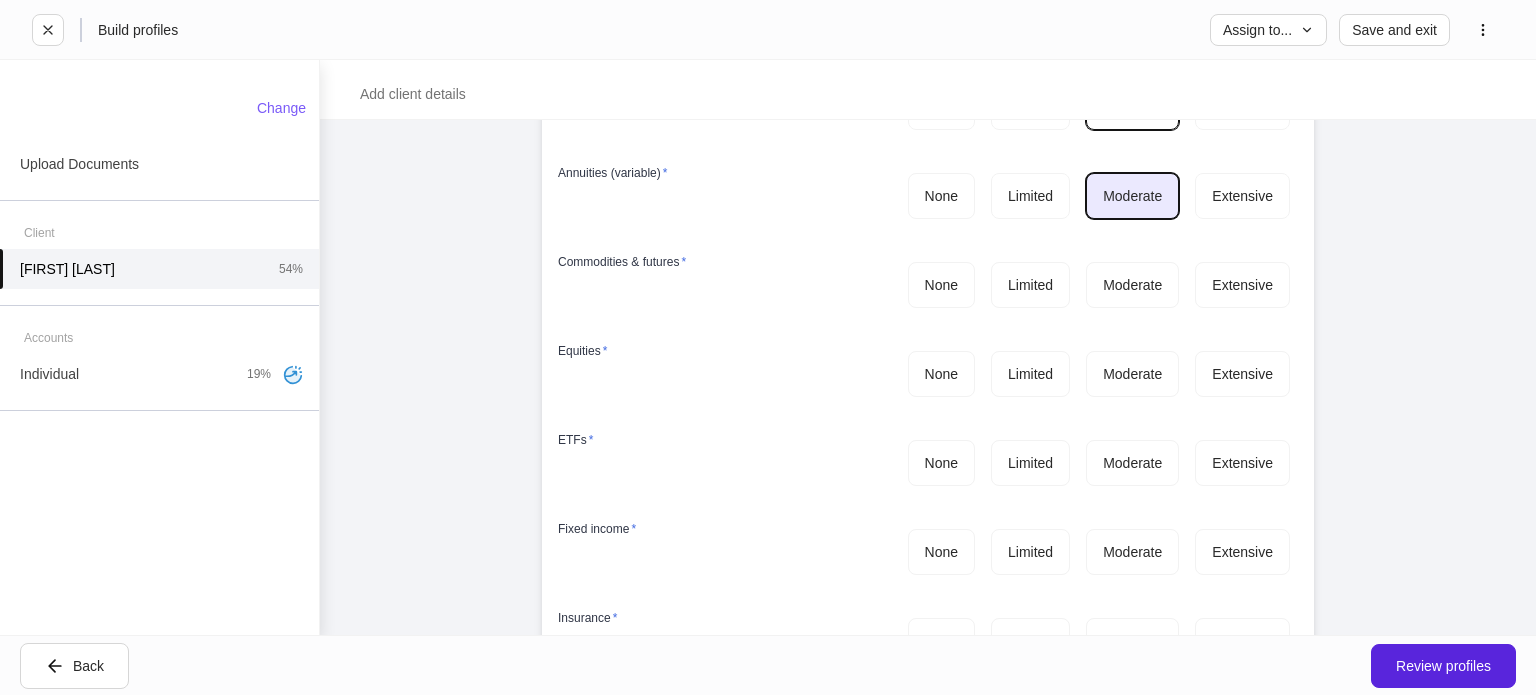 scroll, scrollTop: 3784, scrollLeft: 0, axis: vertical 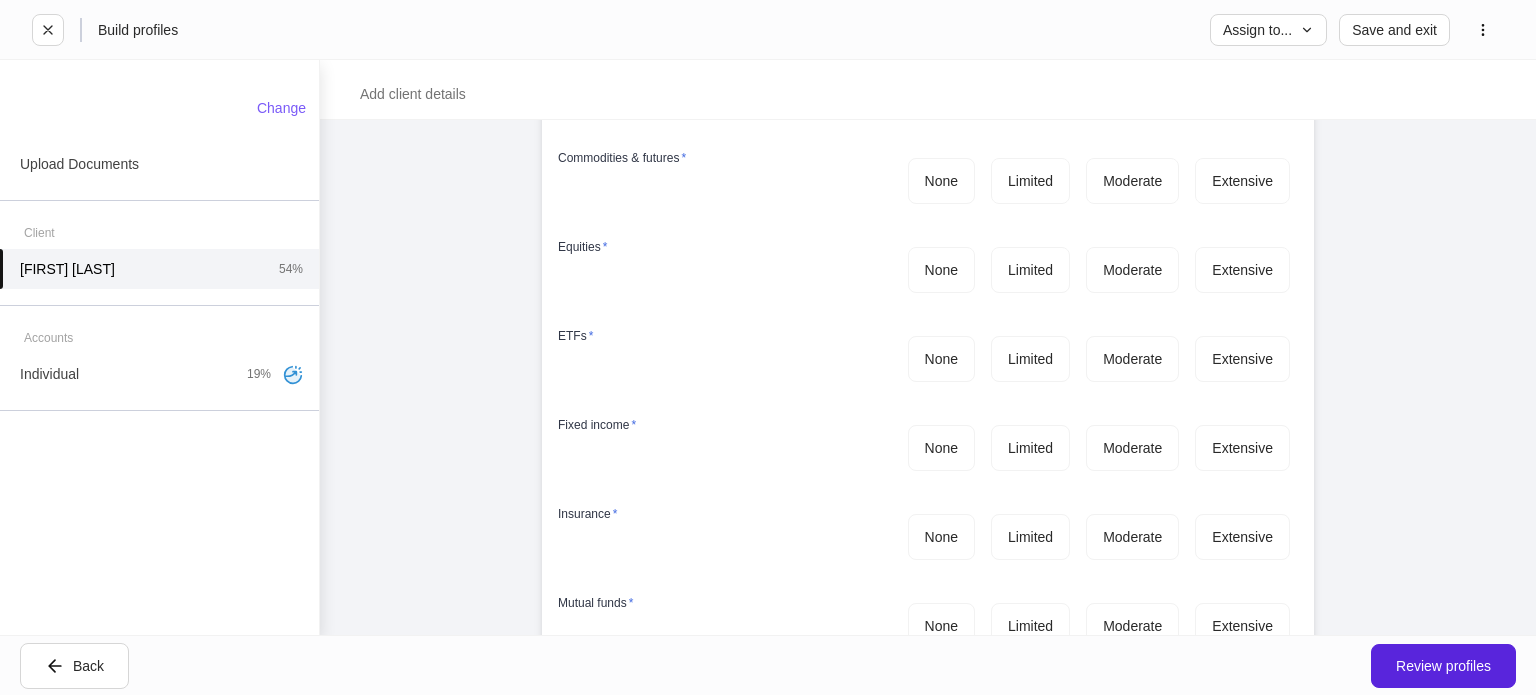 click on "None Limited Moderate Extensive" at bounding box center [1099, 270] 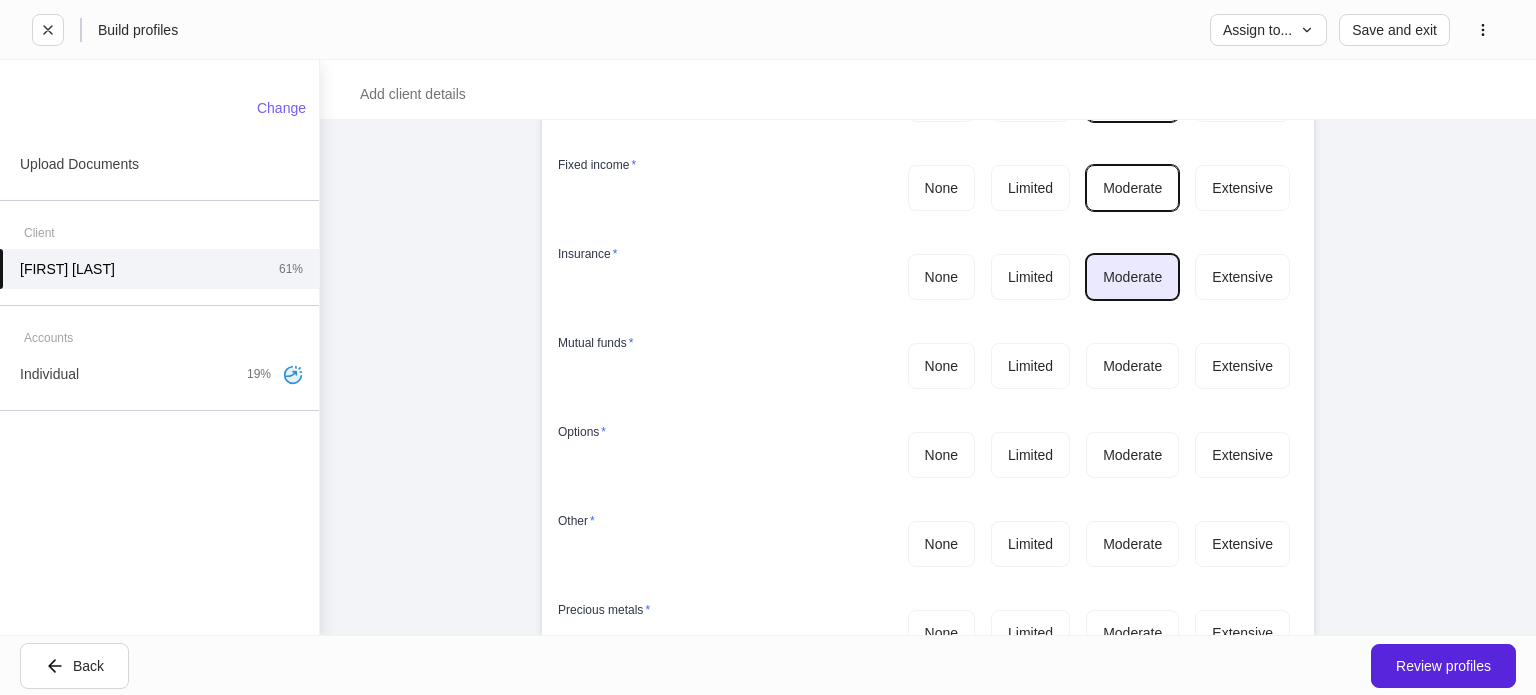scroll, scrollTop: 4074, scrollLeft: 0, axis: vertical 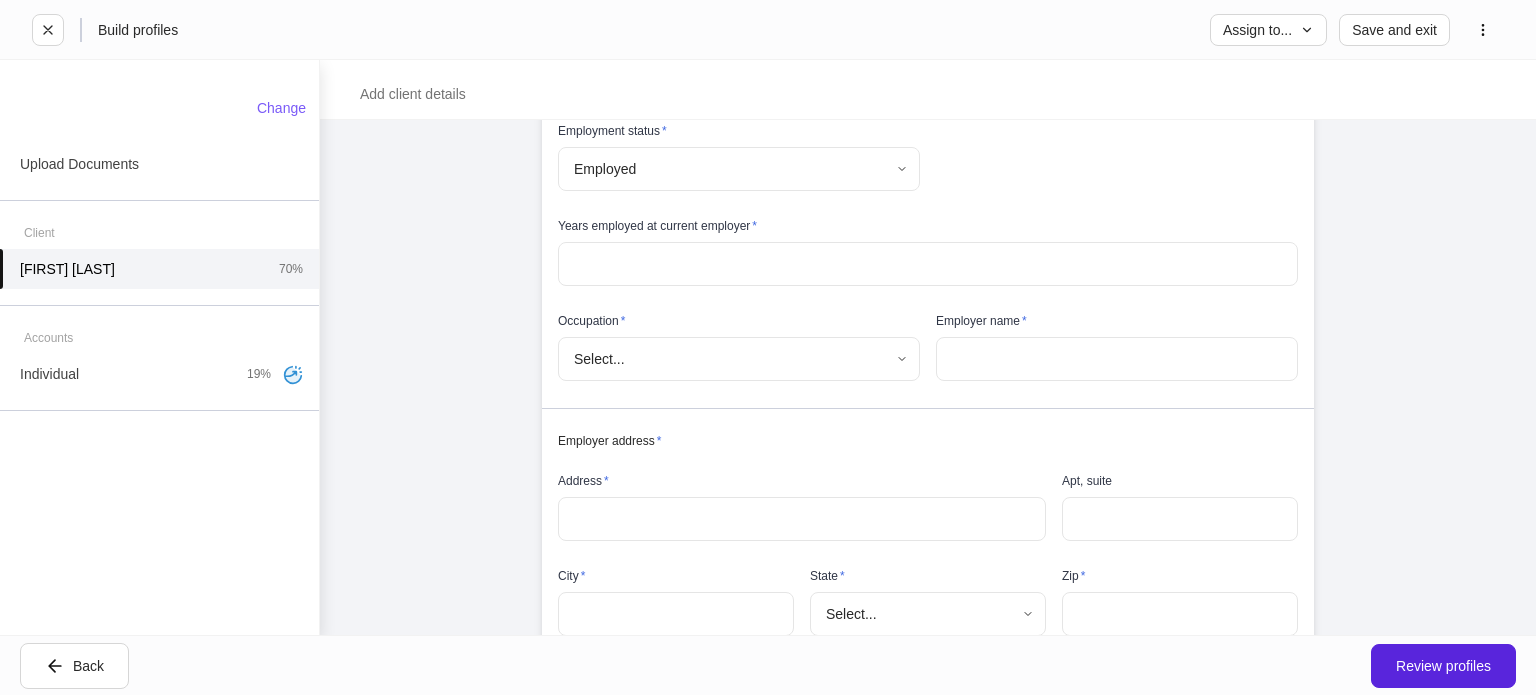 click on "**********" at bounding box center [768, 347] 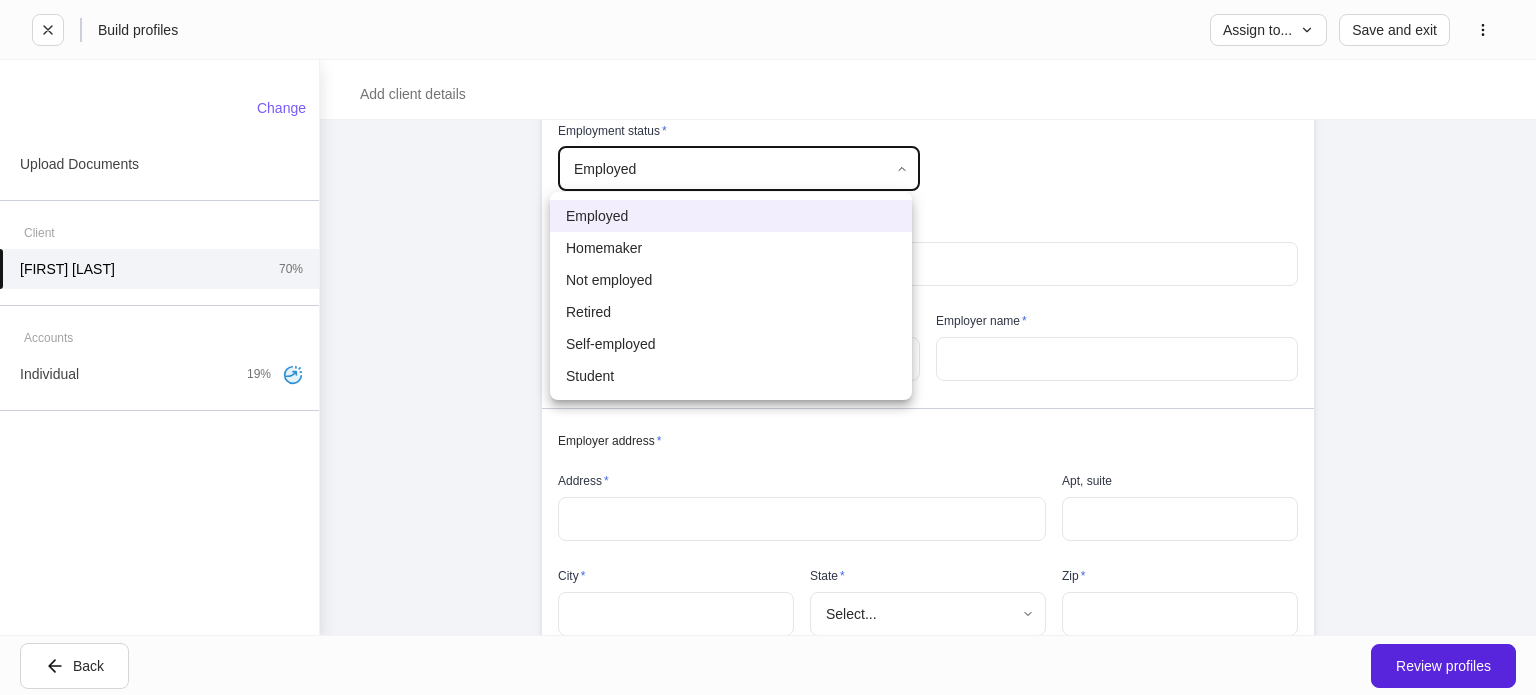 click at bounding box center (768, 347) 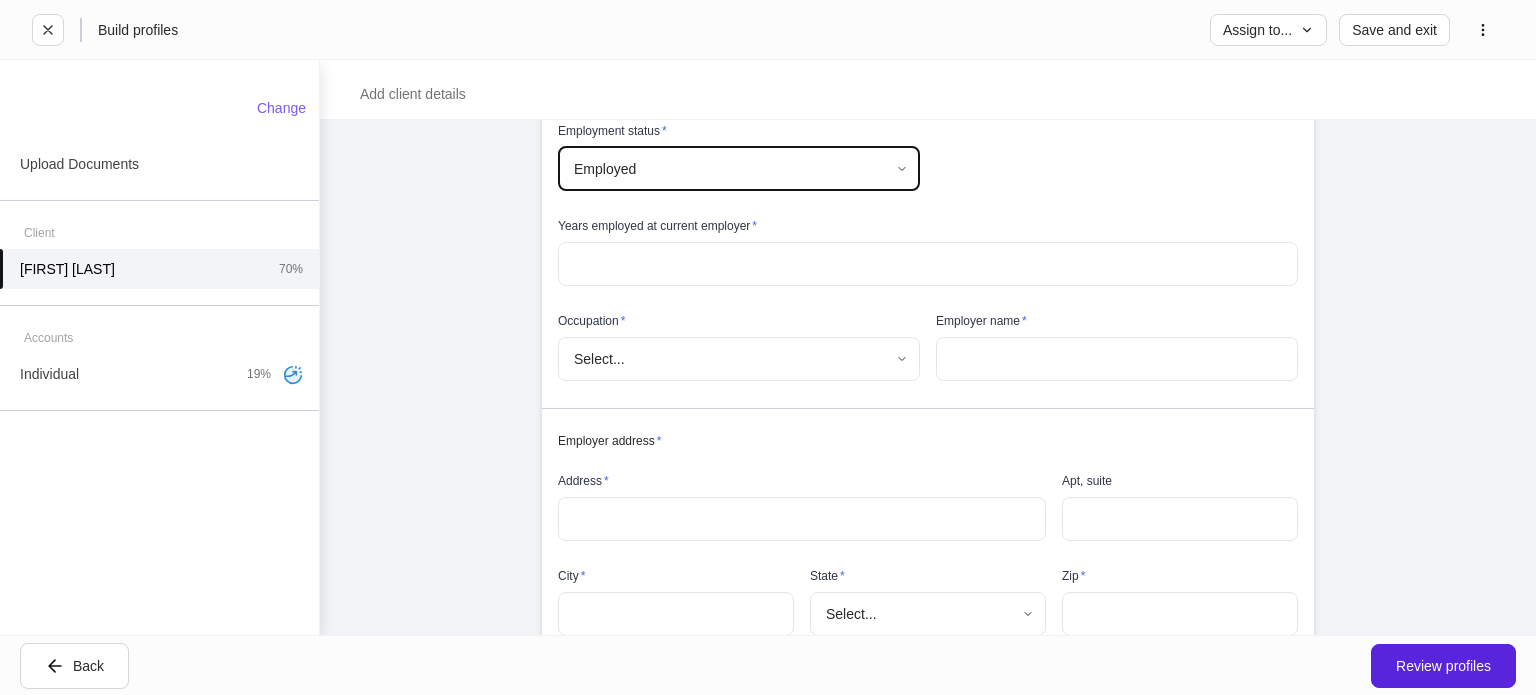 click at bounding box center (928, 264) 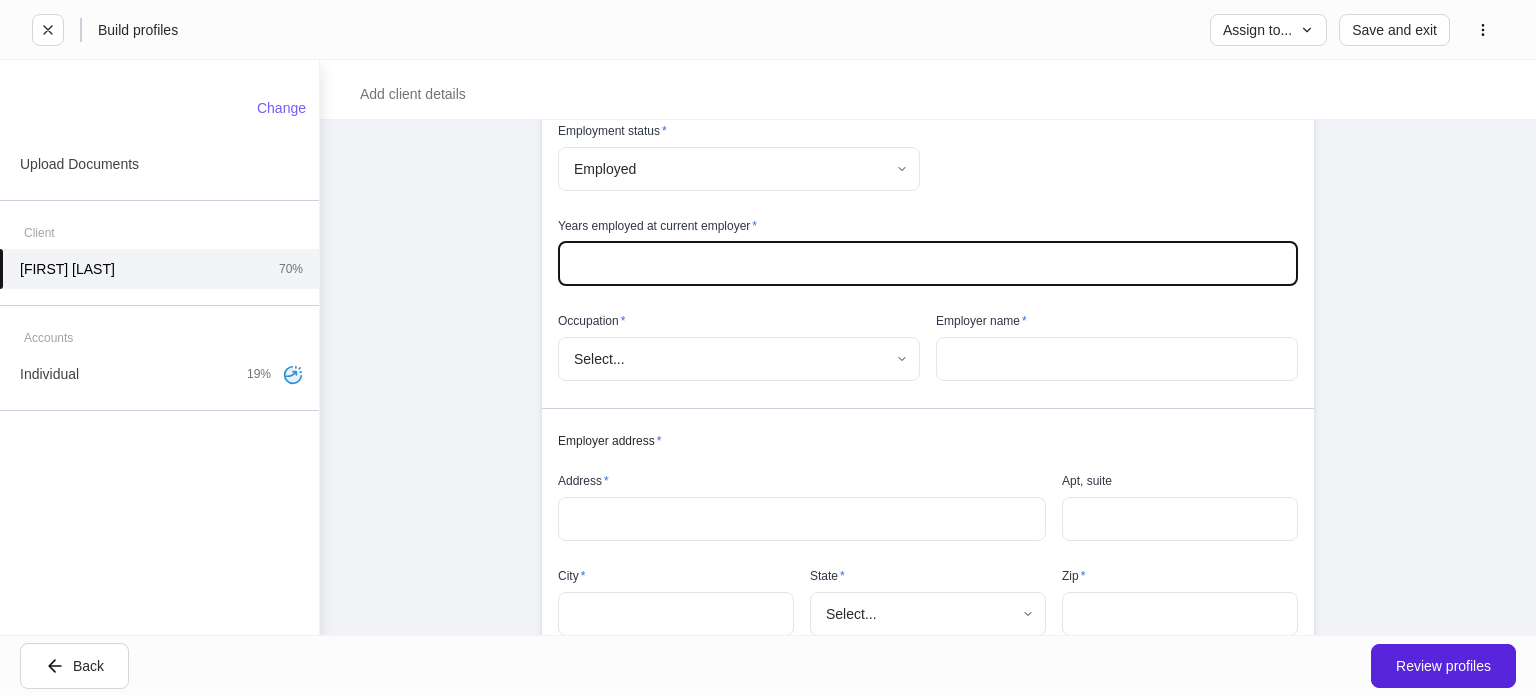 type on "**" 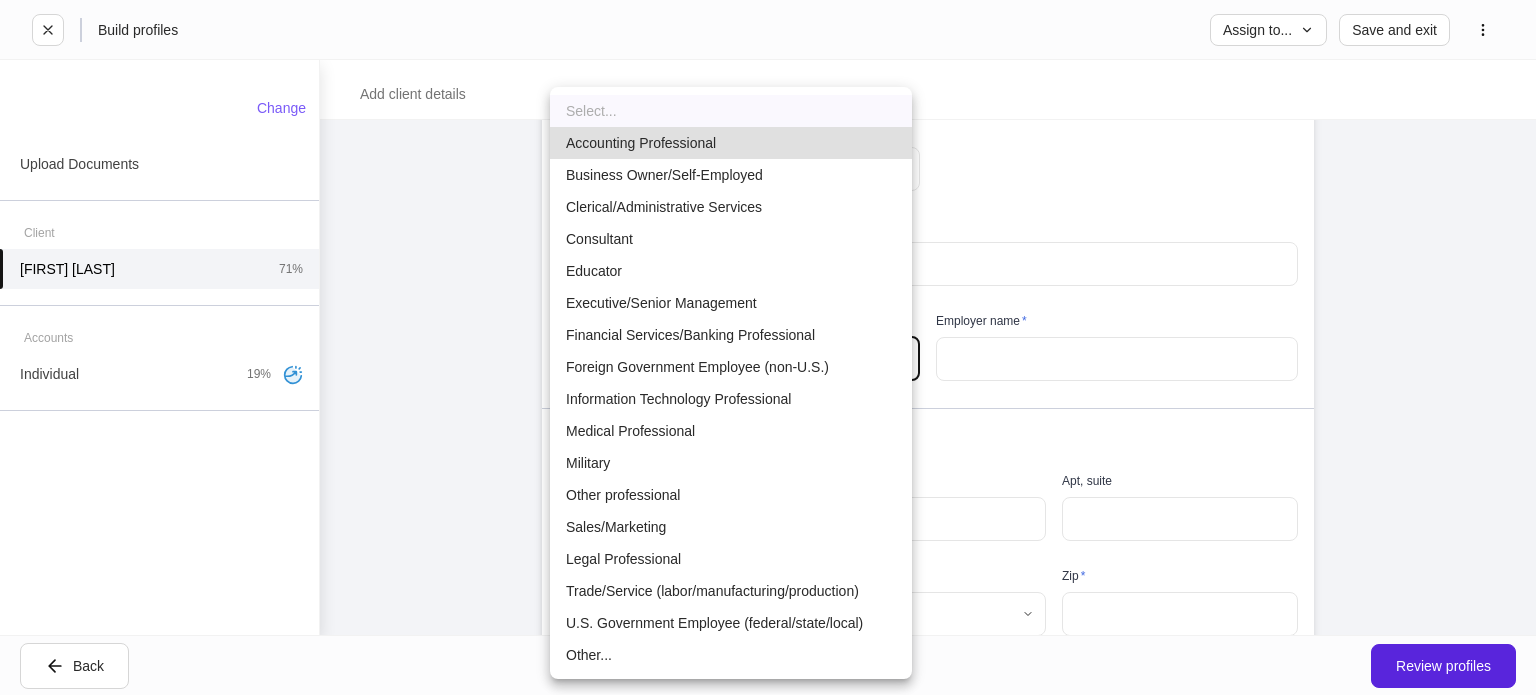 type 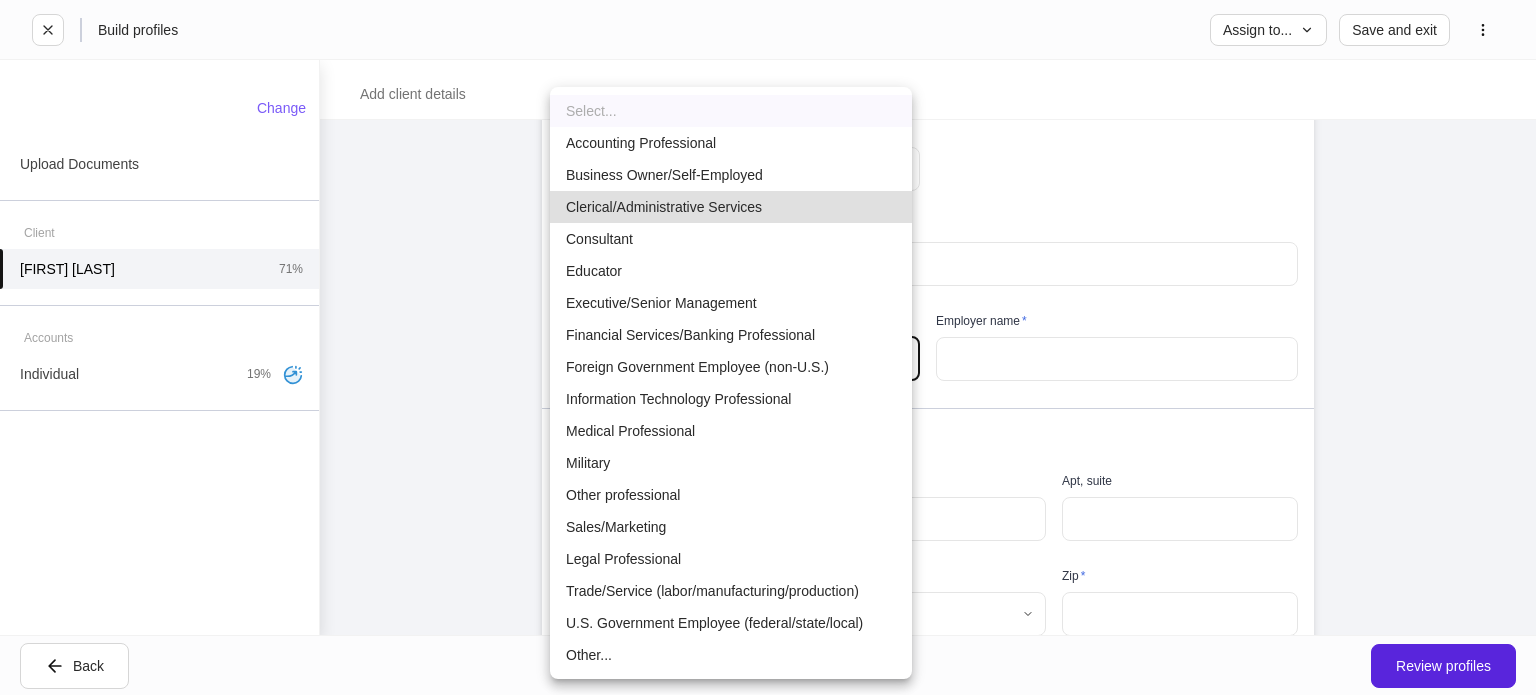 type 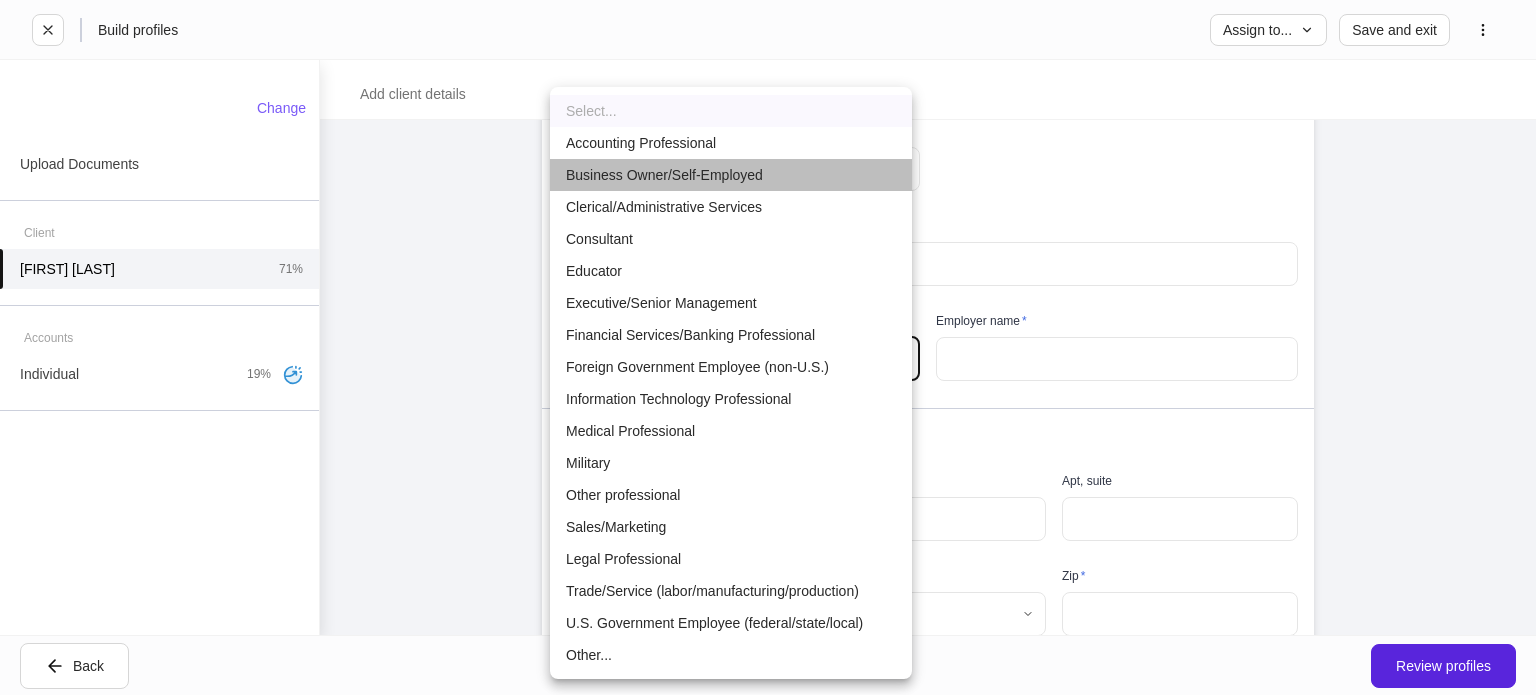 click on "Business Owner/Self-Employed" at bounding box center [731, 175] 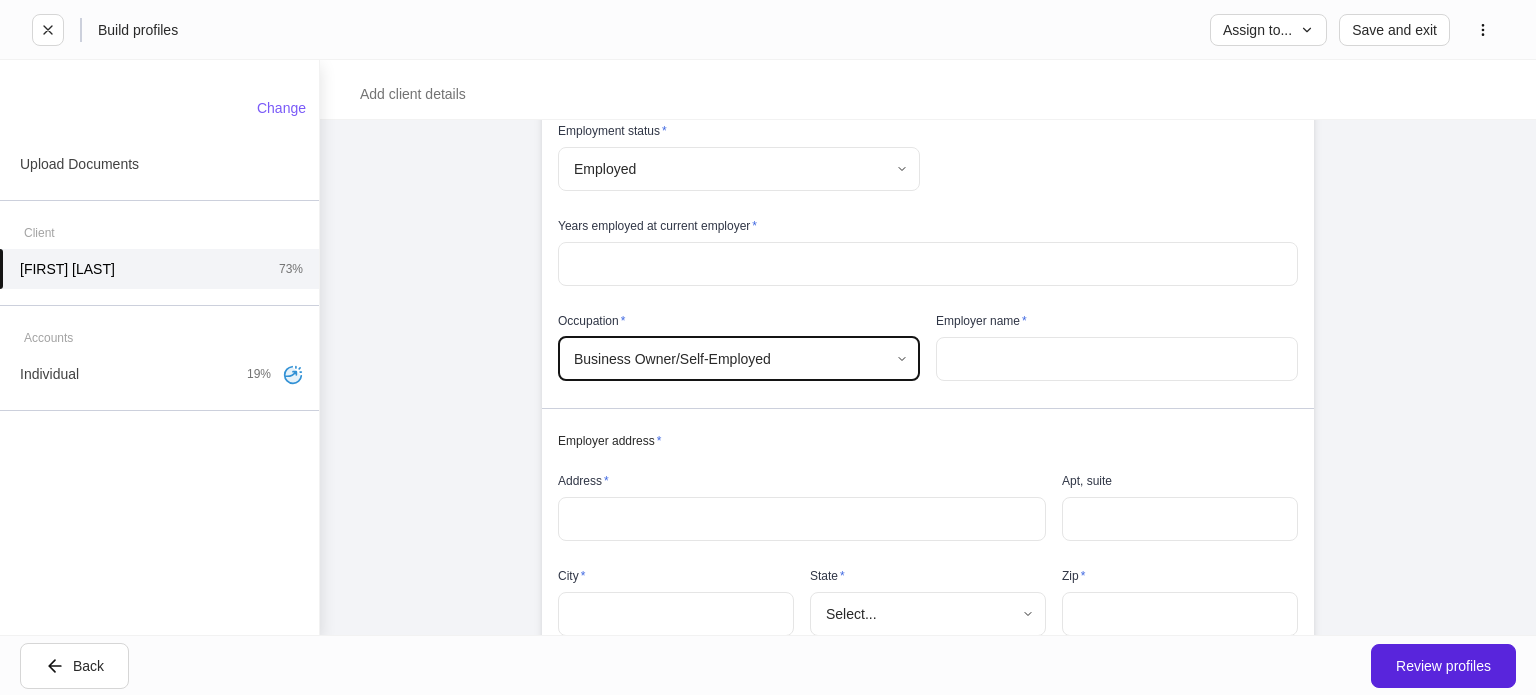 click on "**********" at bounding box center (768, 347) 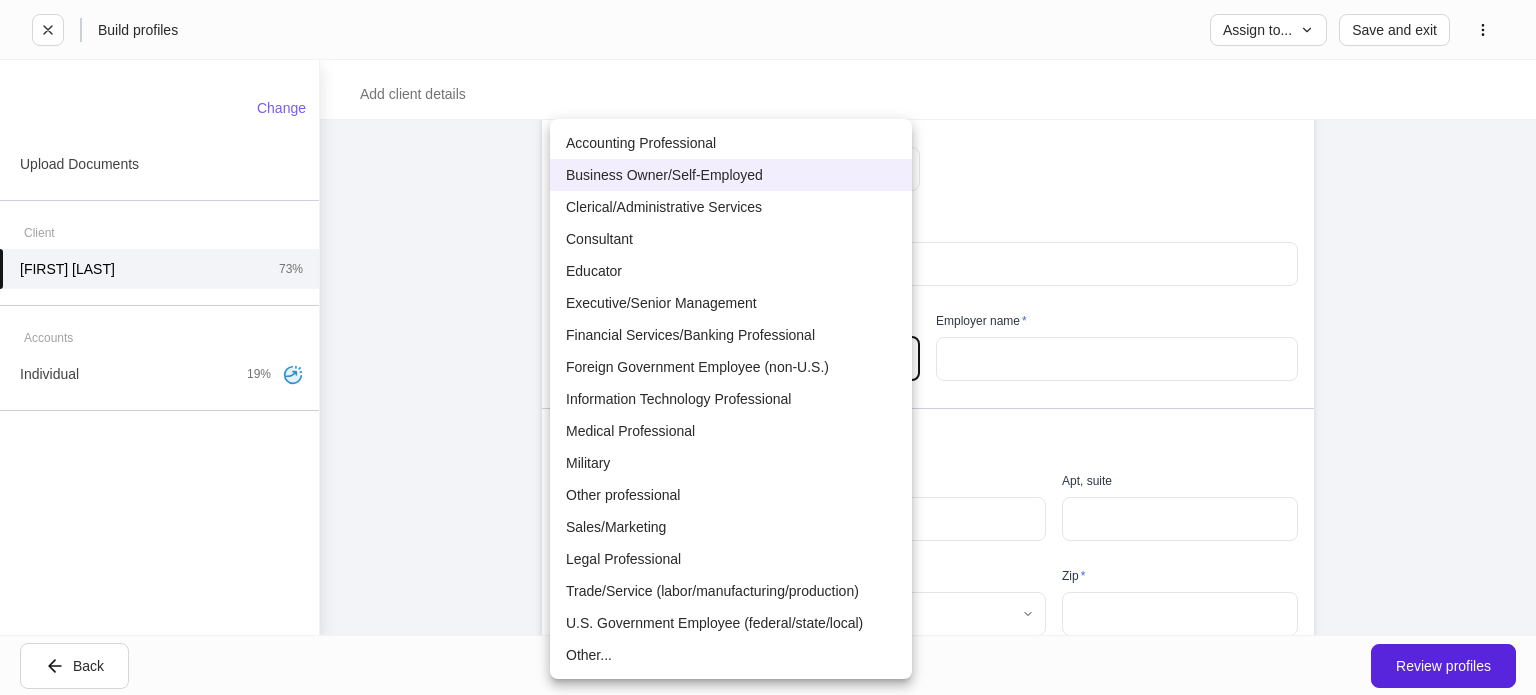 click at bounding box center [768, 347] 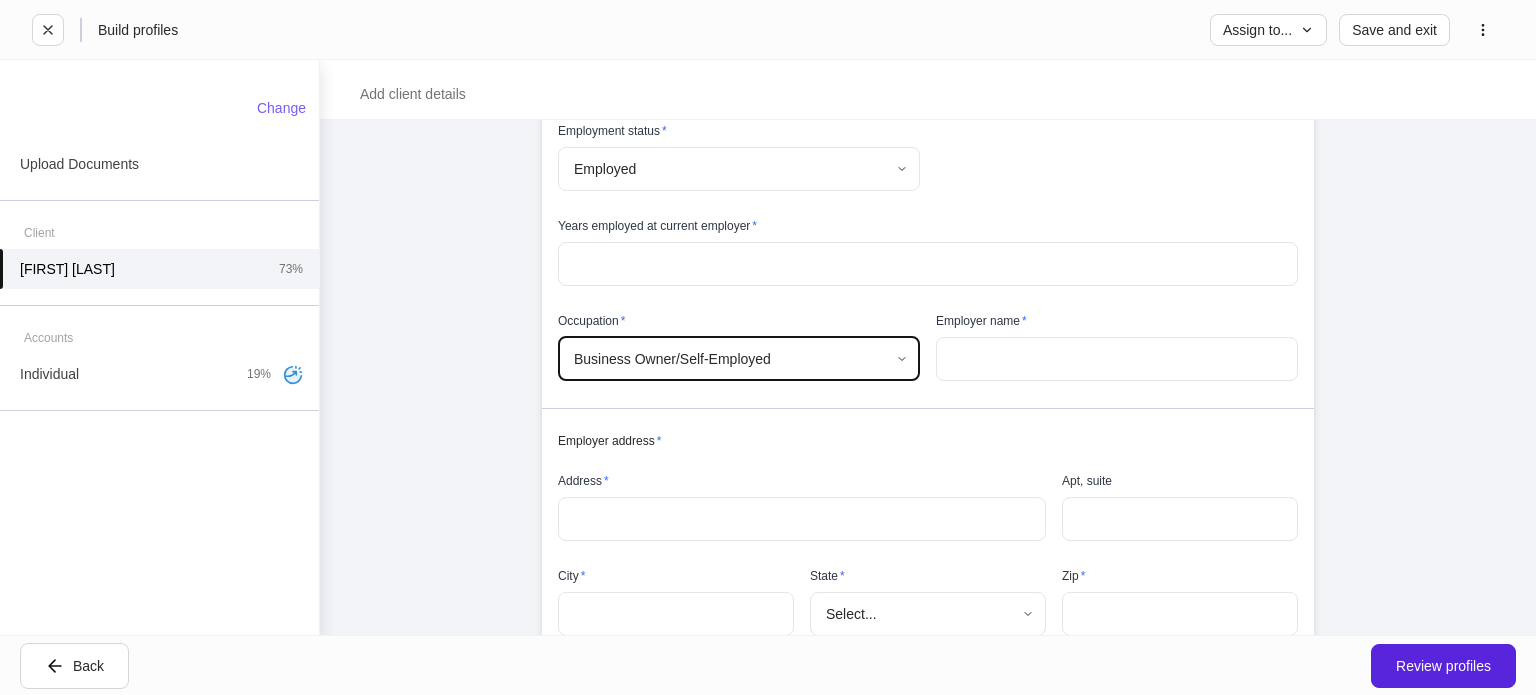click at bounding box center [1117, 359] 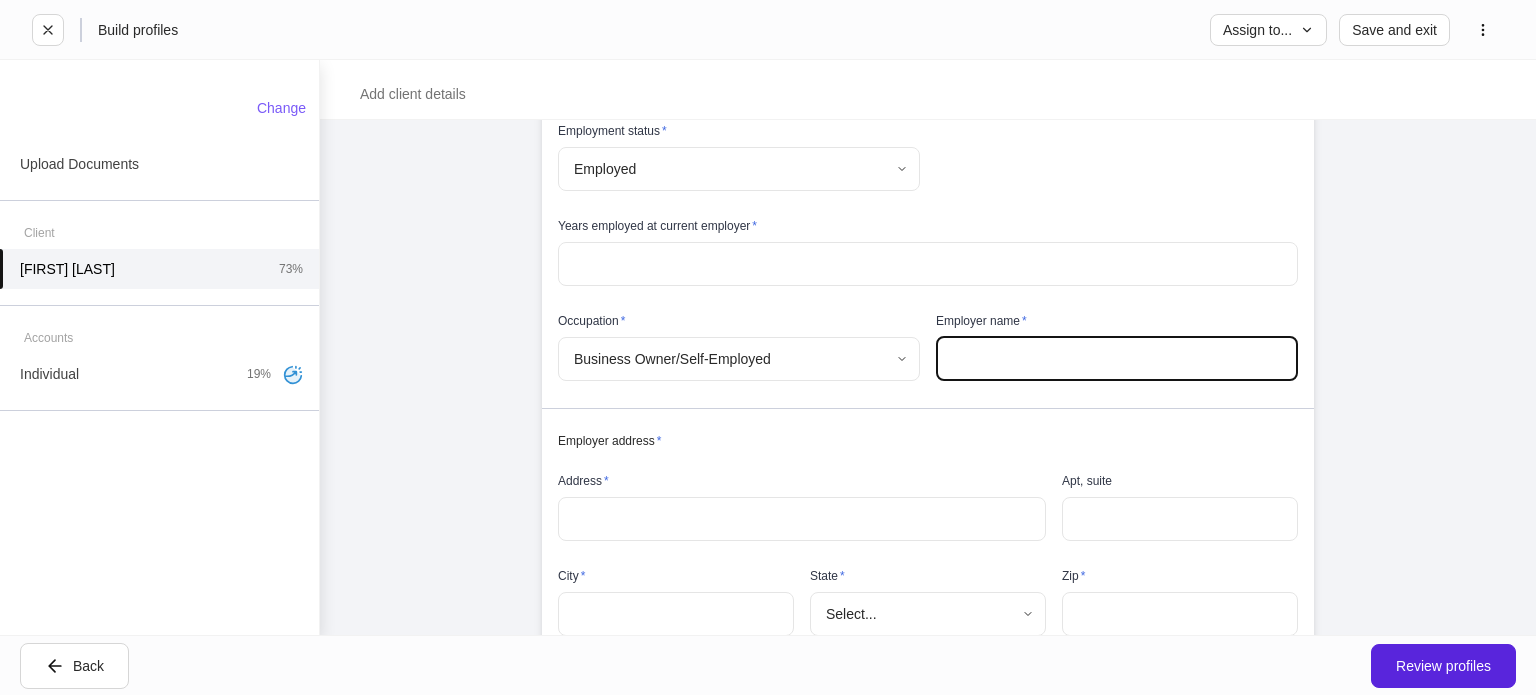 paste on "**********" 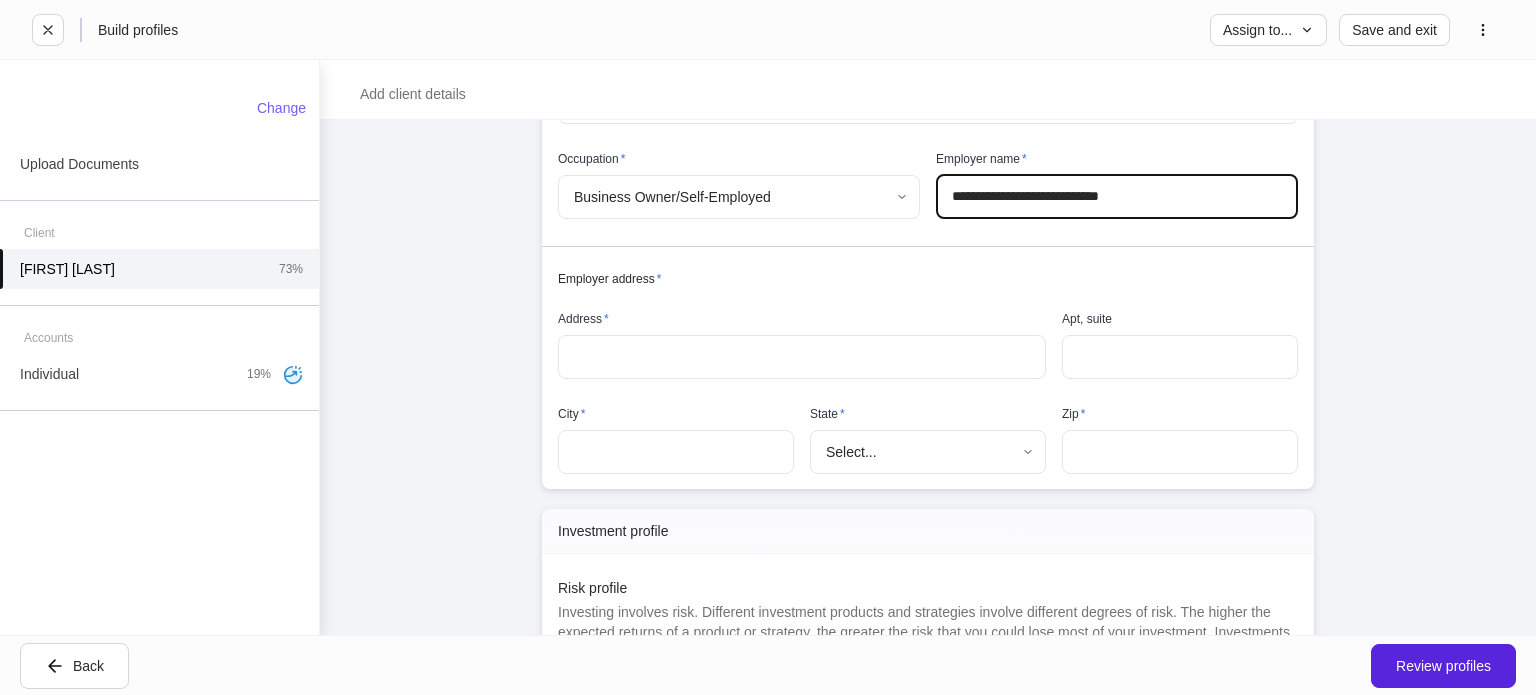 scroll, scrollTop: 2306, scrollLeft: 0, axis: vertical 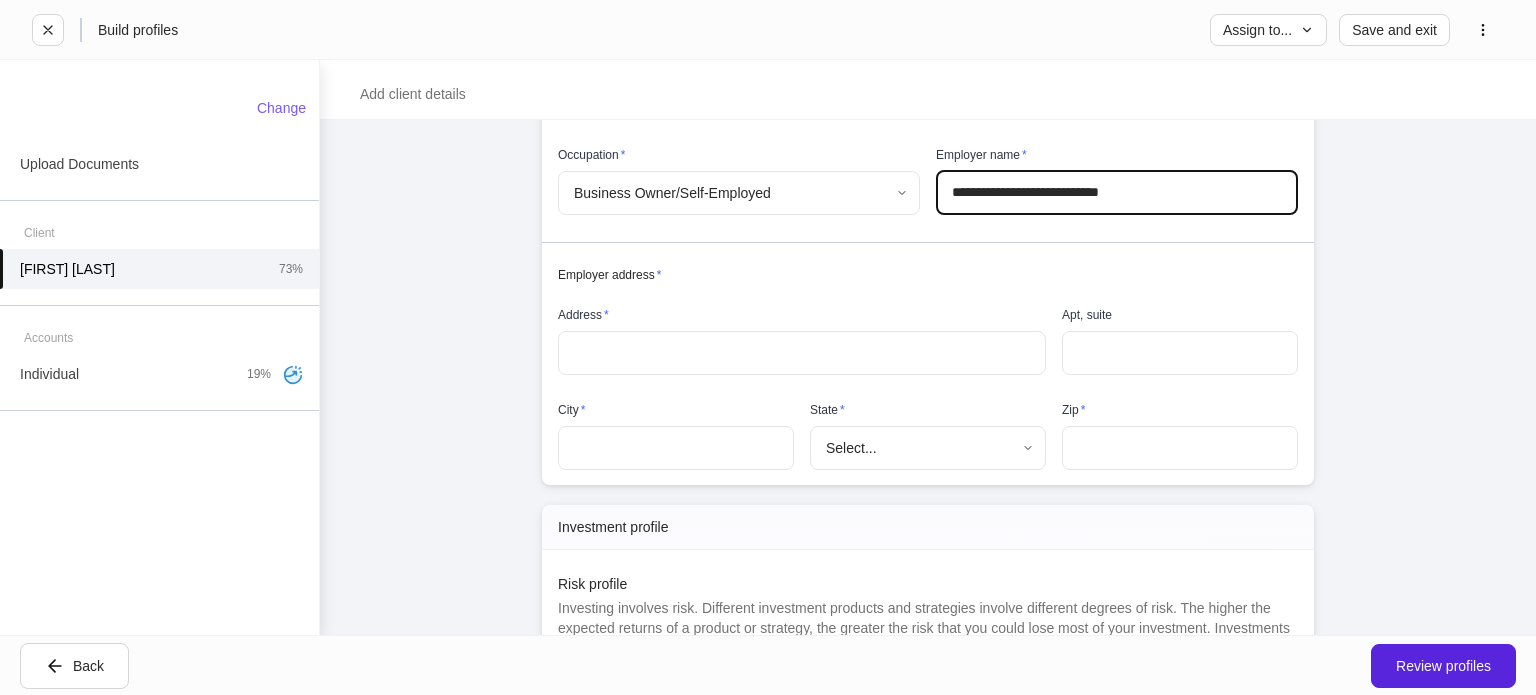 click at bounding box center [802, 353] 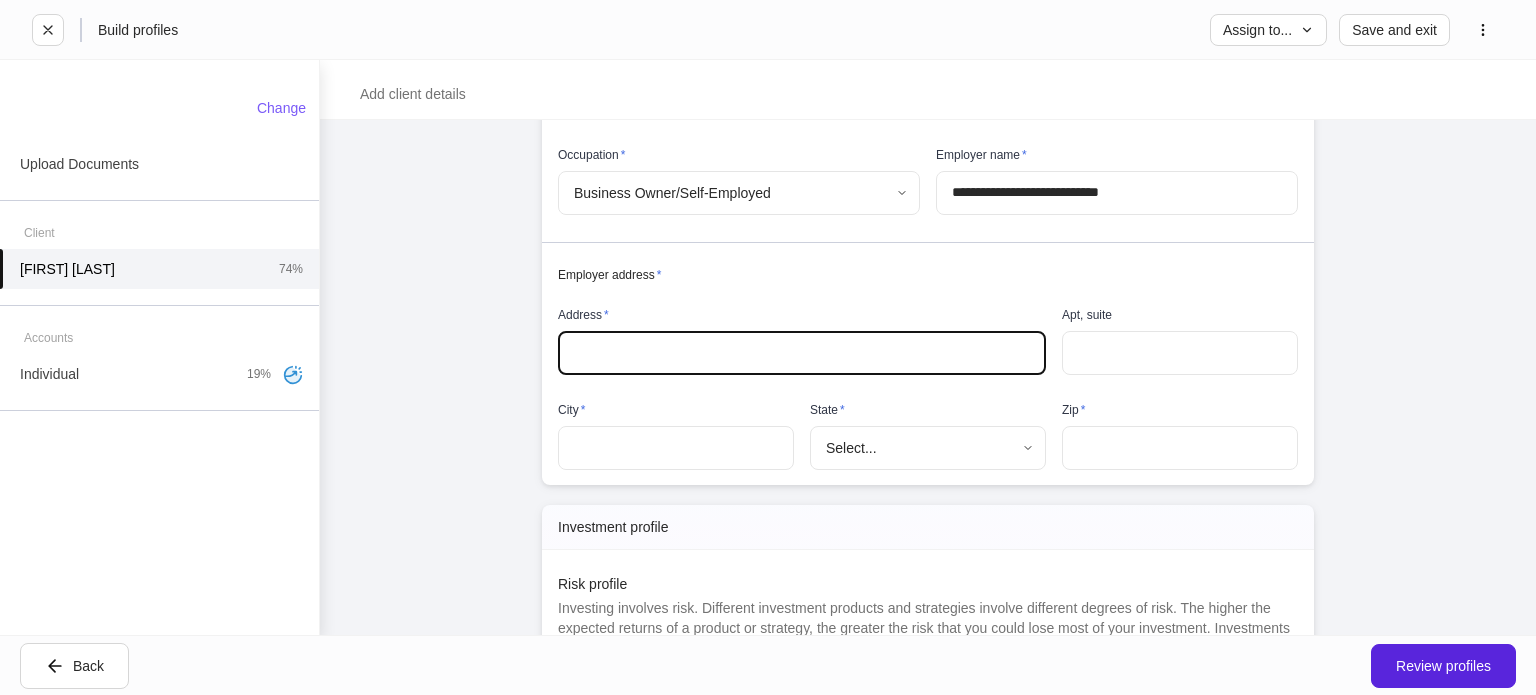 click on "**********" at bounding box center [1117, 193] 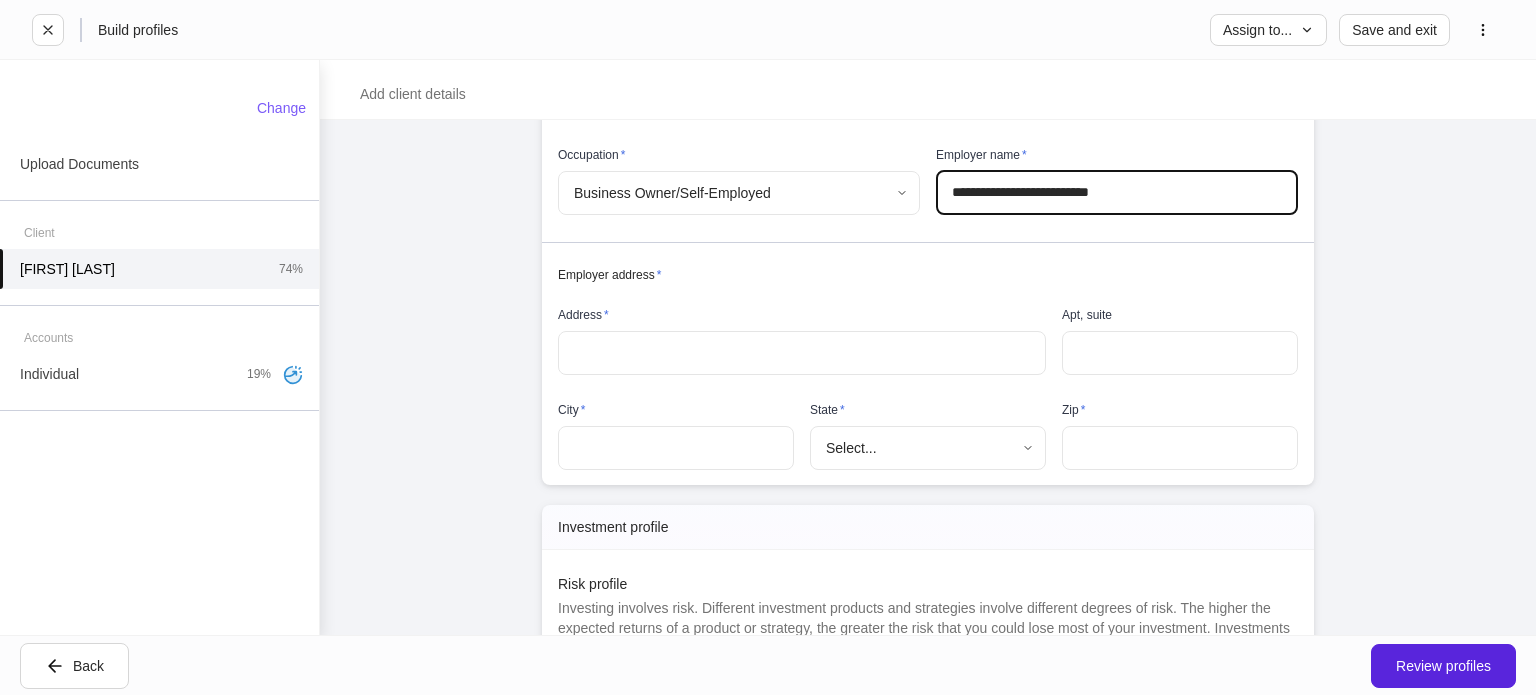 type on "**********" 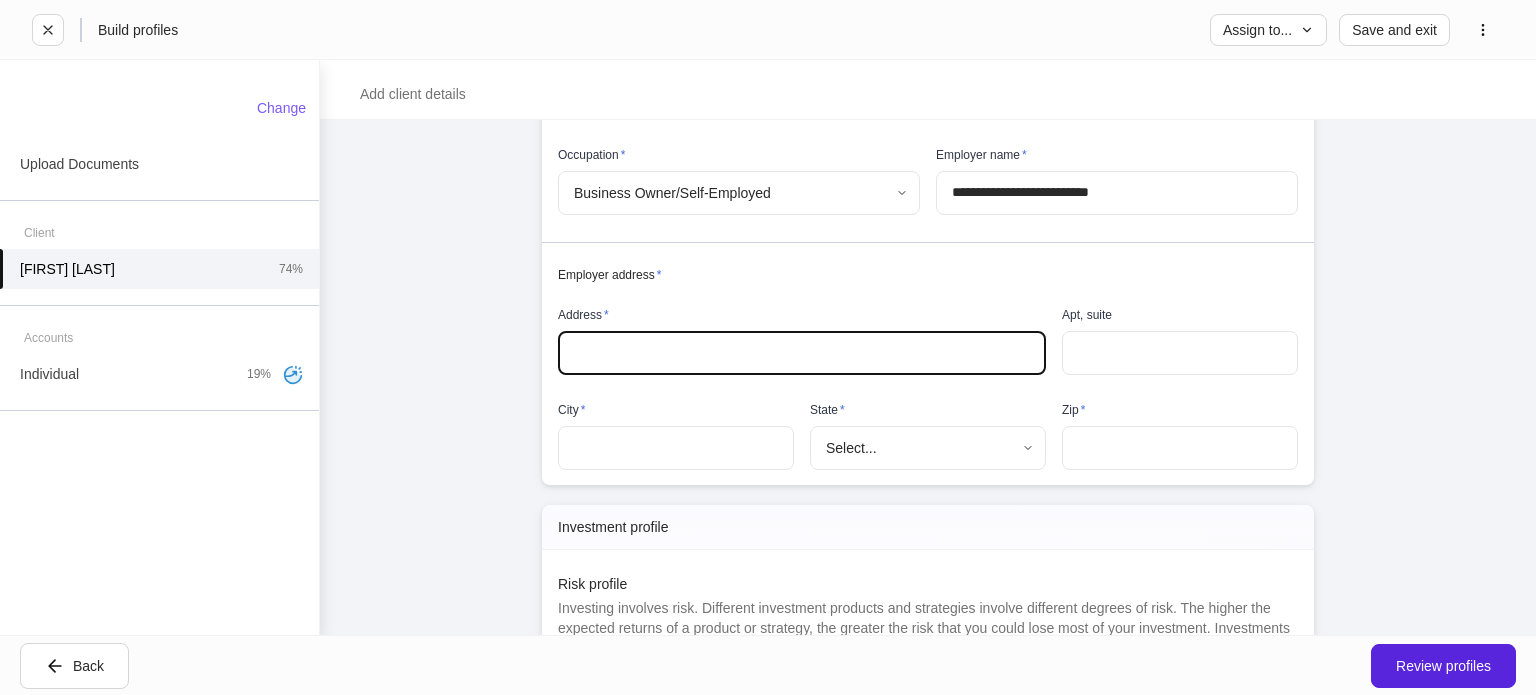 paste on "**********" 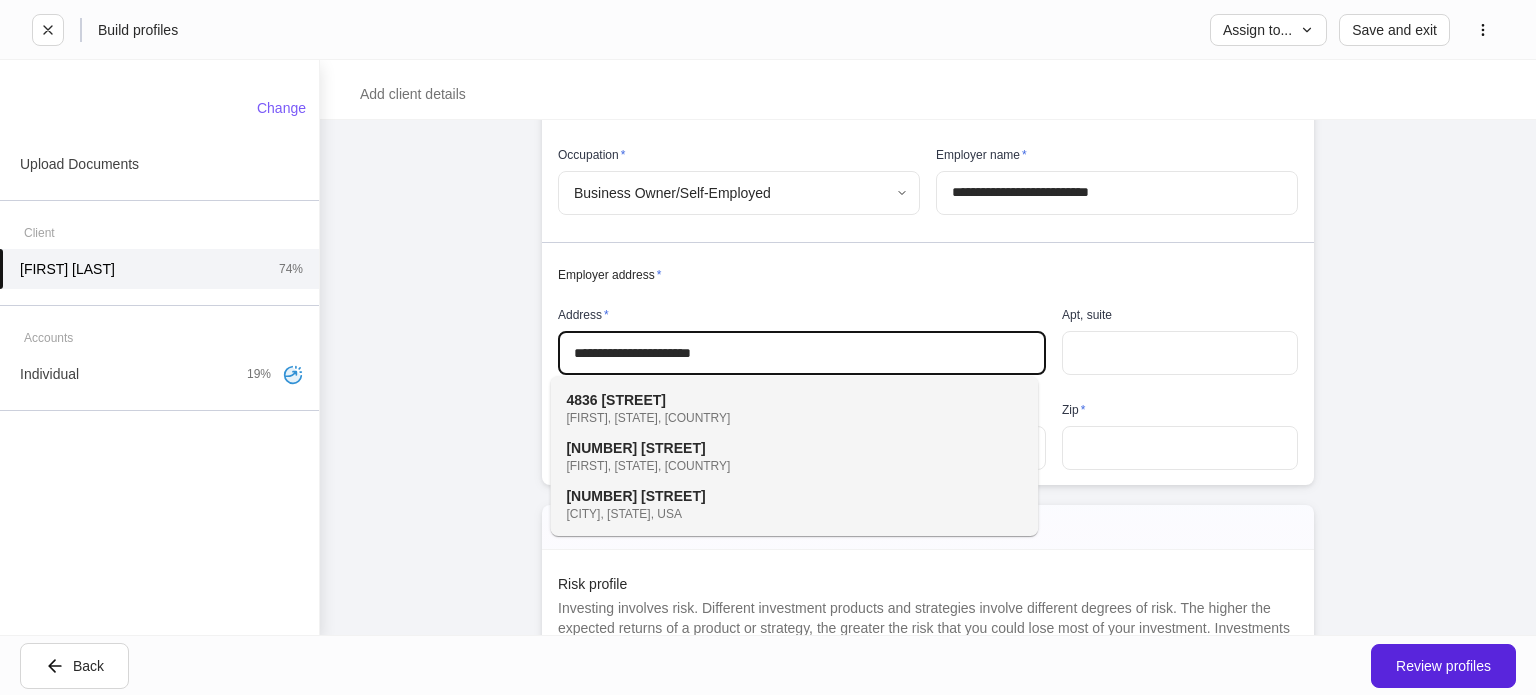 click on "[STREET]" at bounding box center [633, 400] 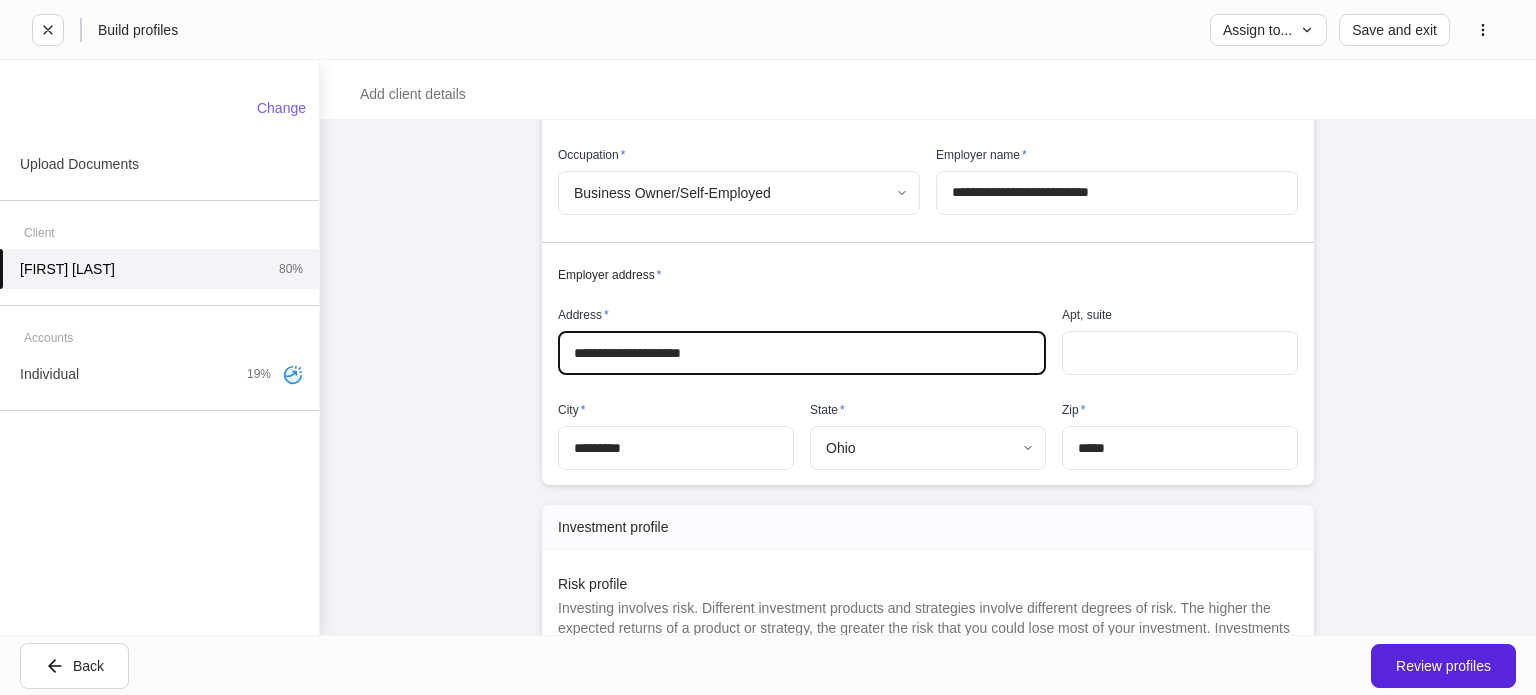 type on "*********" 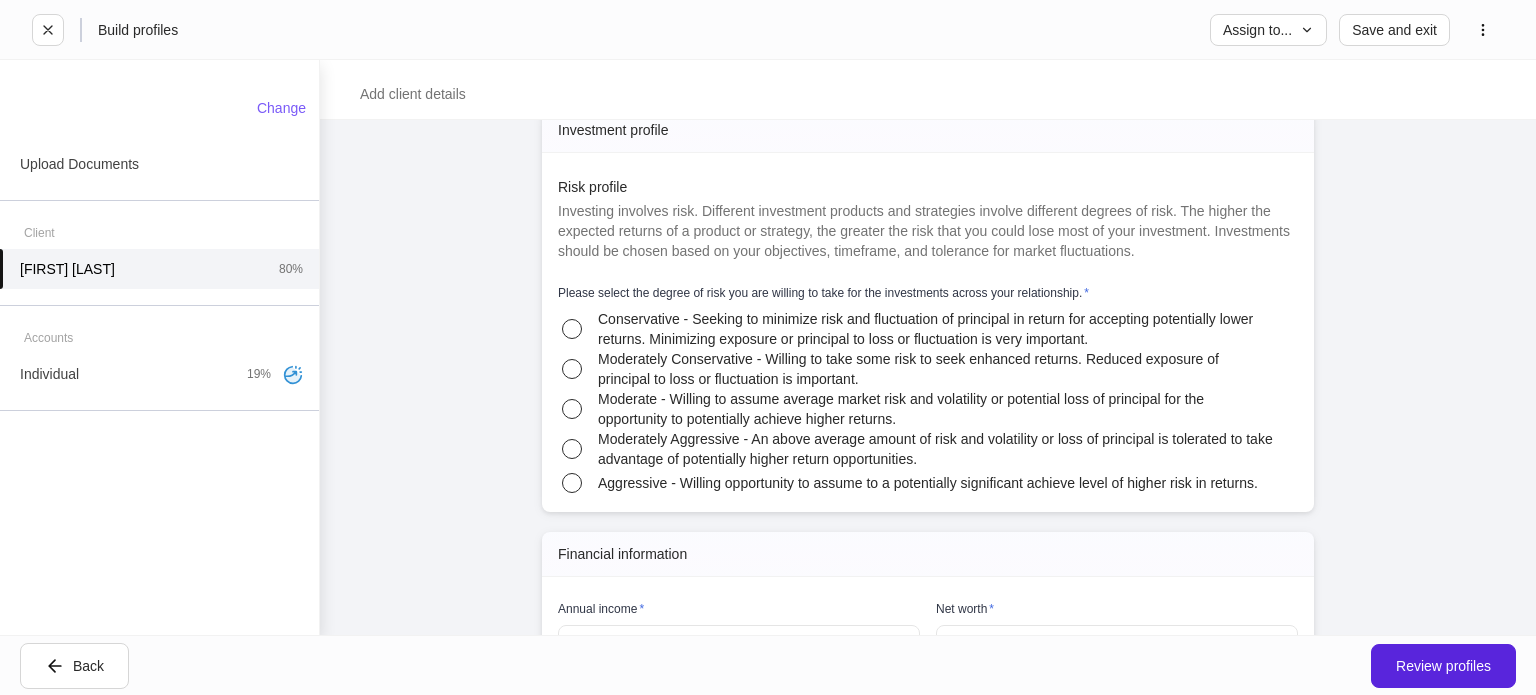 scroll, scrollTop: 2704, scrollLeft: 0, axis: vertical 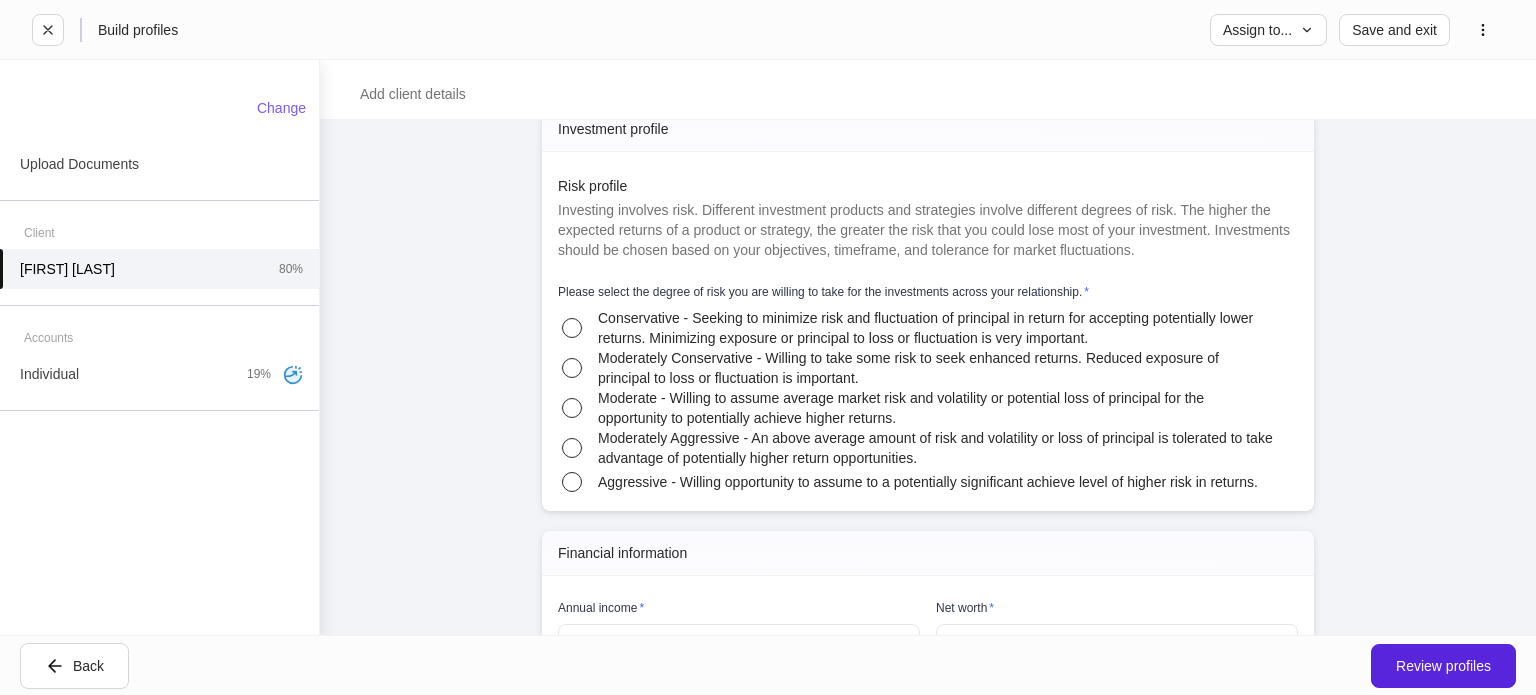 click on "Moderate - Willing to assume average market risk and volatility or potential loss of principal for the opportunity to potentially achieve higher returns." at bounding box center (916, 408) 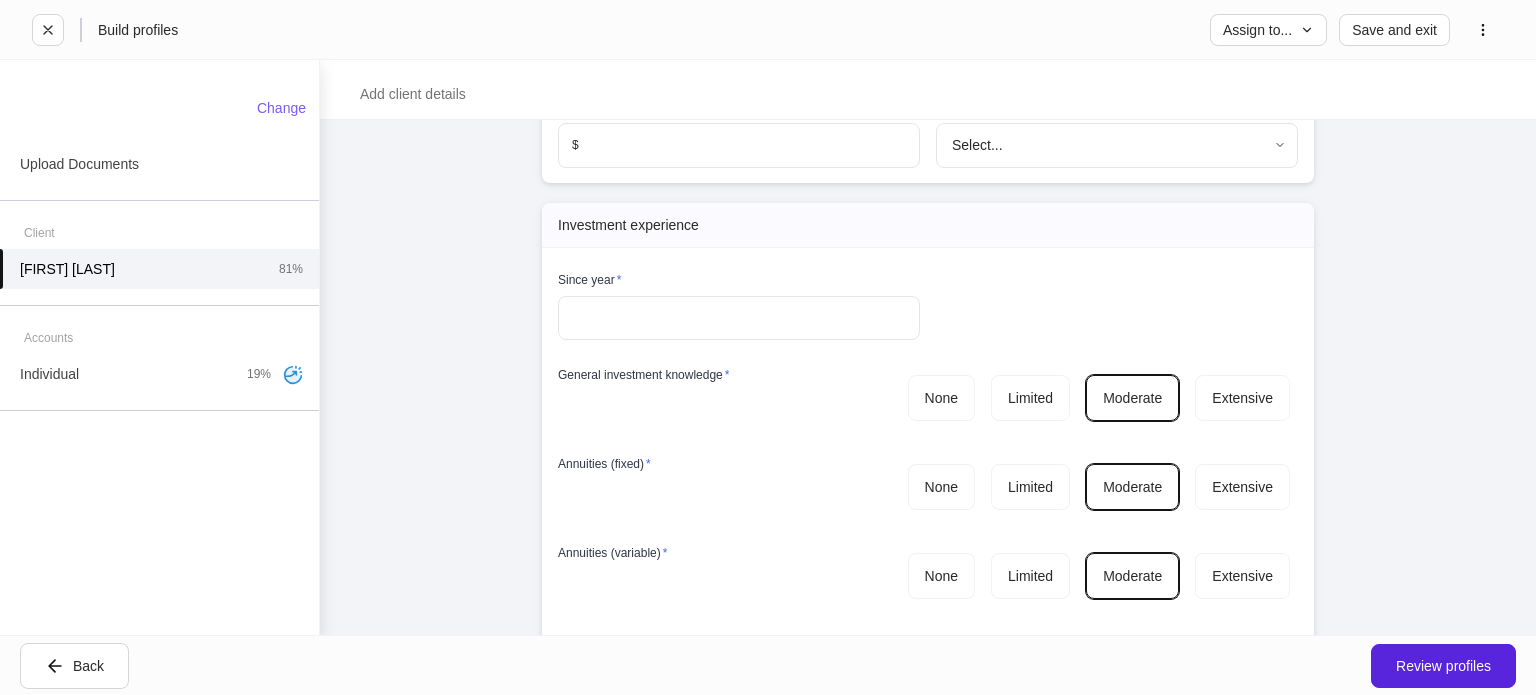 scroll, scrollTop: 3327, scrollLeft: 0, axis: vertical 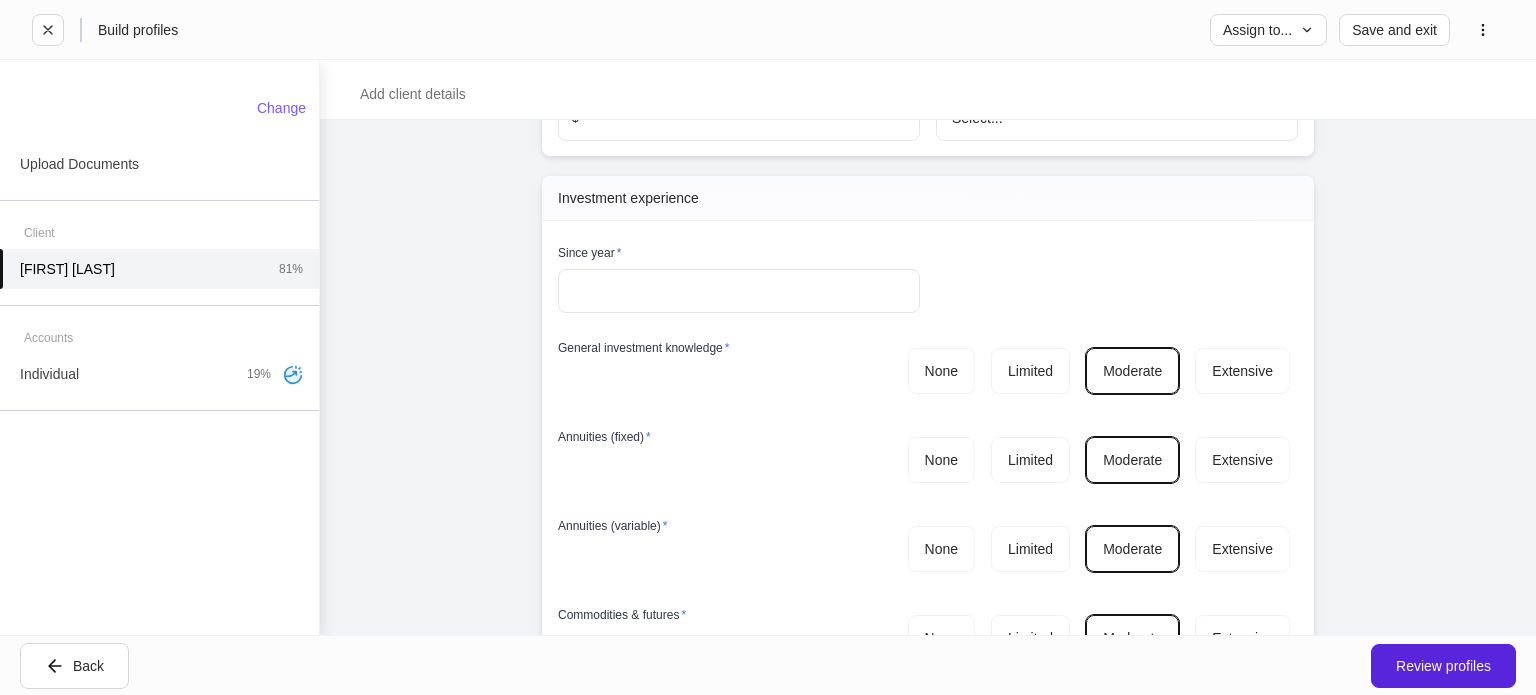 click at bounding box center (739, 291) 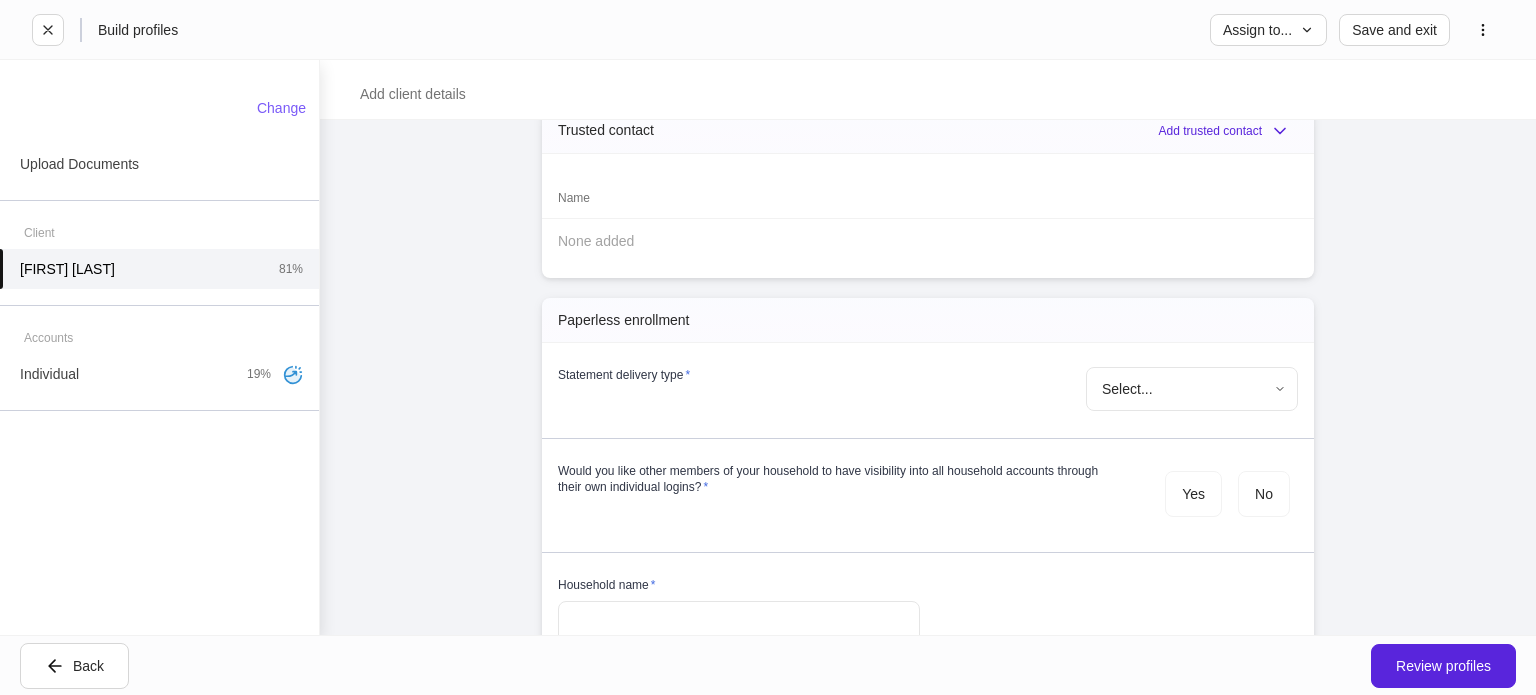 scroll, scrollTop: 5927, scrollLeft: 0, axis: vertical 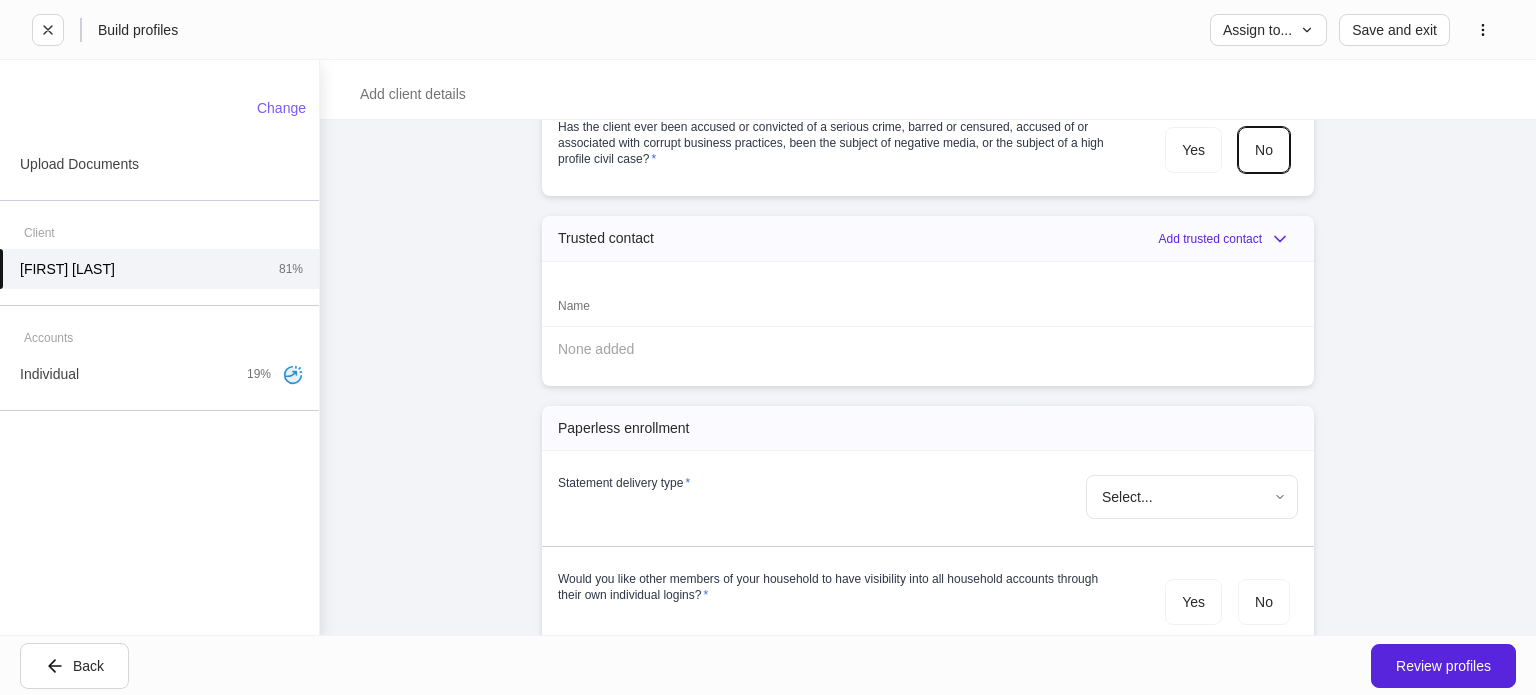 type on "****" 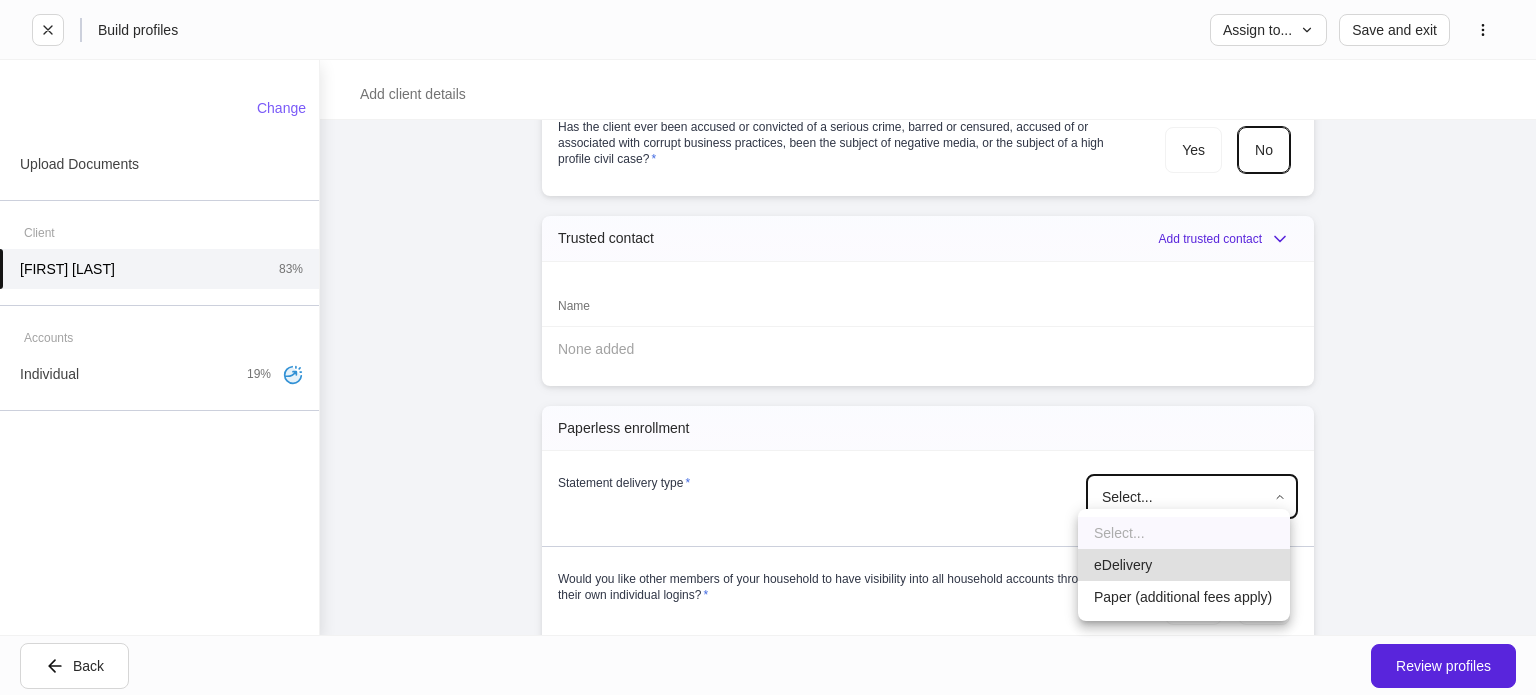 click on "eDelivery" at bounding box center [1184, 565] 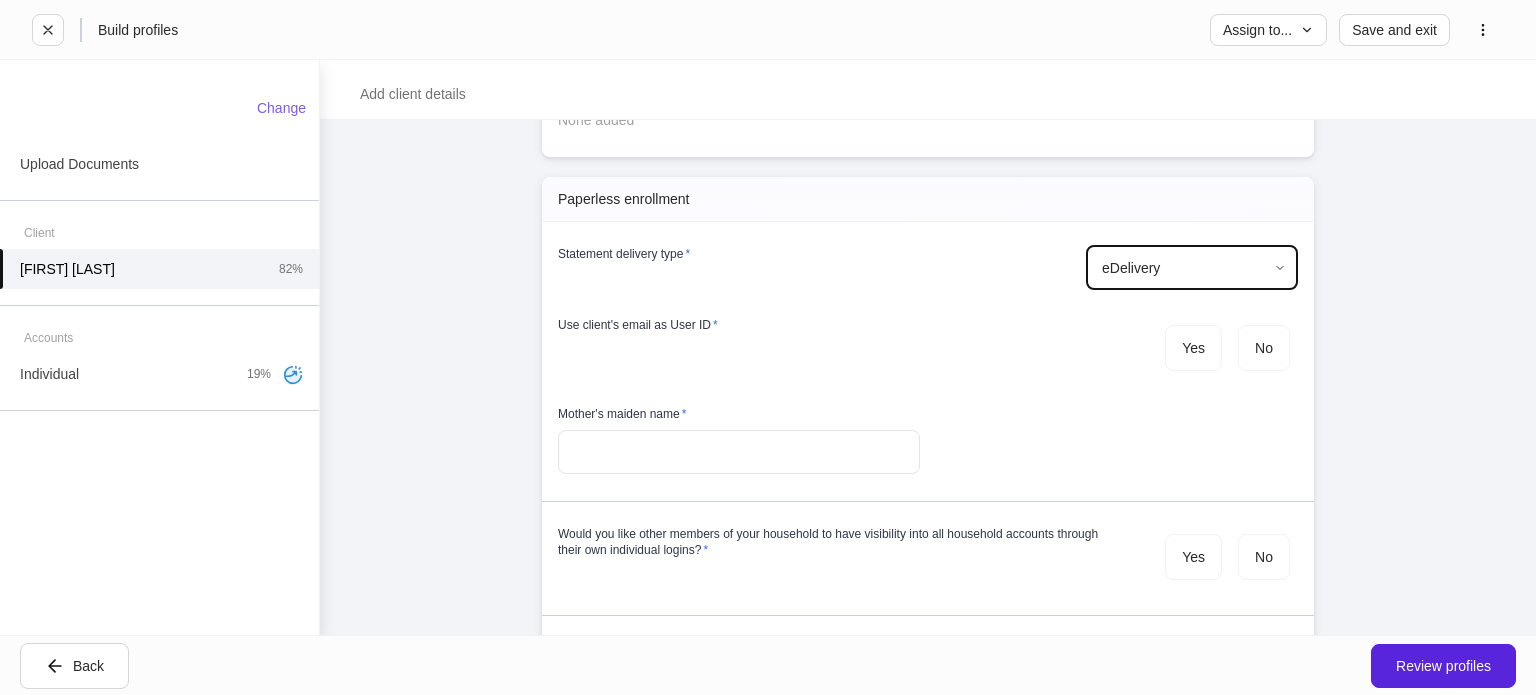 scroll, scrollTop: 6203, scrollLeft: 0, axis: vertical 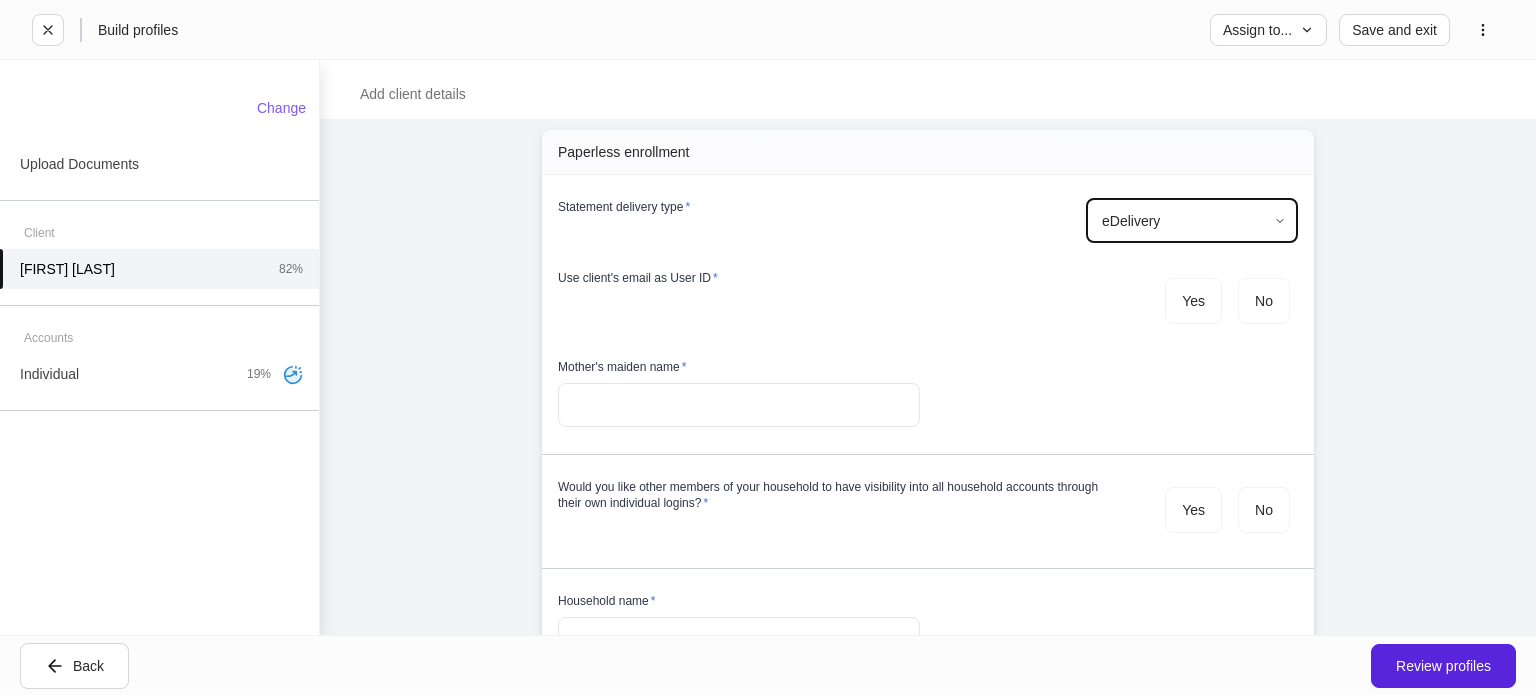 click on "Yes No" at bounding box center [1227, 301] 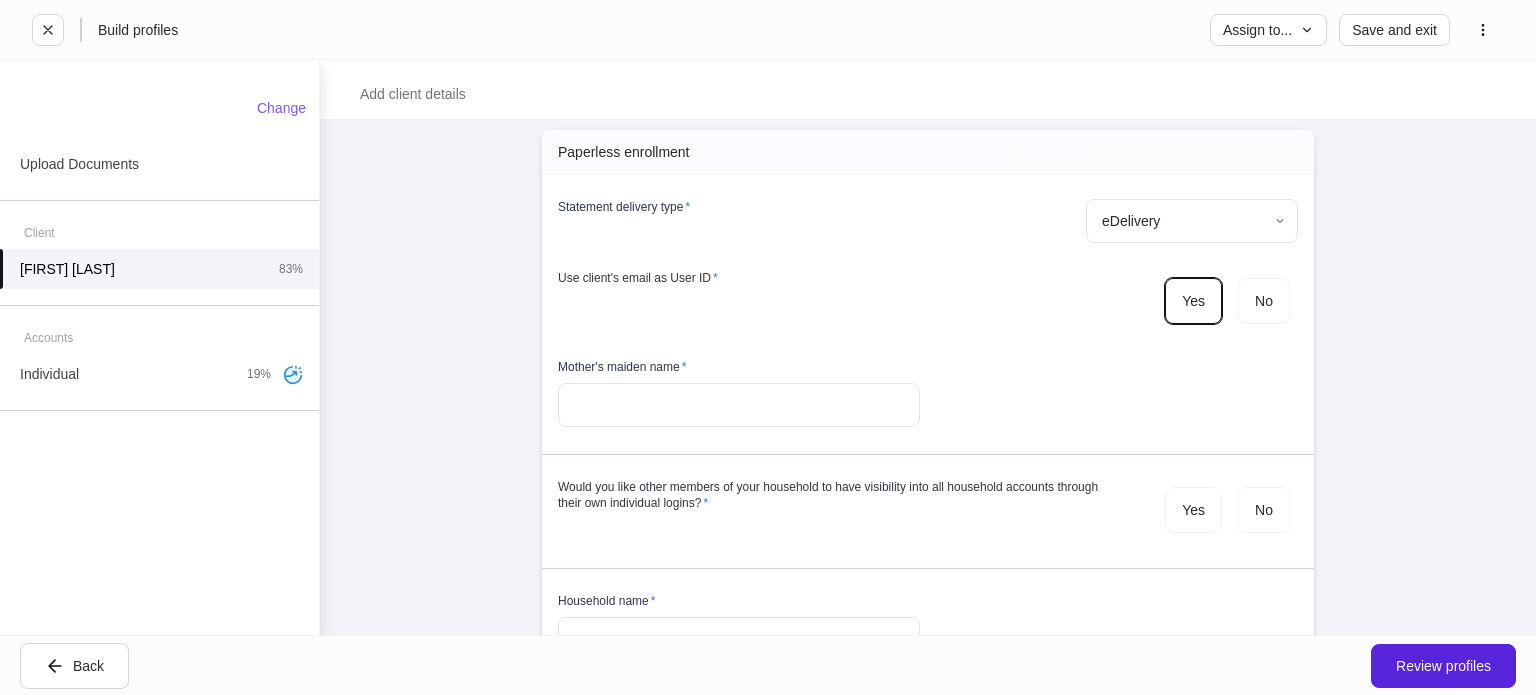 click on "​" at bounding box center [739, 406] 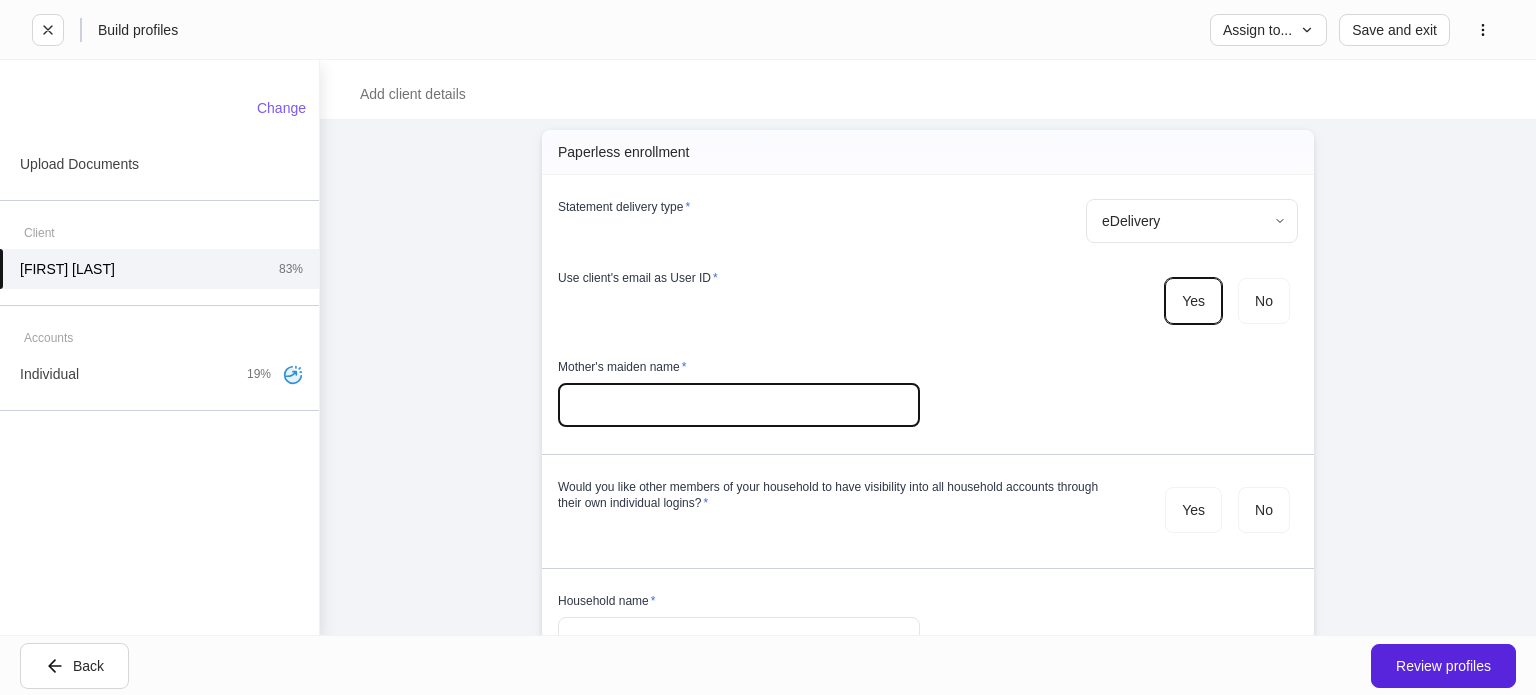 click at bounding box center (739, 405) 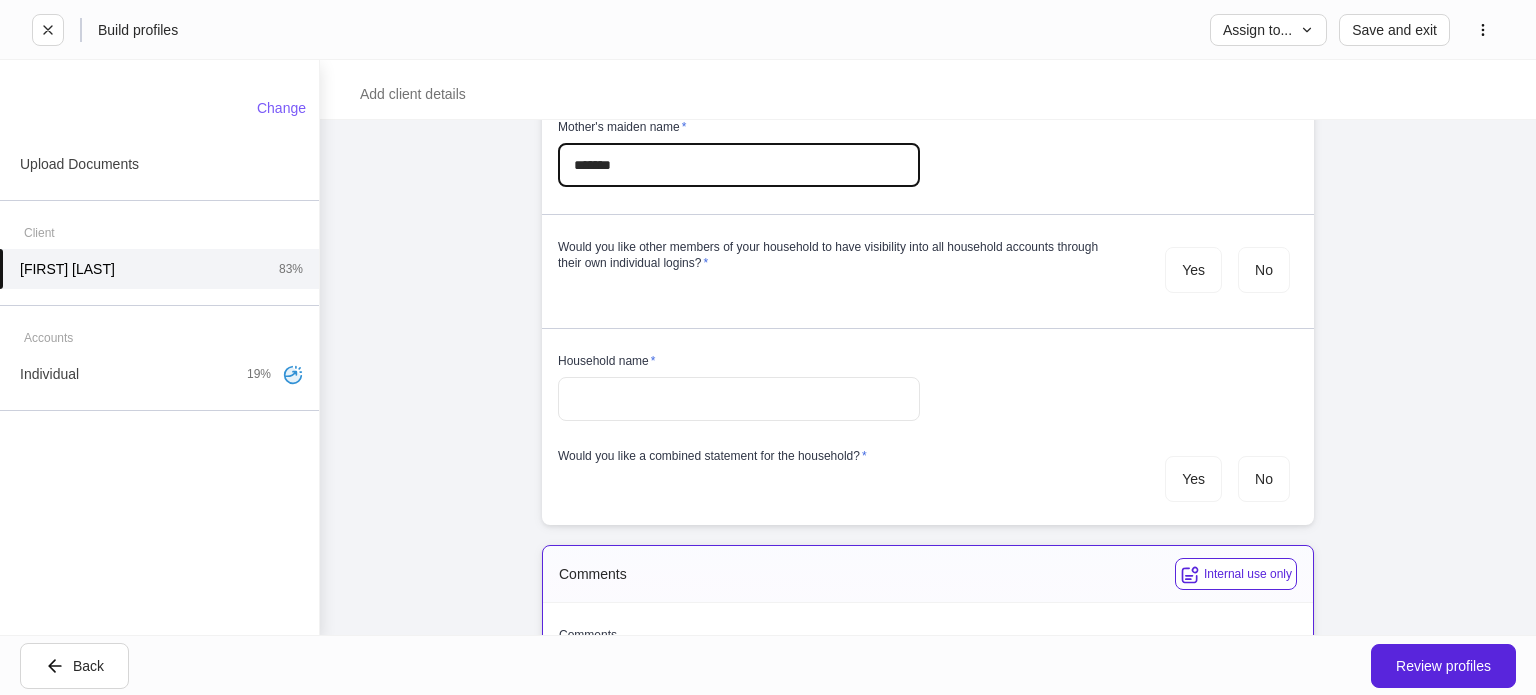scroll, scrollTop: 6470, scrollLeft: 0, axis: vertical 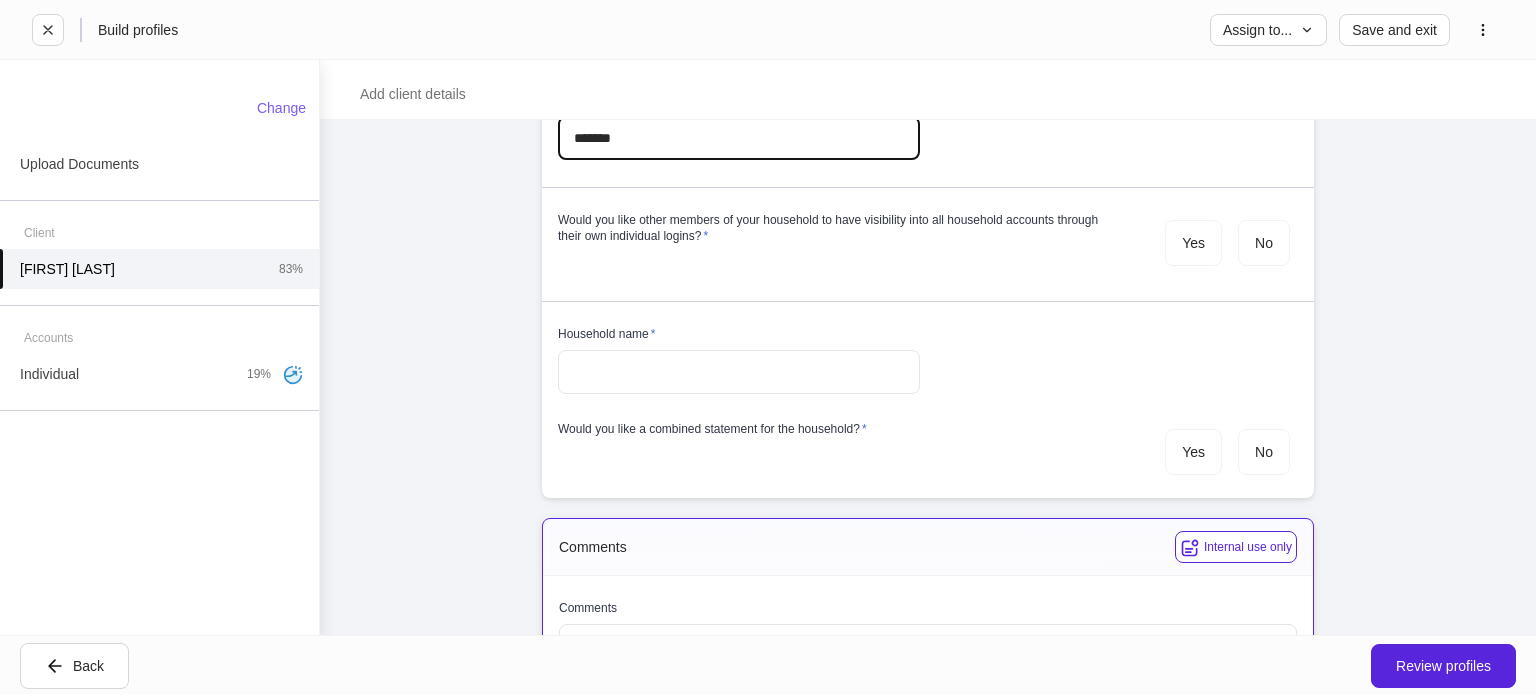 type on "*******" 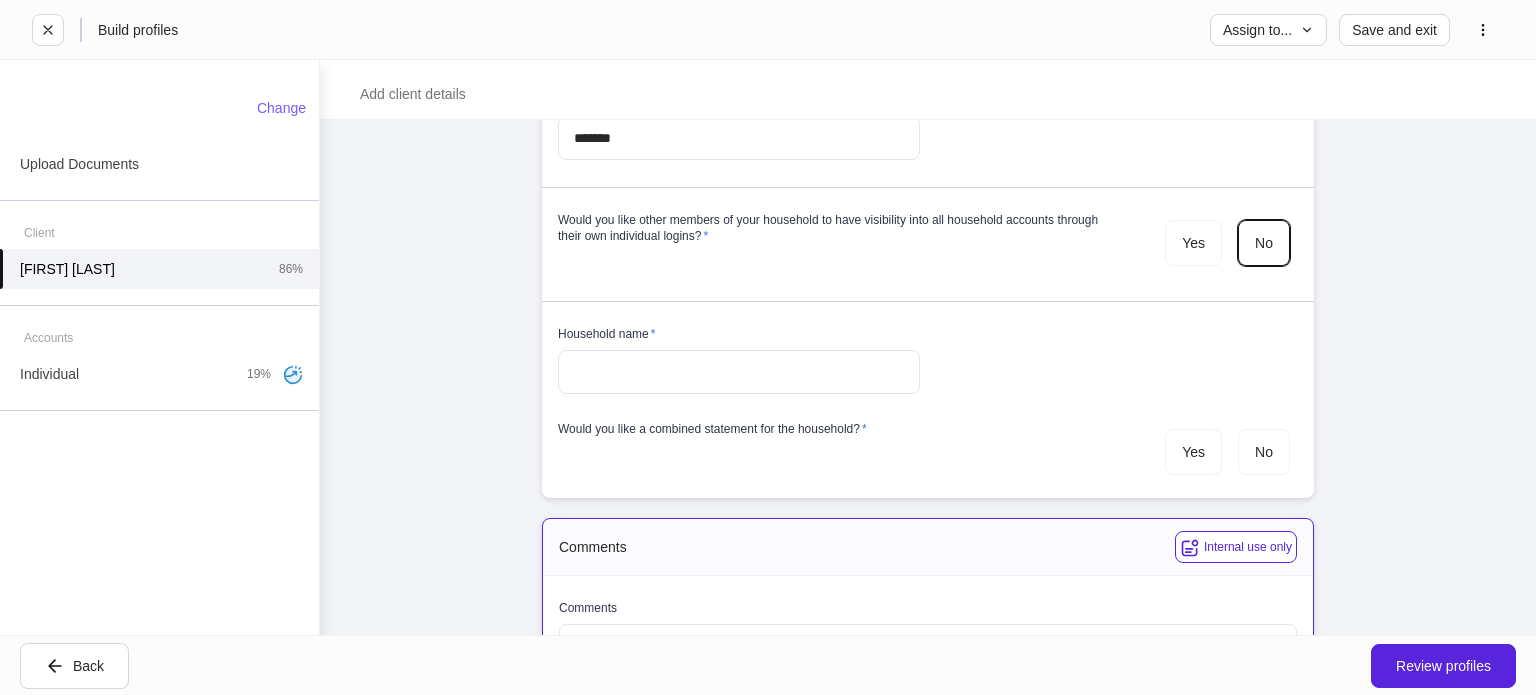 click at bounding box center (739, 372) 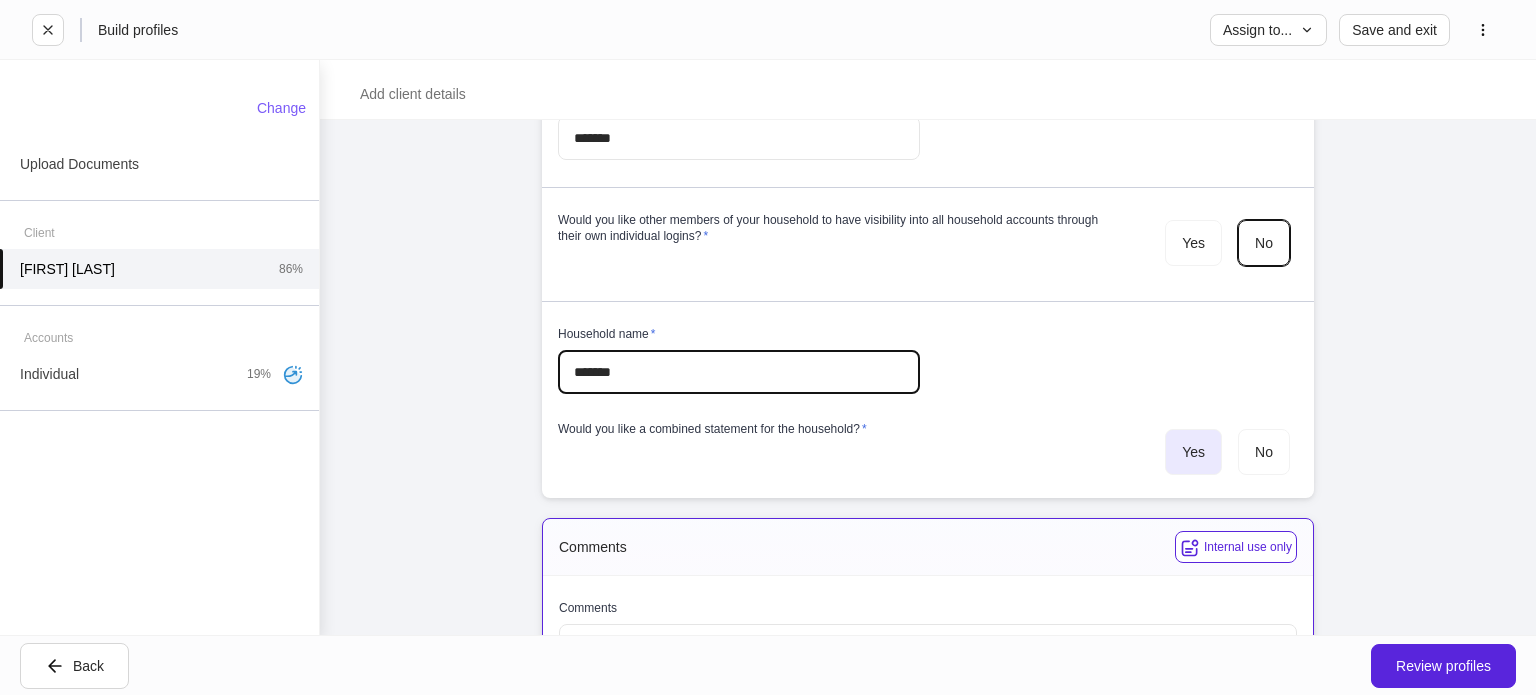 type on "*******" 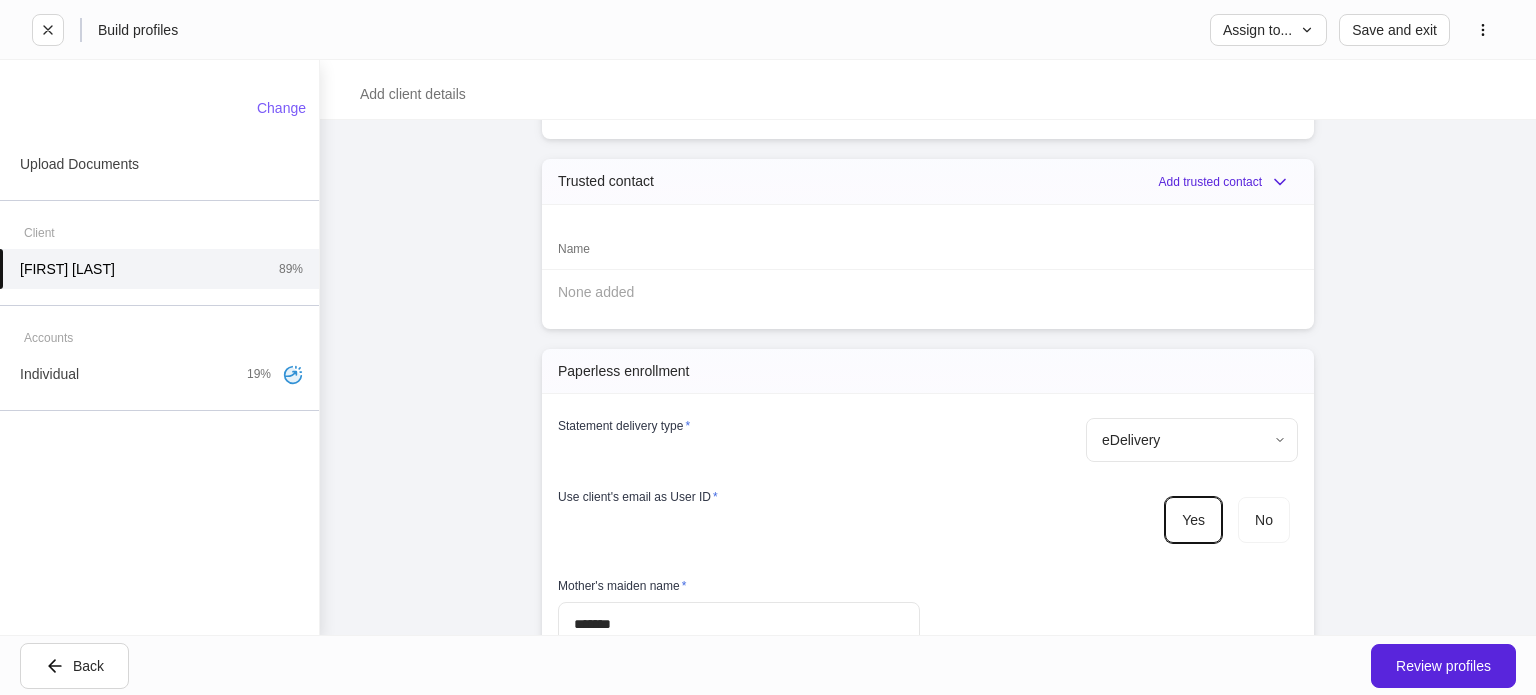 scroll, scrollTop: 6624, scrollLeft: 0, axis: vertical 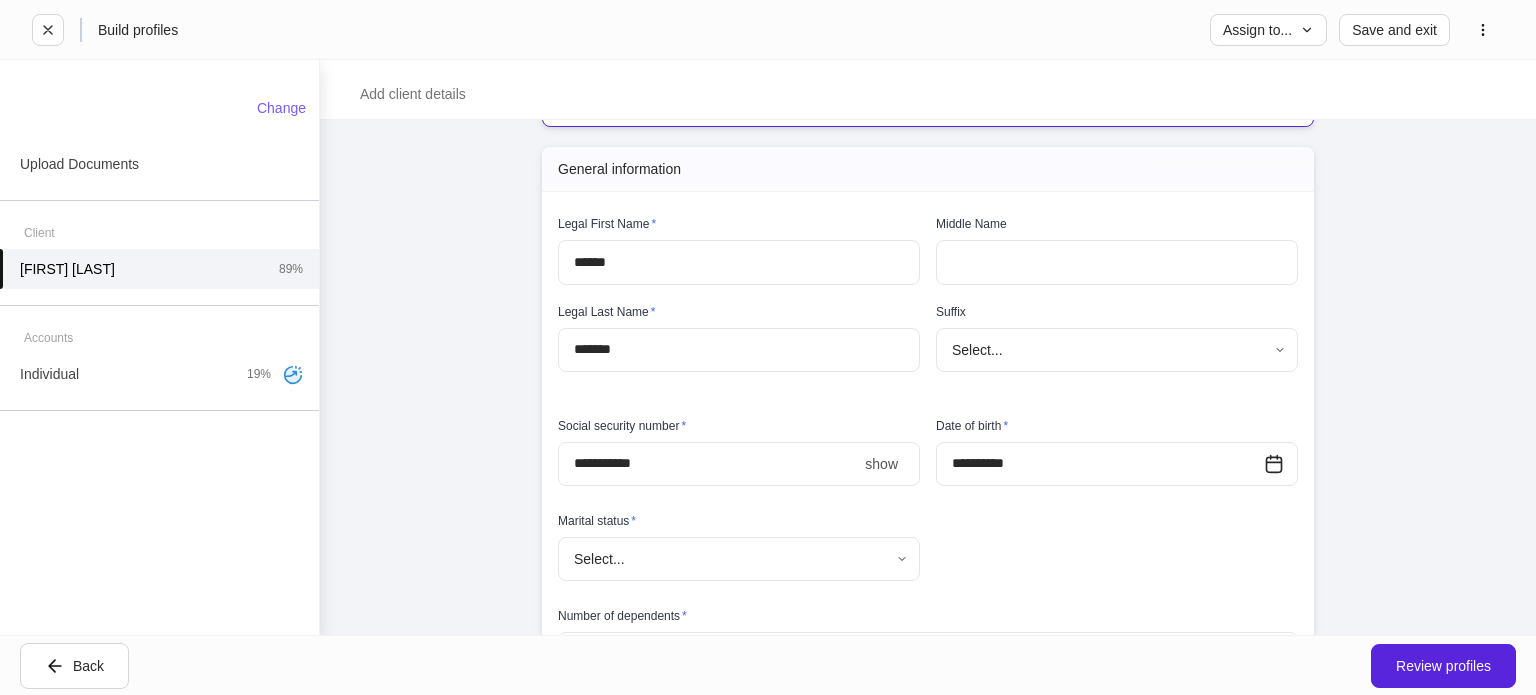 click on "****" at bounding box center [707, 464] 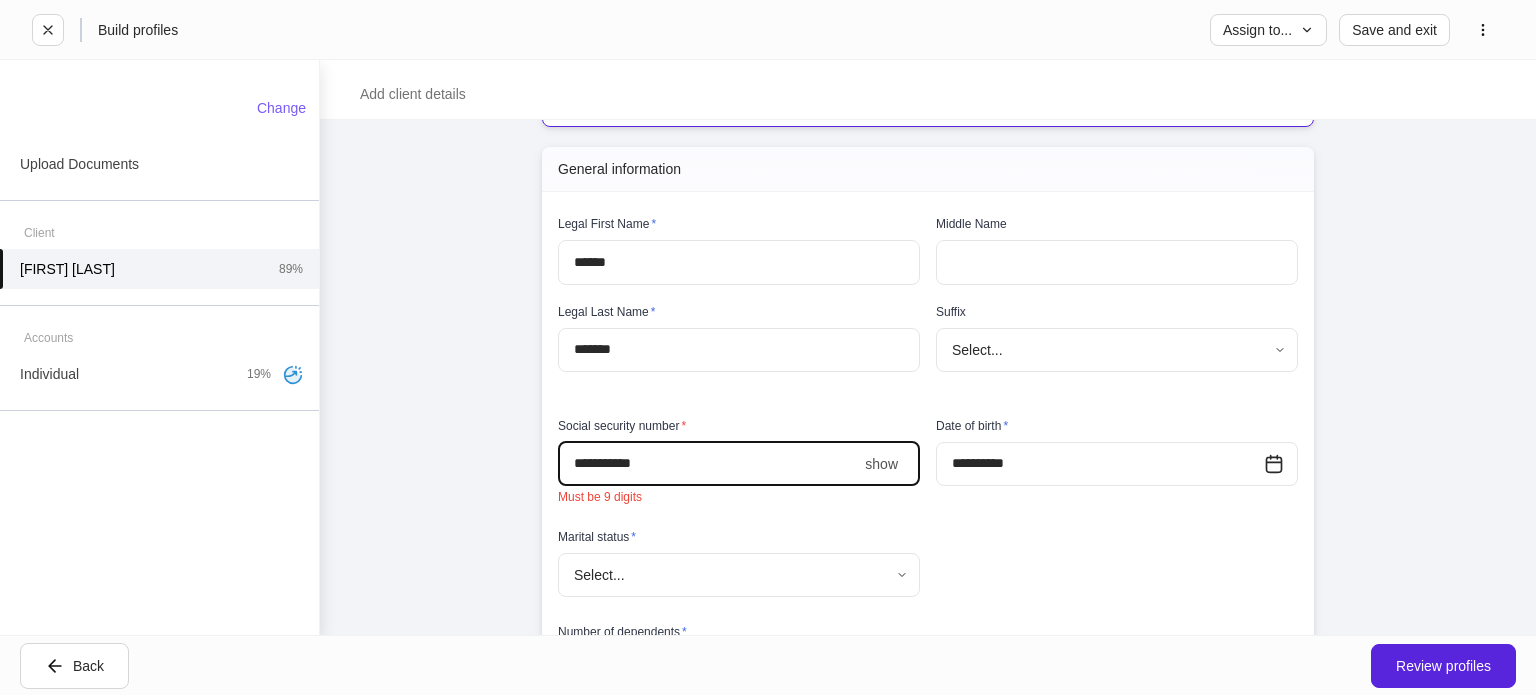 click on "show" at bounding box center (881, 464) 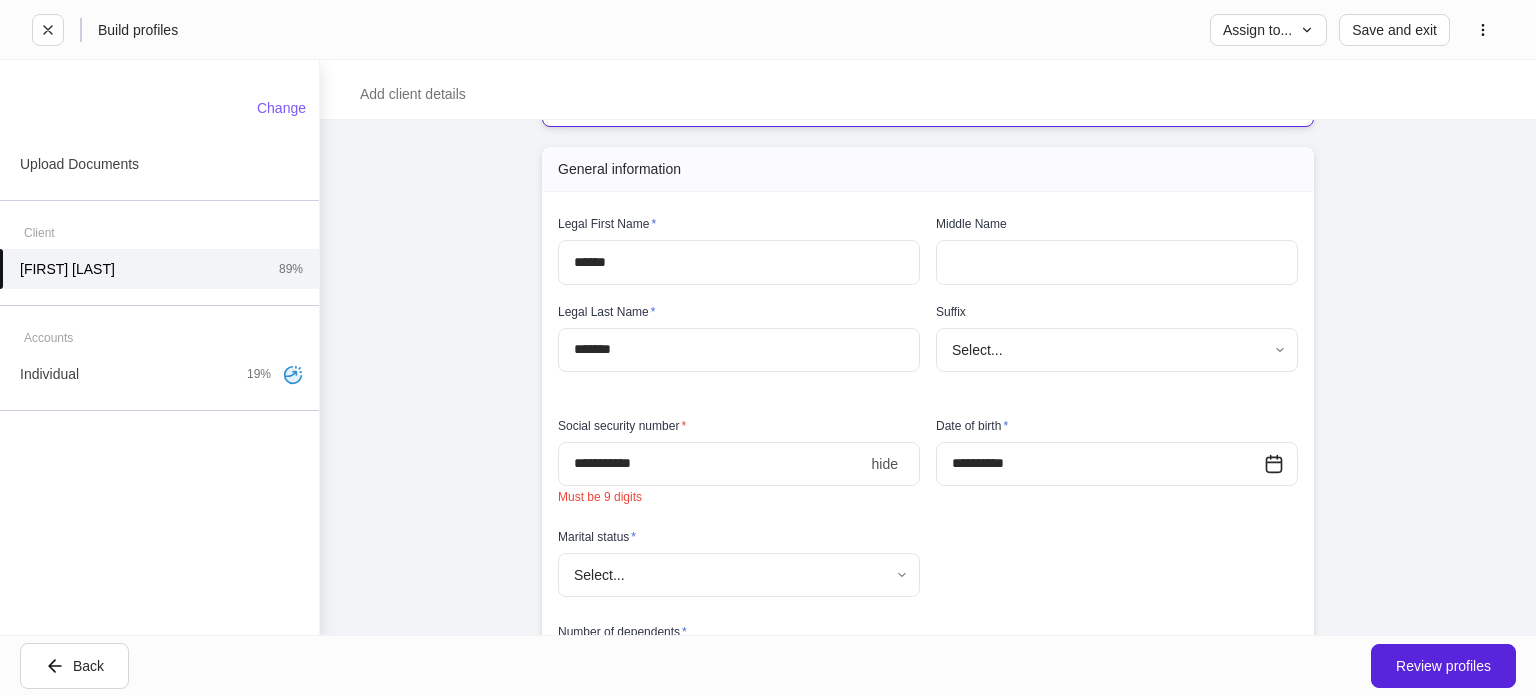 click on "********" at bounding box center (711, 464) 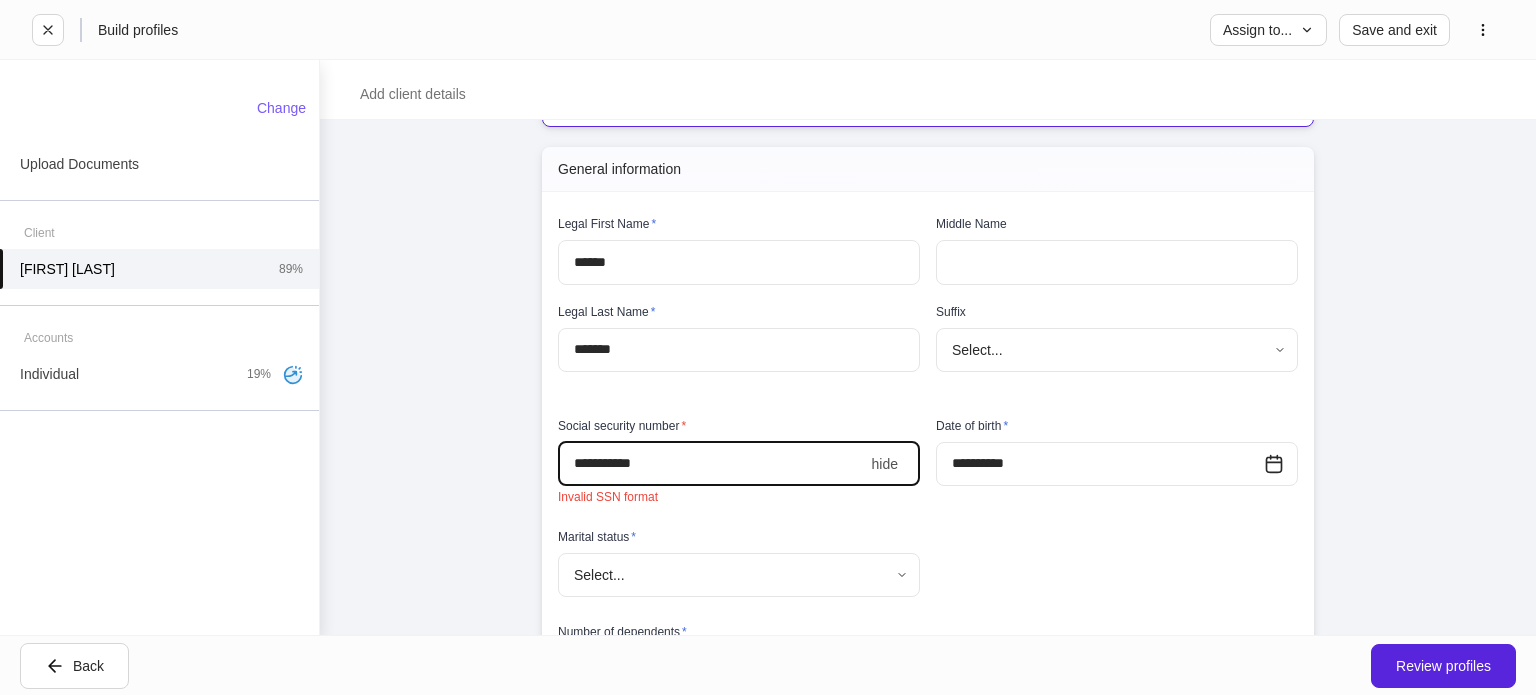 click on "**********" at bounding box center [920, 646] 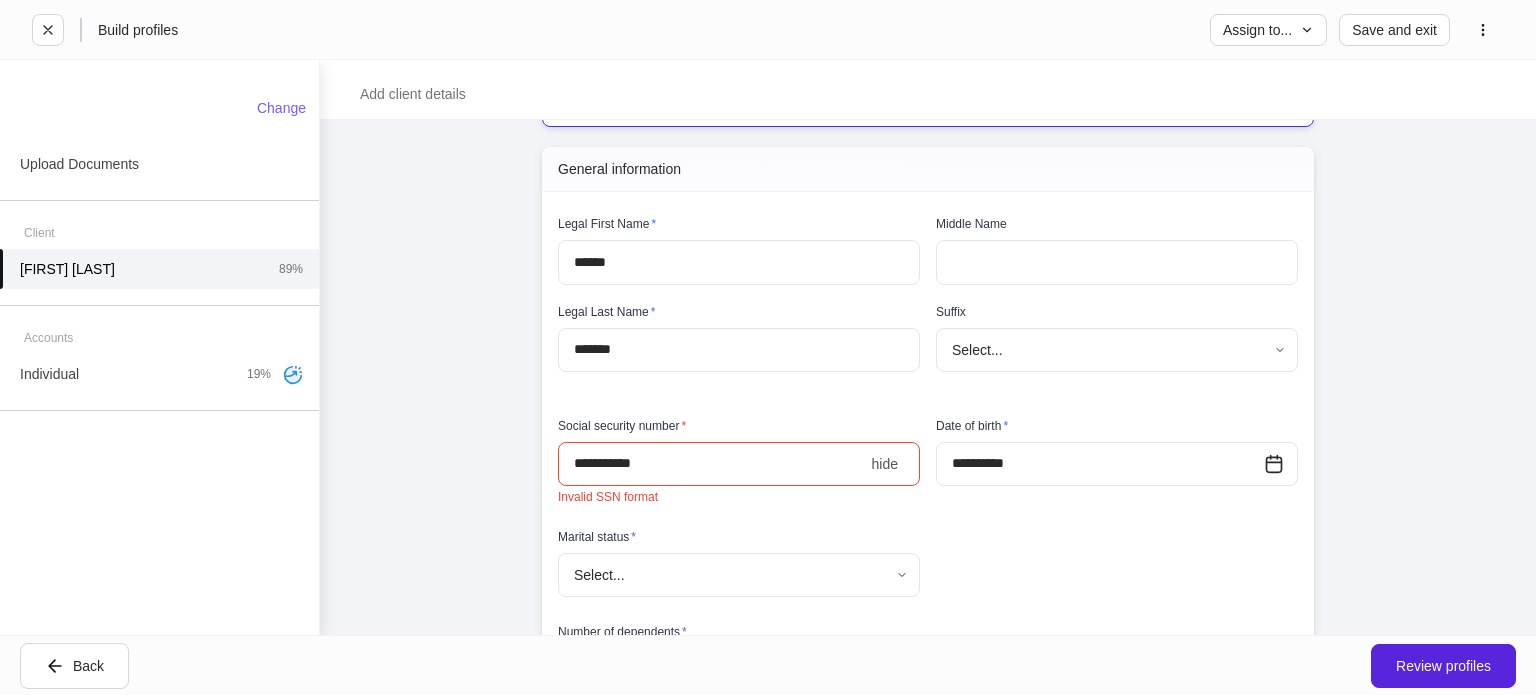 click on "**********" at bounding box center [920, 646] 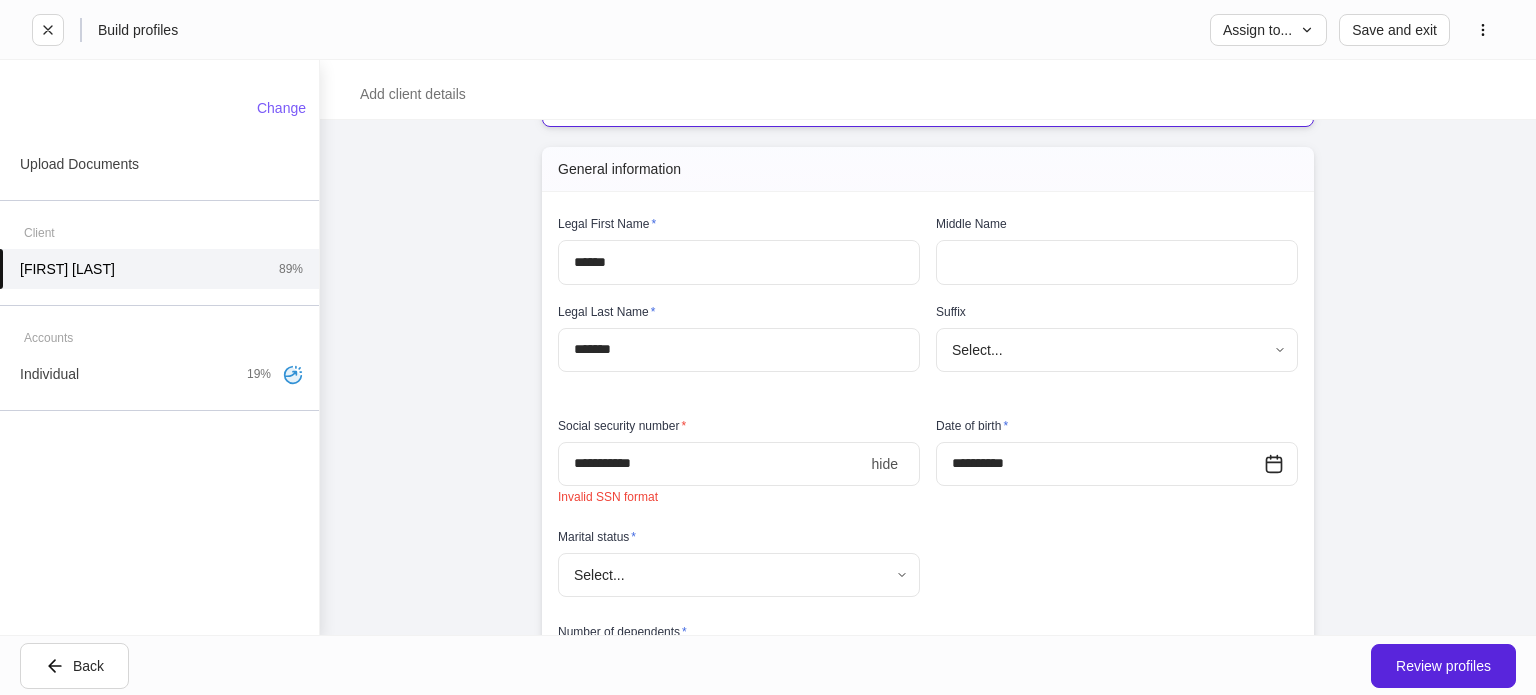 click on "**********" at bounding box center (711, 464) 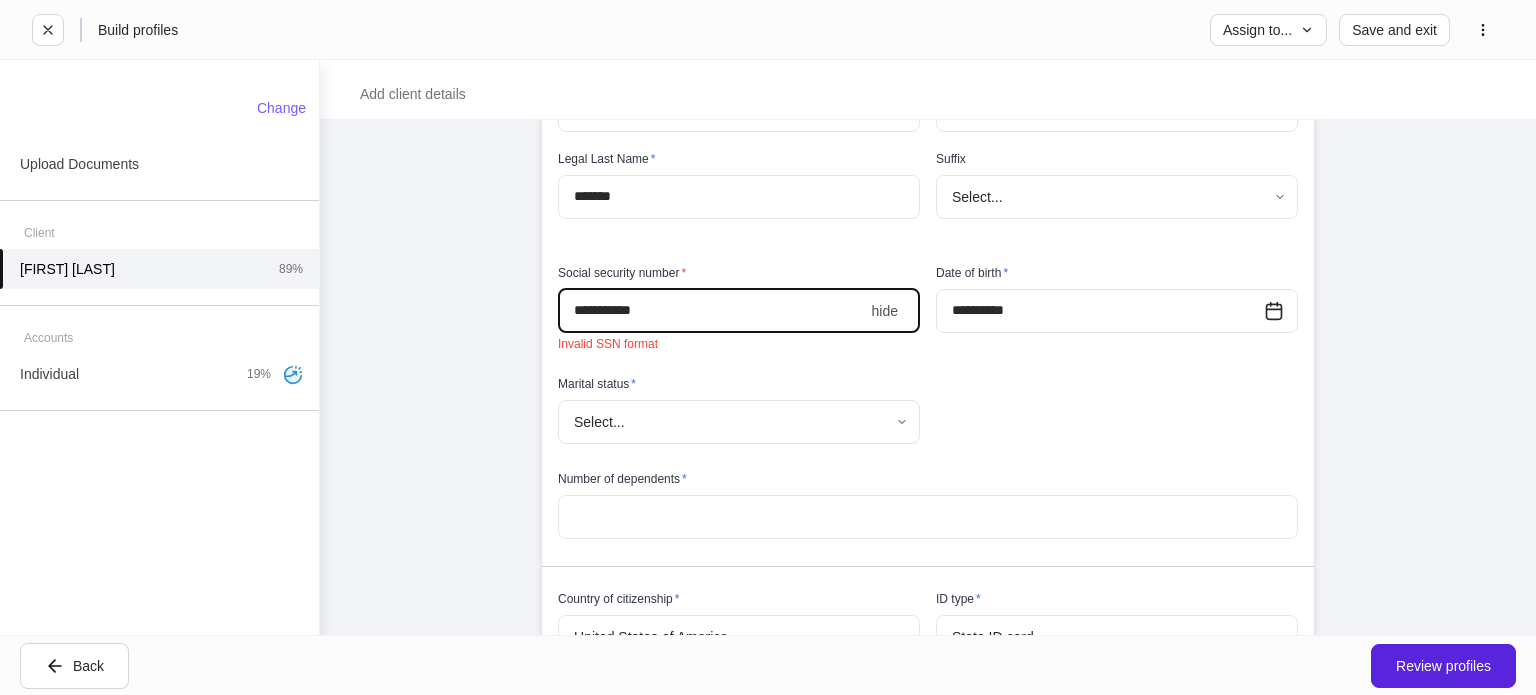 scroll, scrollTop: 467, scrollLeft: 0, axis: vertical 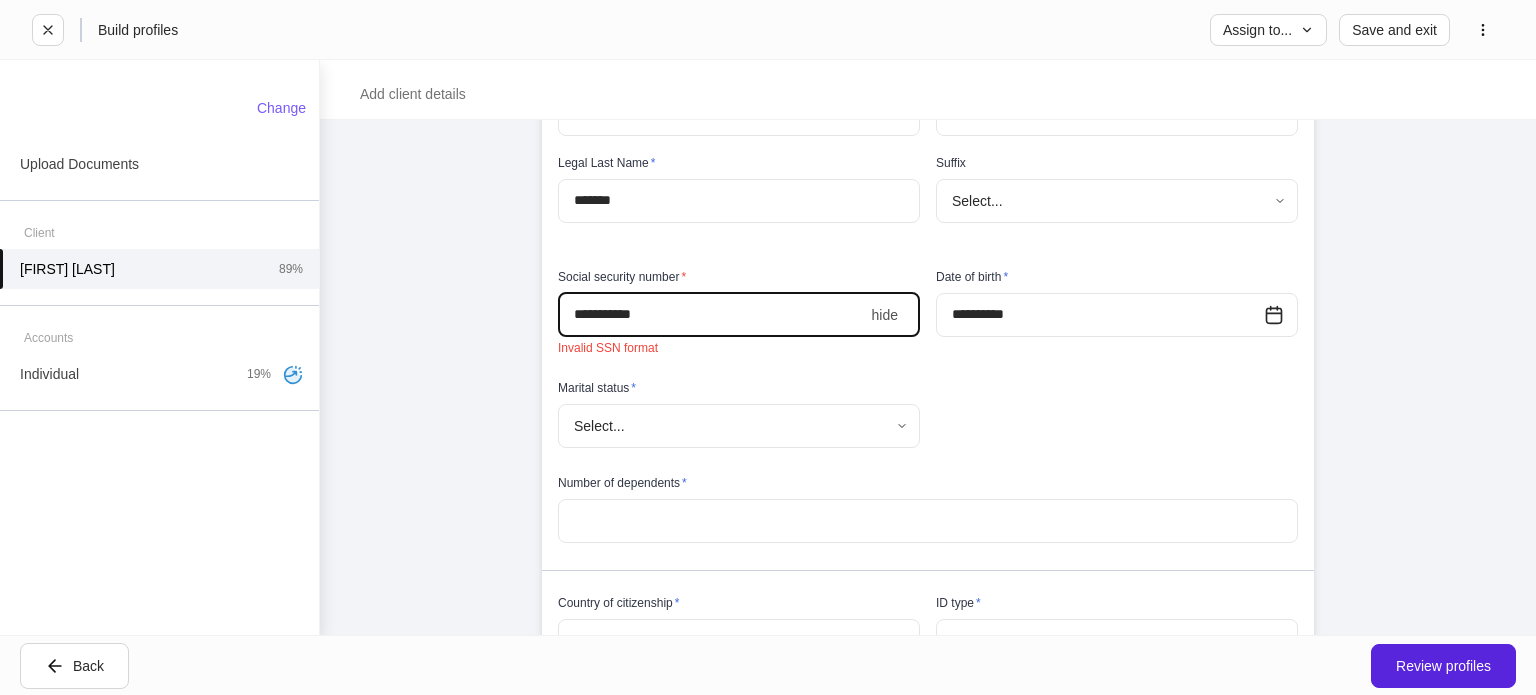 type on "**********" 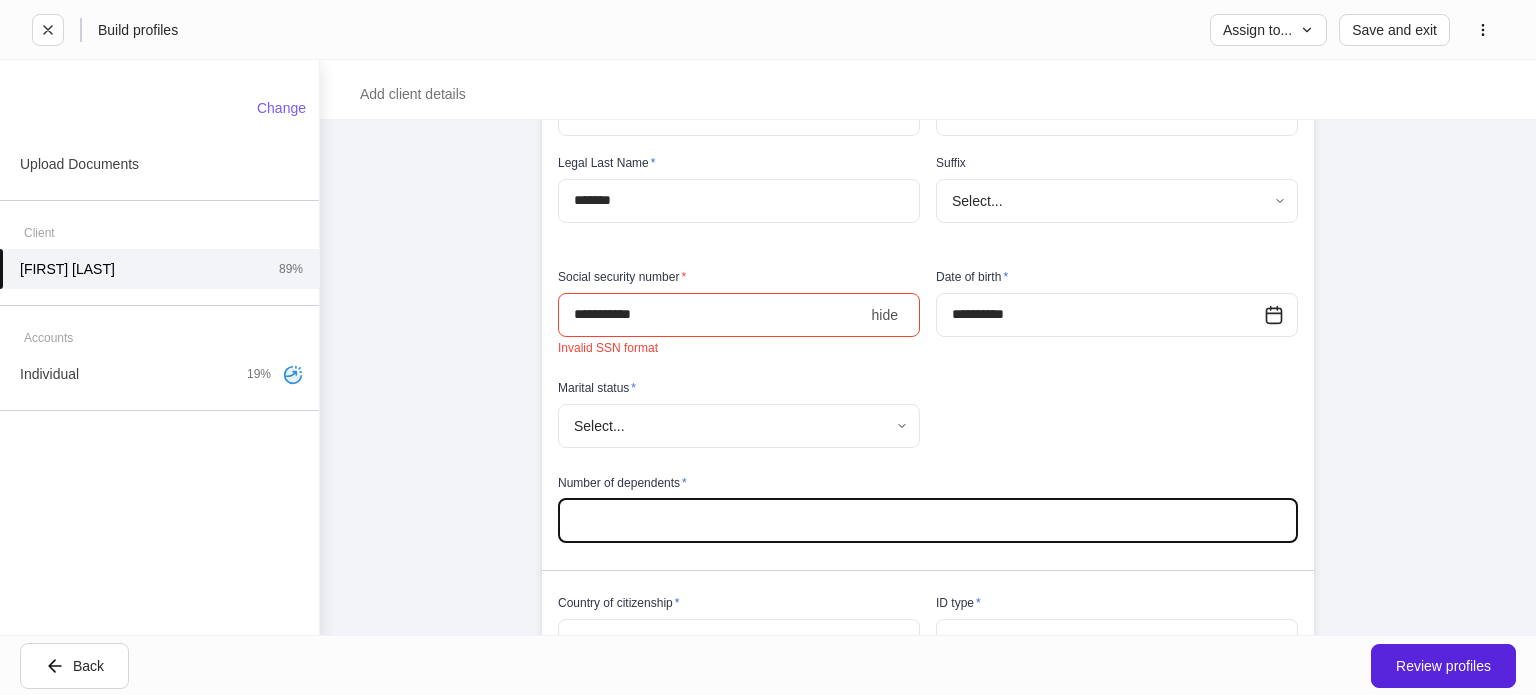 type on "*" 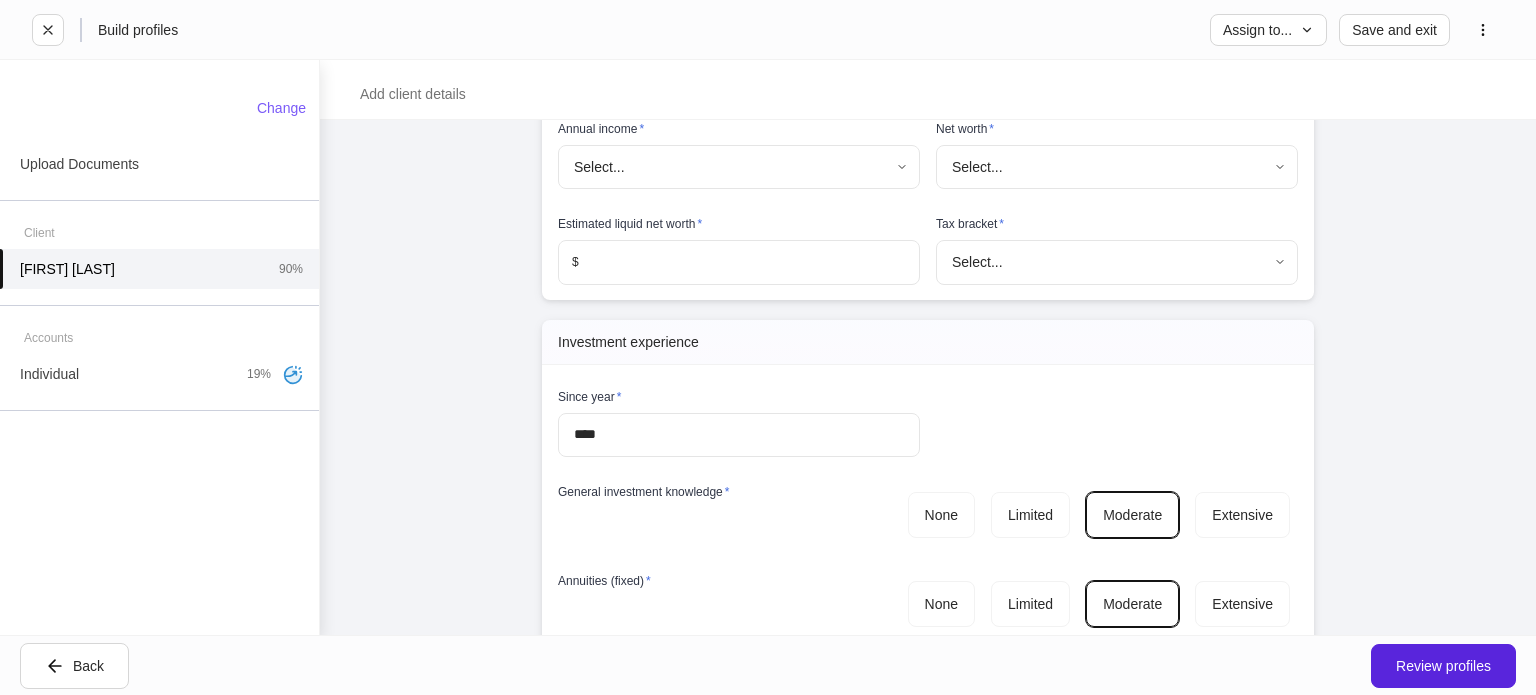 scroll, scrollTop: 3203, scrollLeft: 0, axis: vertical 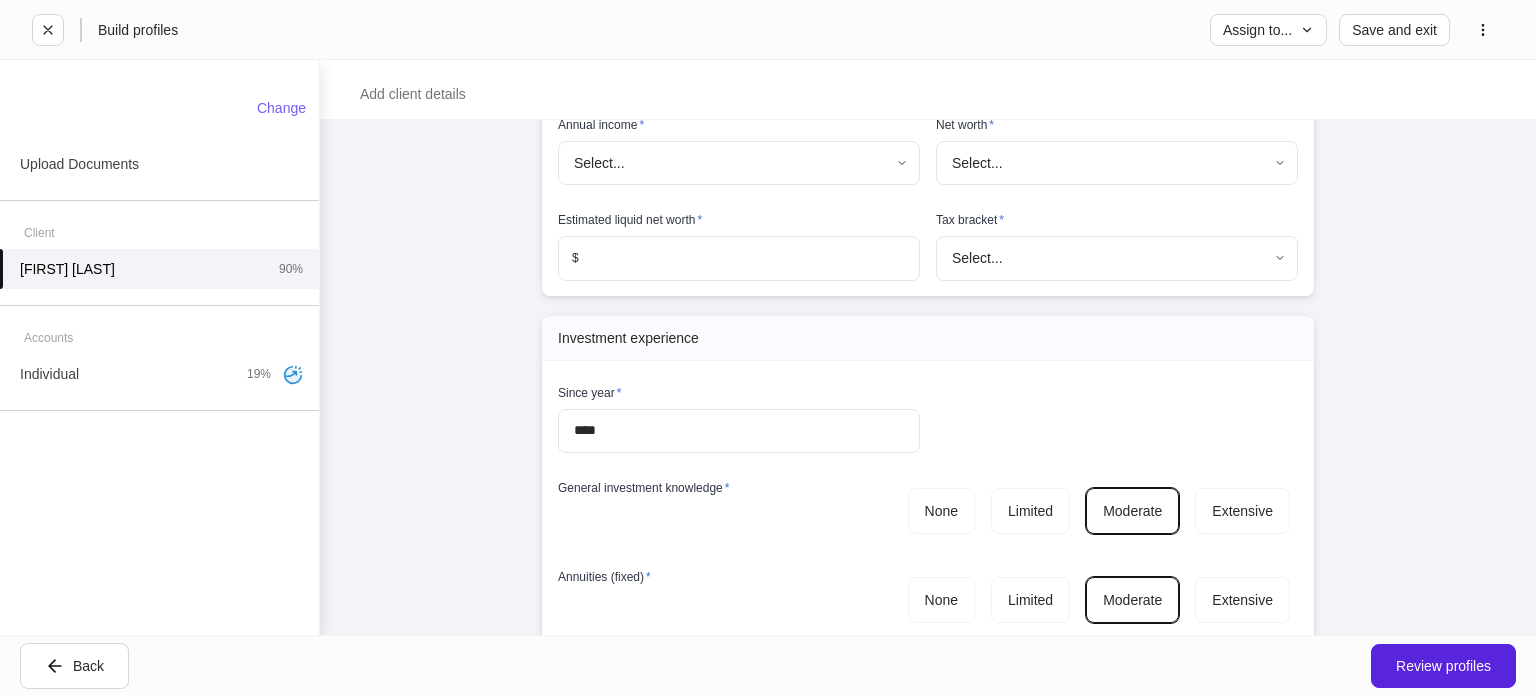 click on "[FIRST] [LAST], [FIRST] and [FIRST] Household" at bounding box center (768, 347) 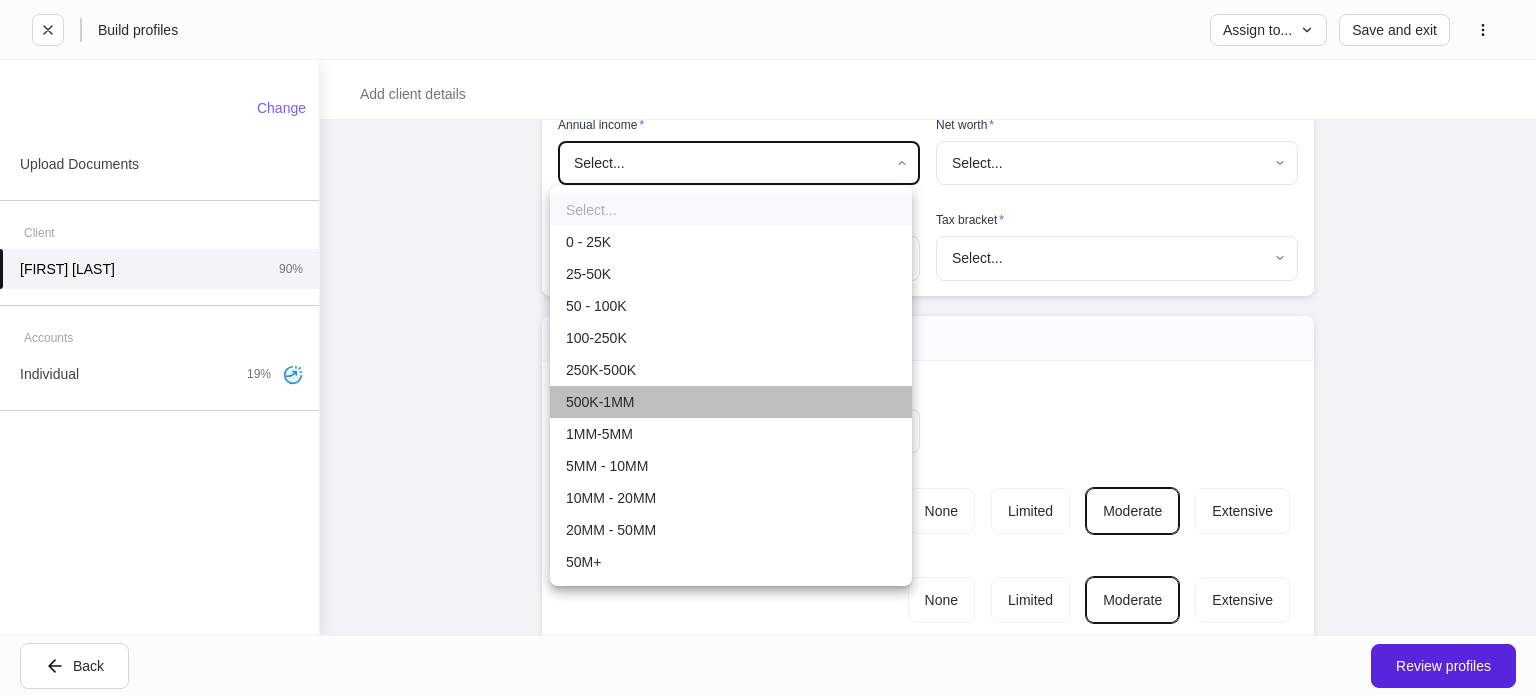 click on "500K-1MM" at bounding box center [731, 402] 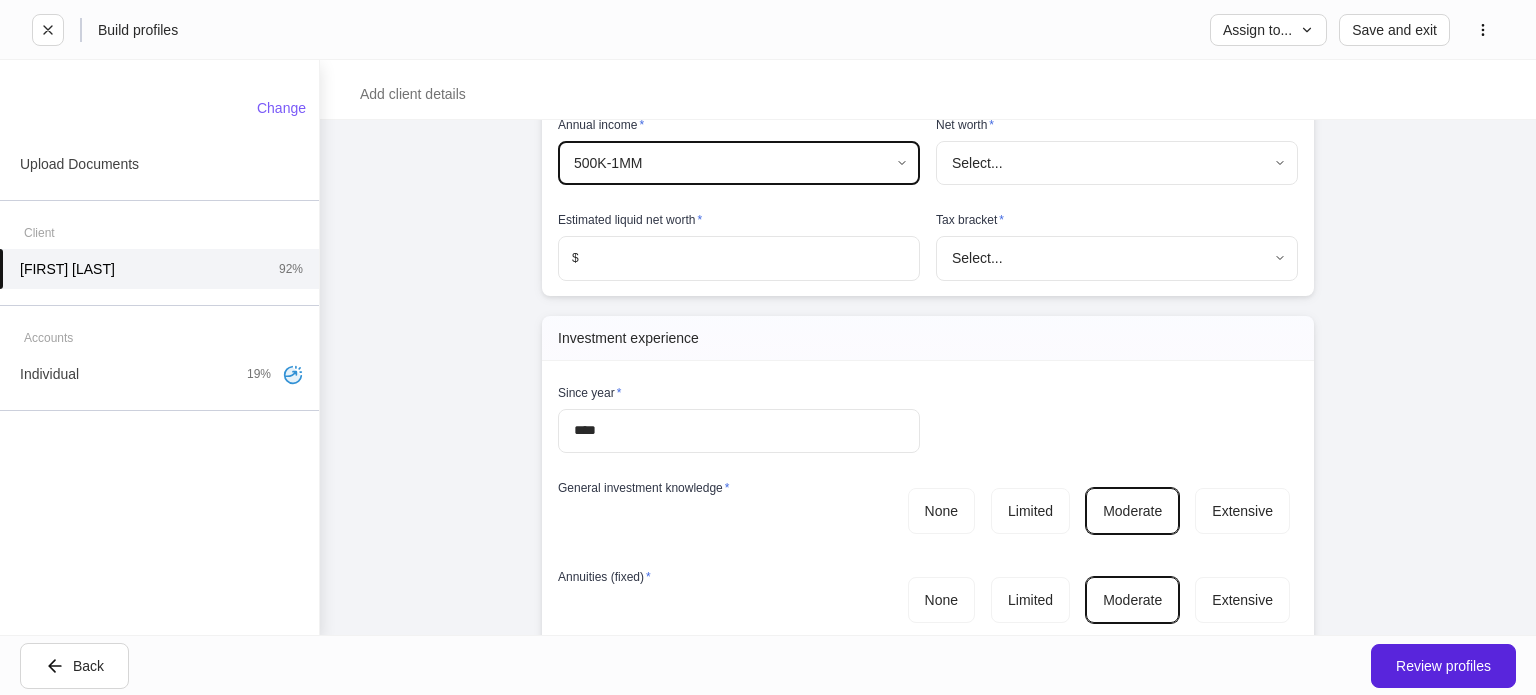 click on "[FIRST] [LAST], [FIRST] and [FIRST] Household" at bounding box center [768, 347] 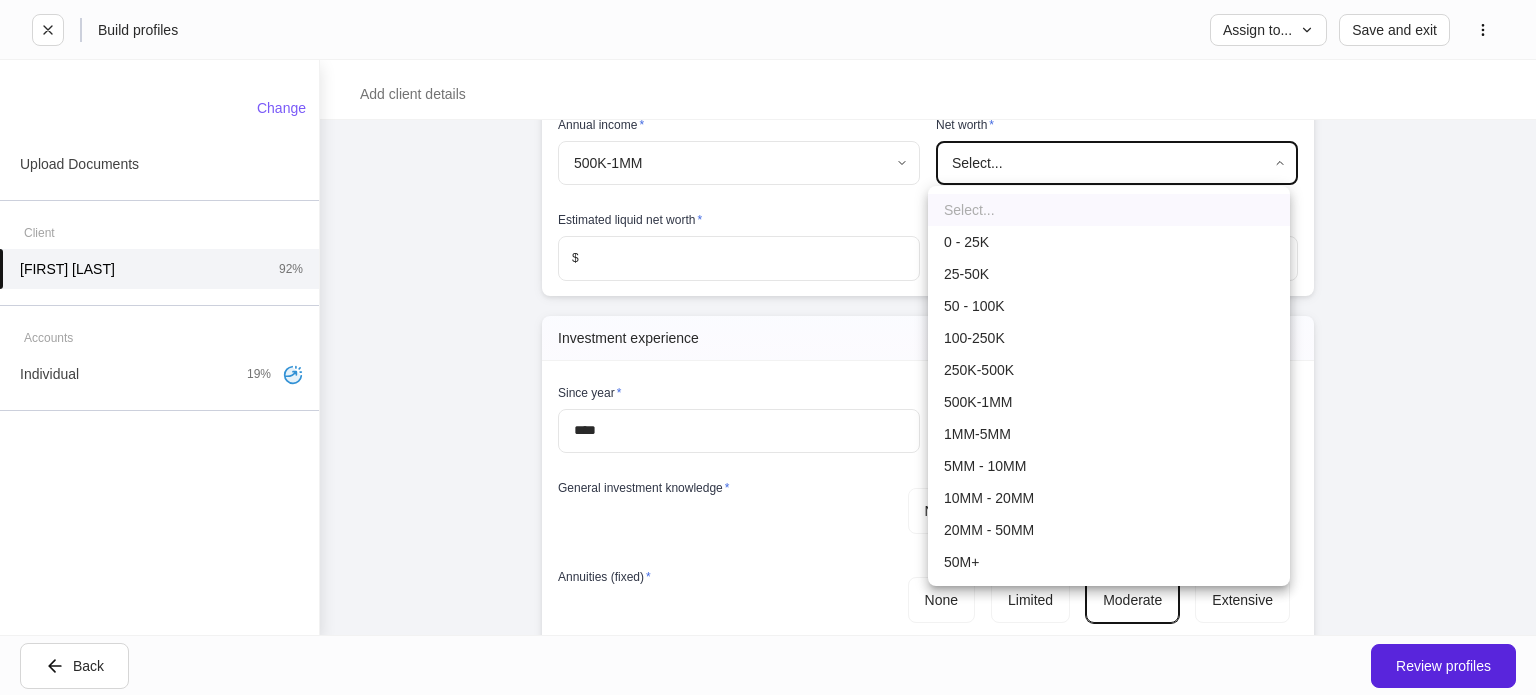 click on "1MM-5MM" at bounding box center [1109, 434] 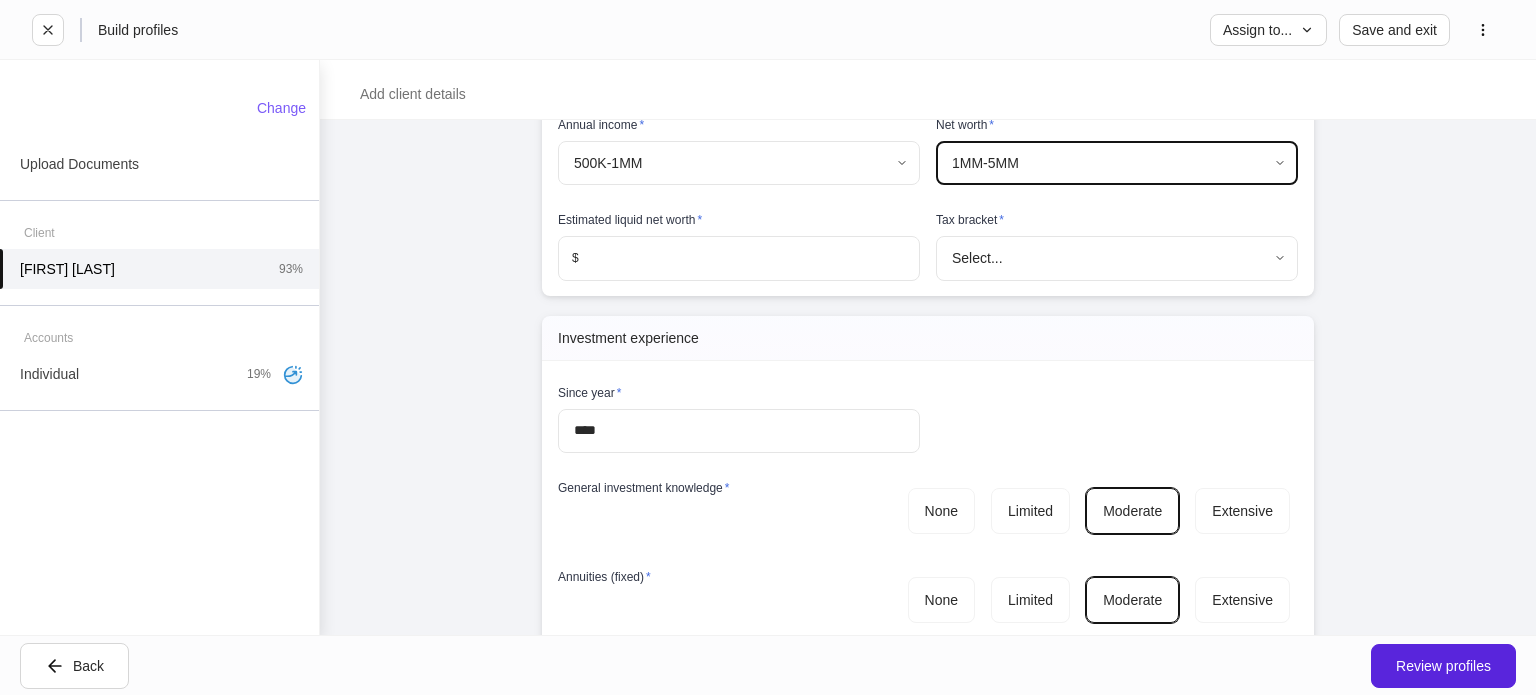 click at bounding box center (749, 258) 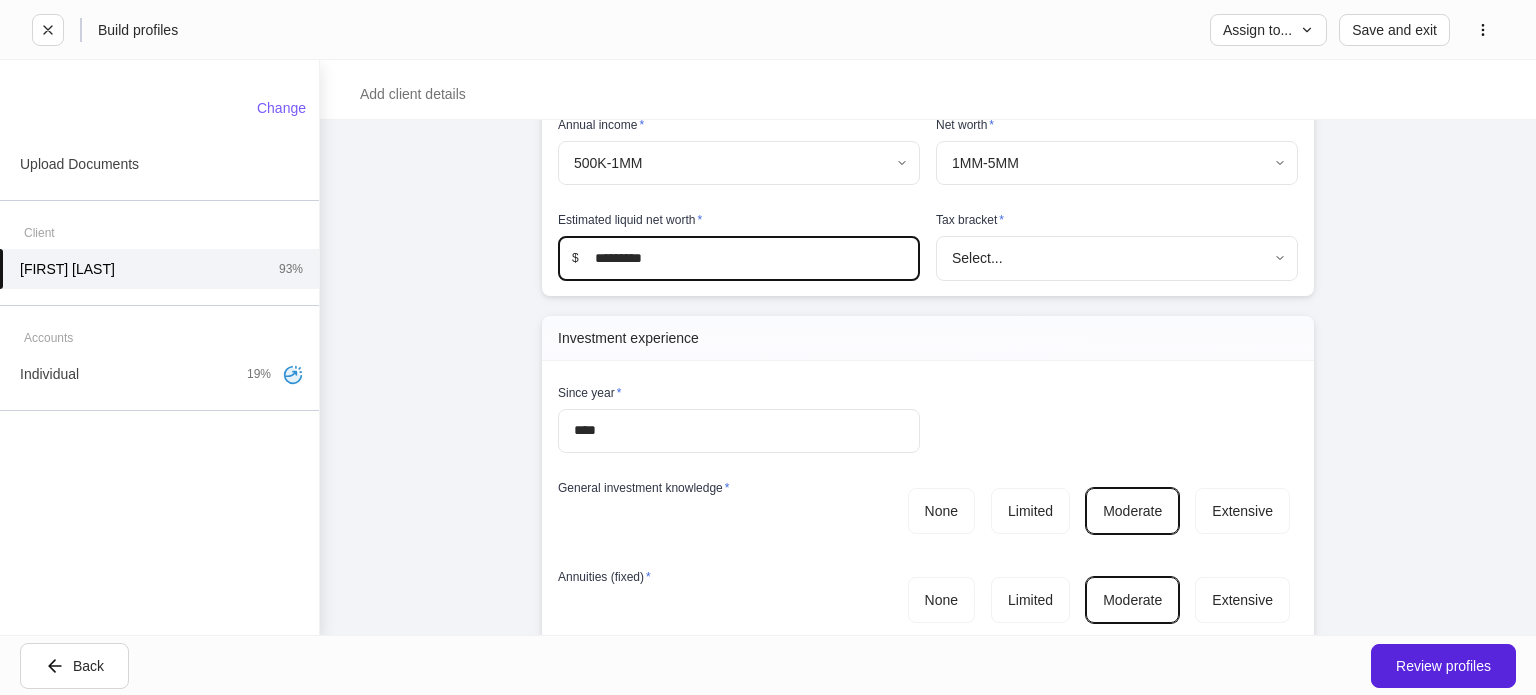 type on "*********" 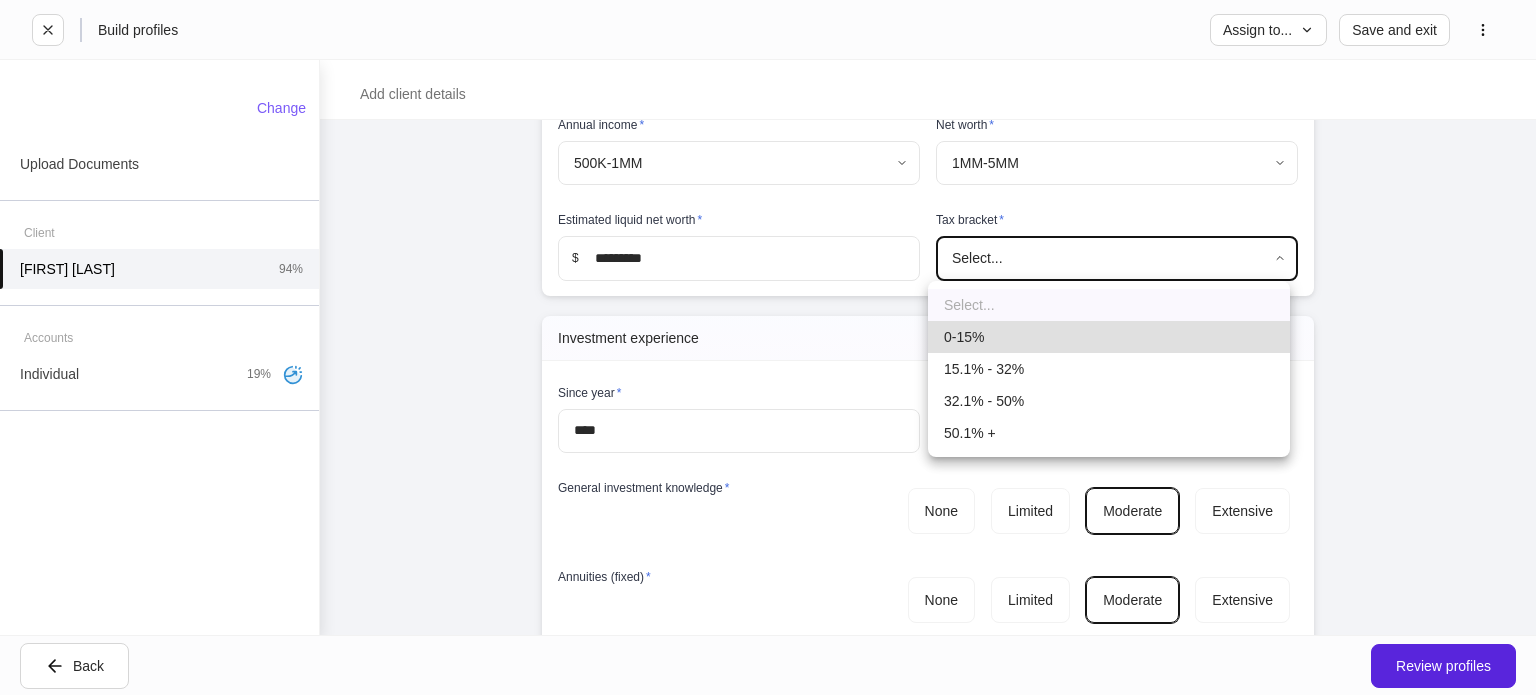 click on "50.1% +" at bounding box center [1109, 433] 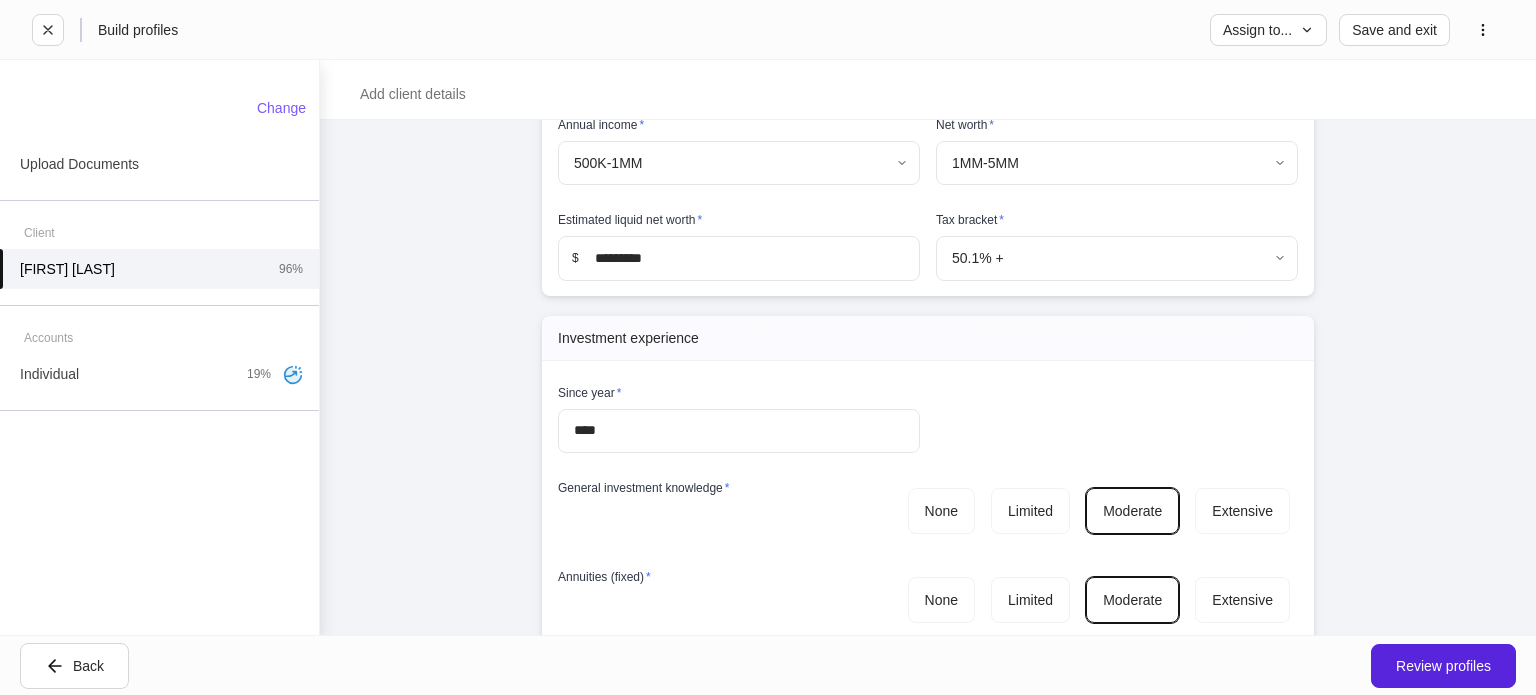 drag, startPoint x: 680, startPoint y: 298, endPoint x: 525, endPoint y: 367, distance: 169.66437 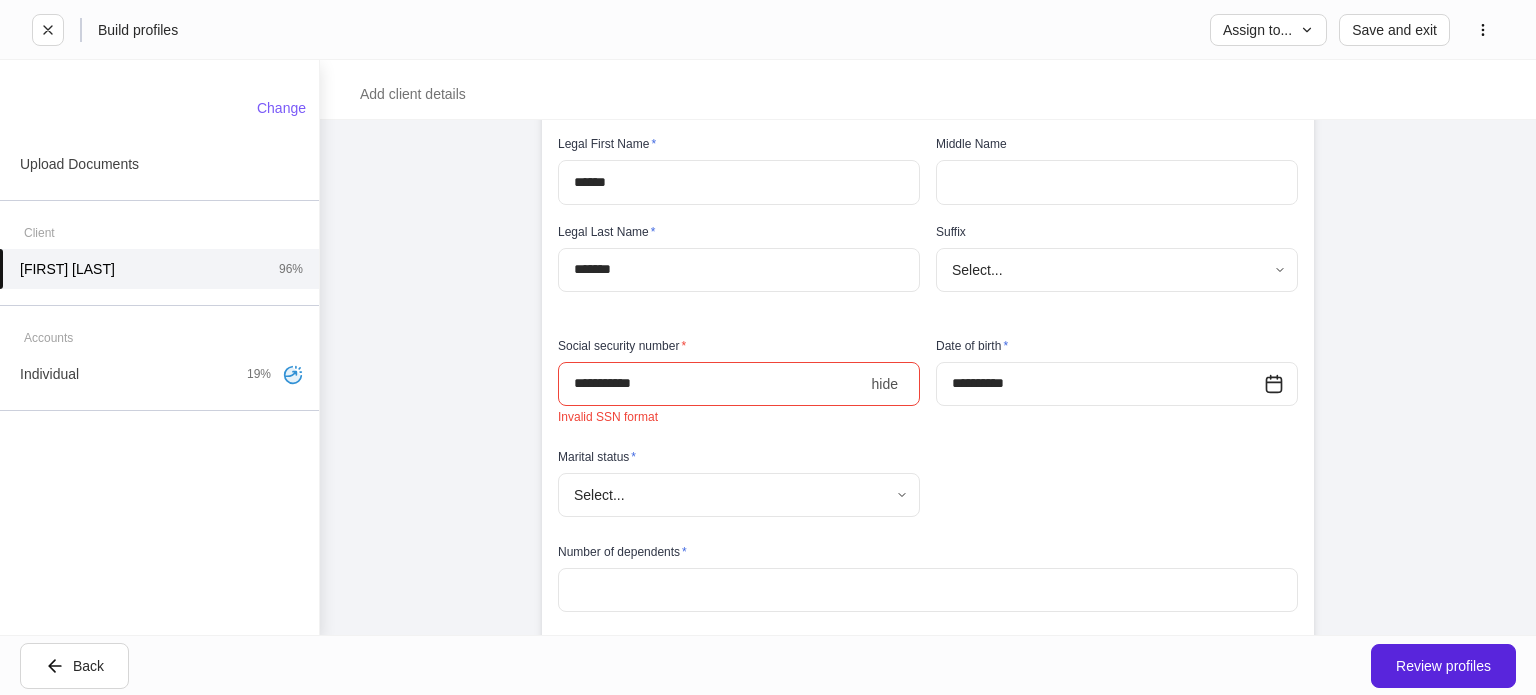 scroll, scrollTop: 452, scrollLeft: 0, axis: vertical 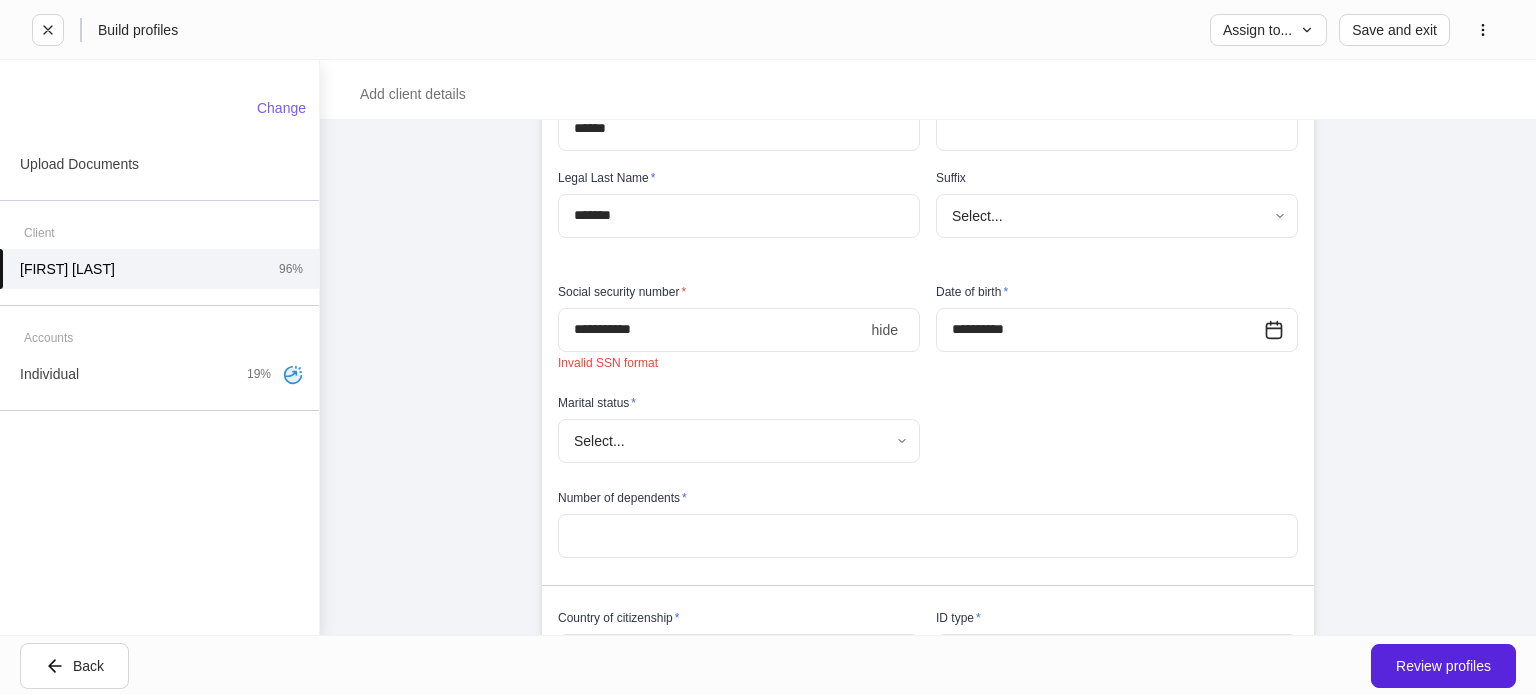 click on "**********" at bounding box center [711, 330] 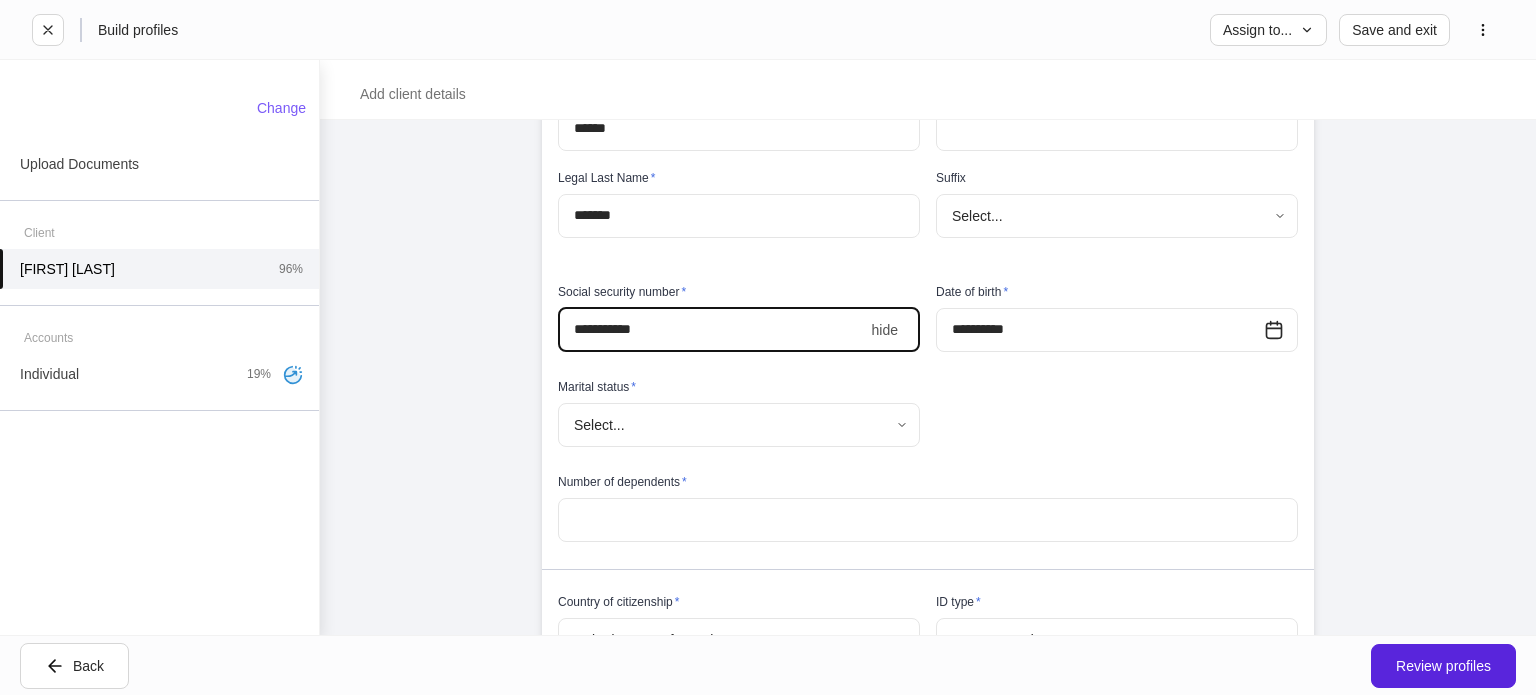type on "**********" 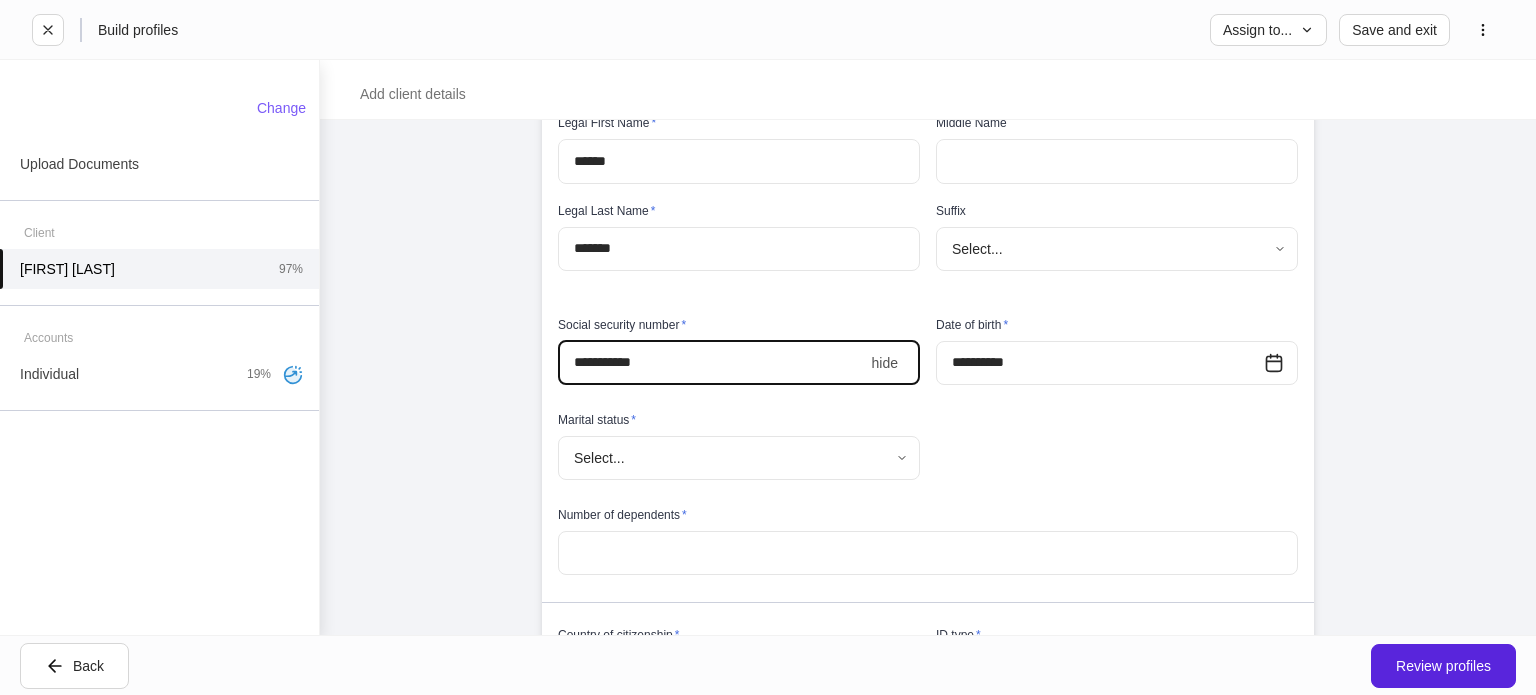scroll, scrollTop: 424, scrollLeft: 0, axis: vertical 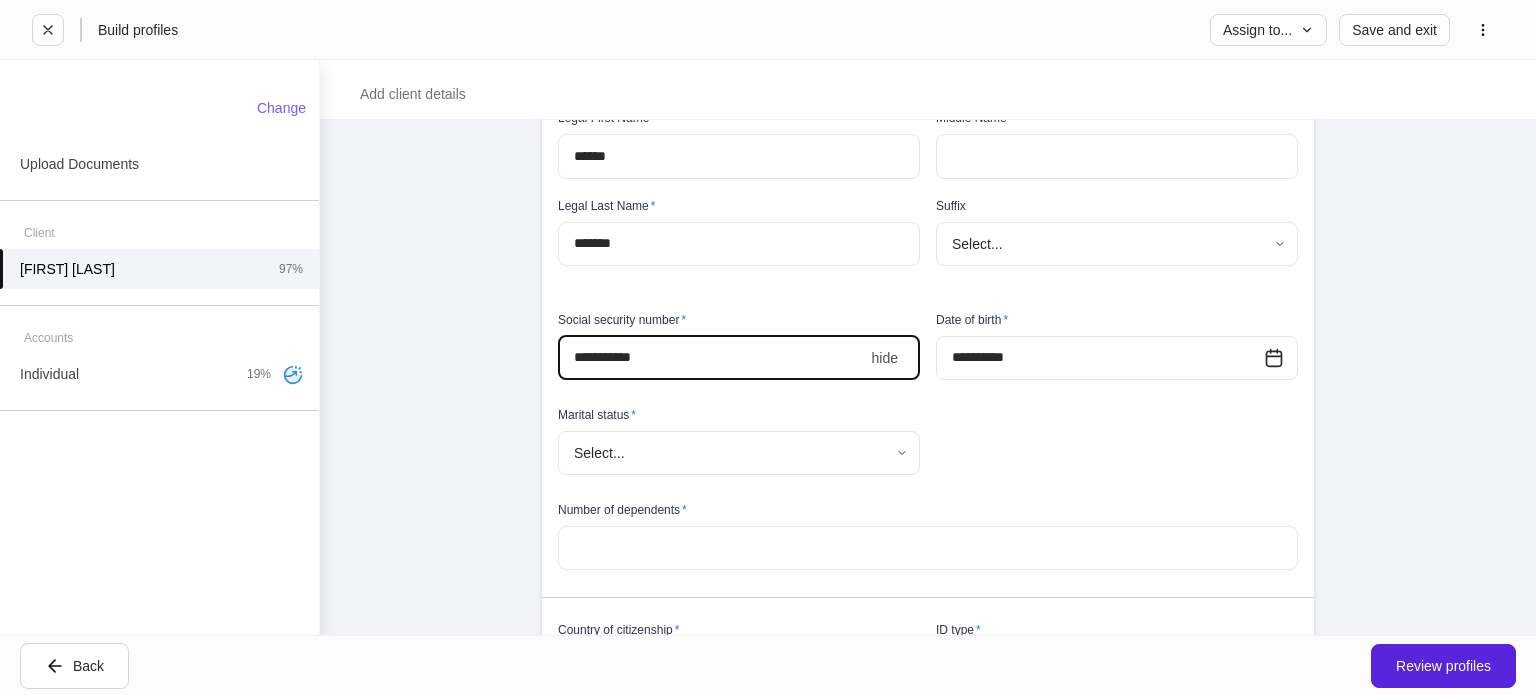 click on "[FIRST] [LAST], [FIRST] and [FIRST] Household" at bounding box center (768, 347) 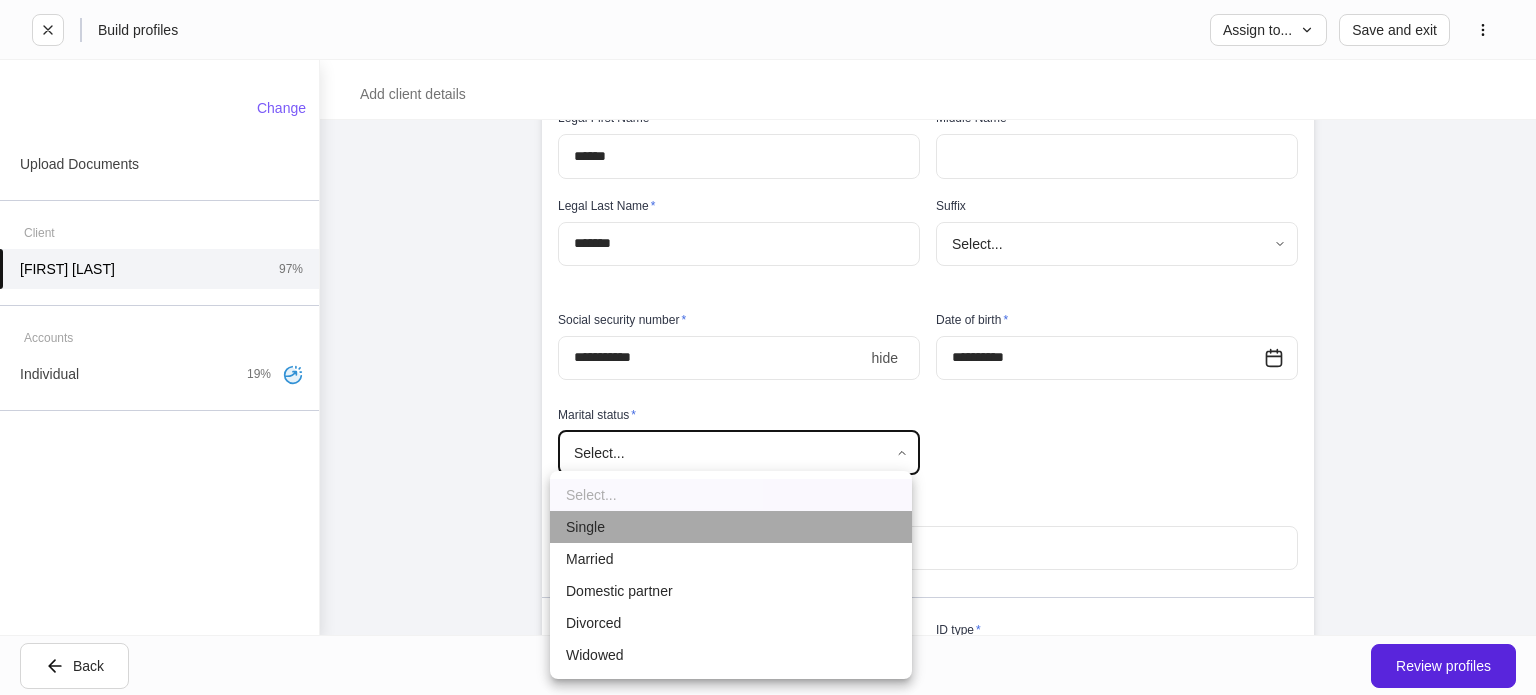 click on "Single" at bounding box center [731, 527] 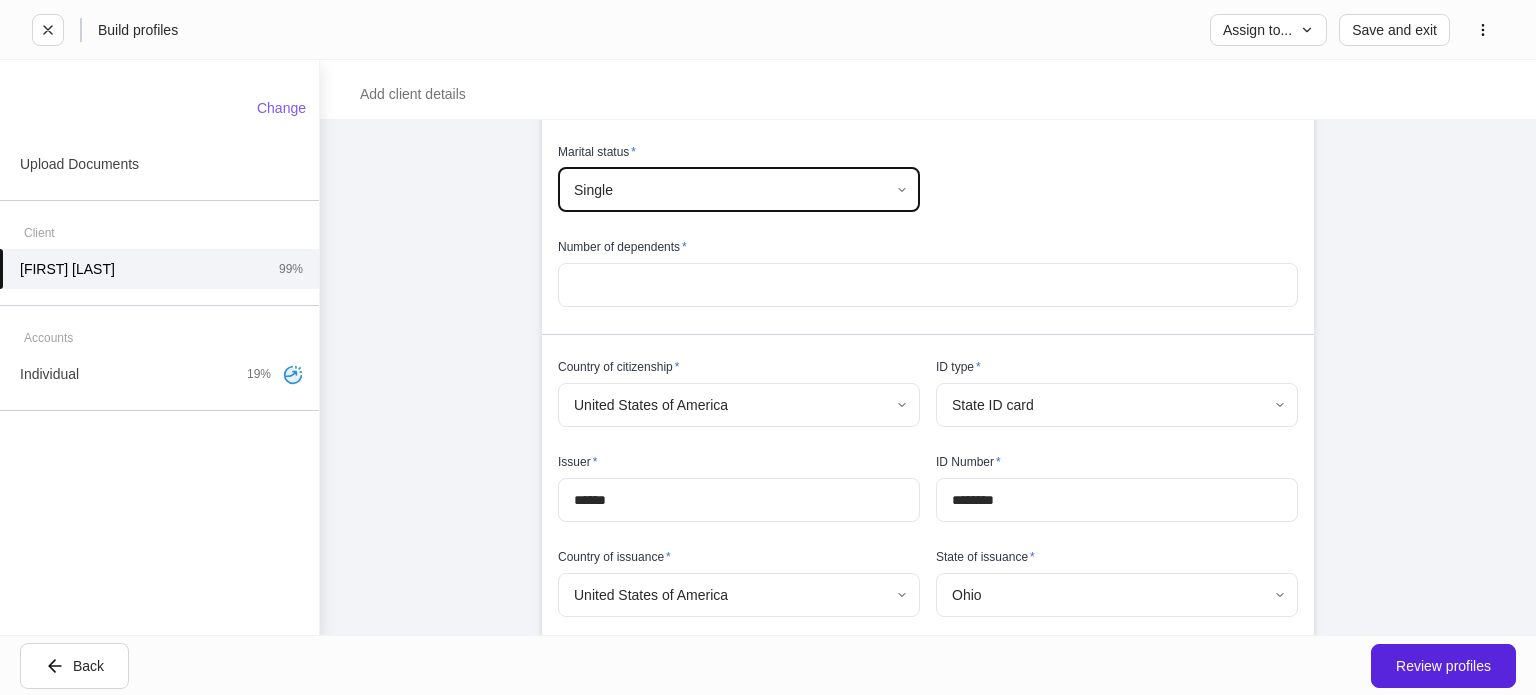 scroll, scrollTop: 688, scrollLeft: 0, axis: vertical 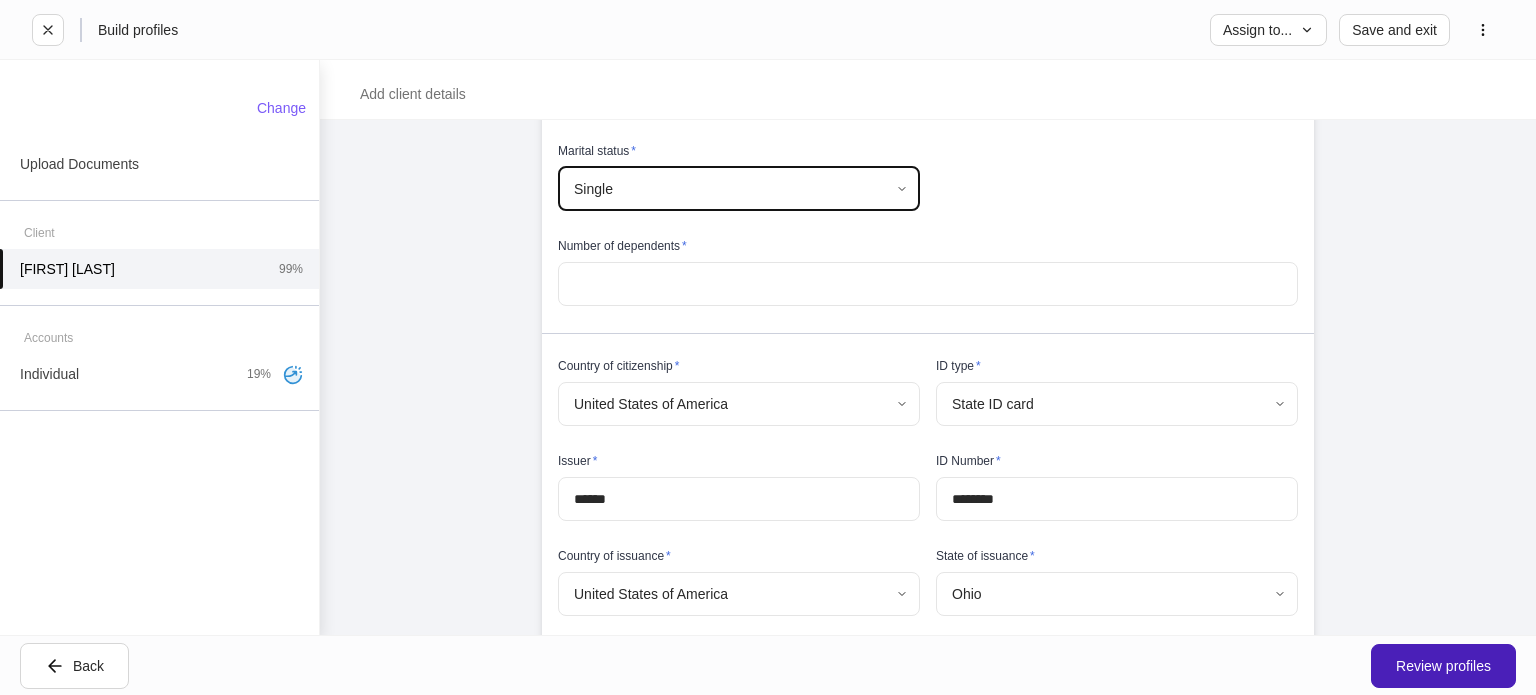 click on "Review profiles" at bounding box center (1443, 666) 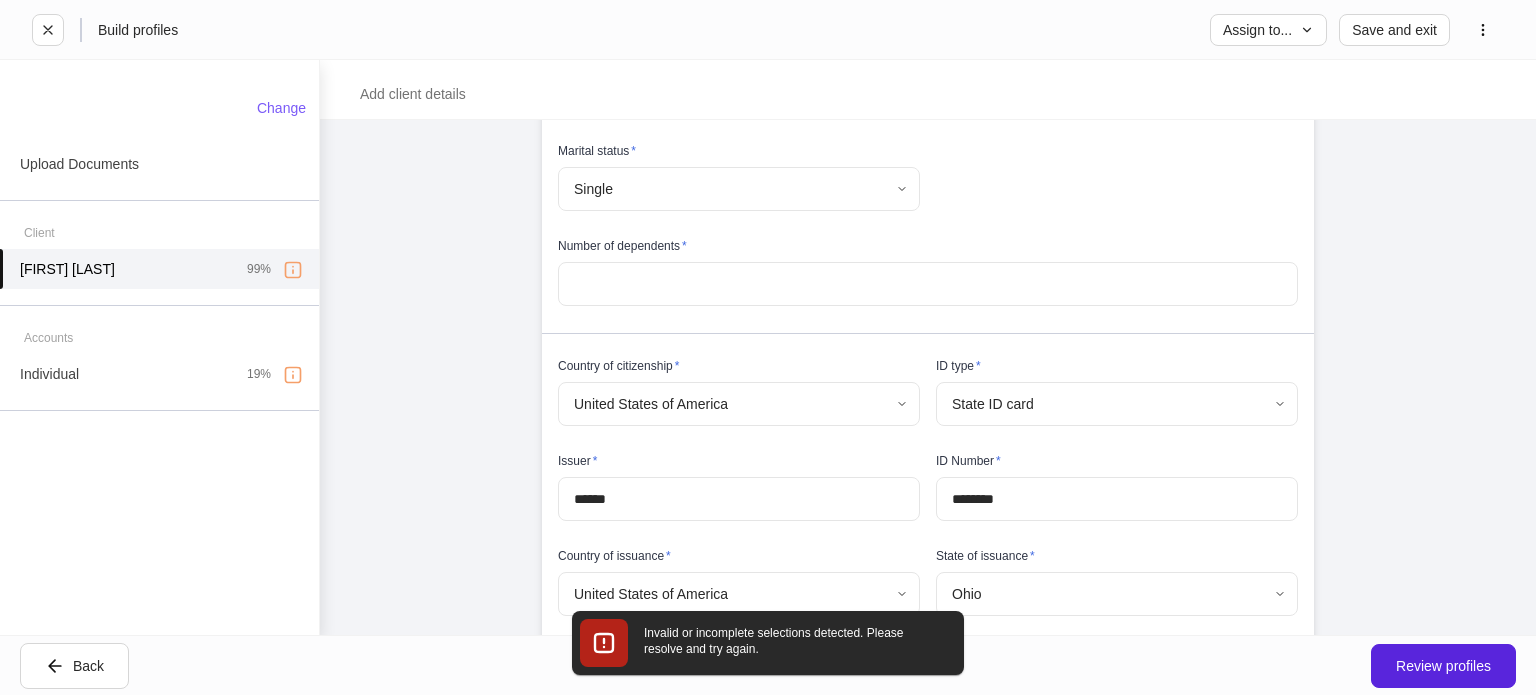 scroll, scrollTop: 1590, scrollLeft: 0, axis: vertical 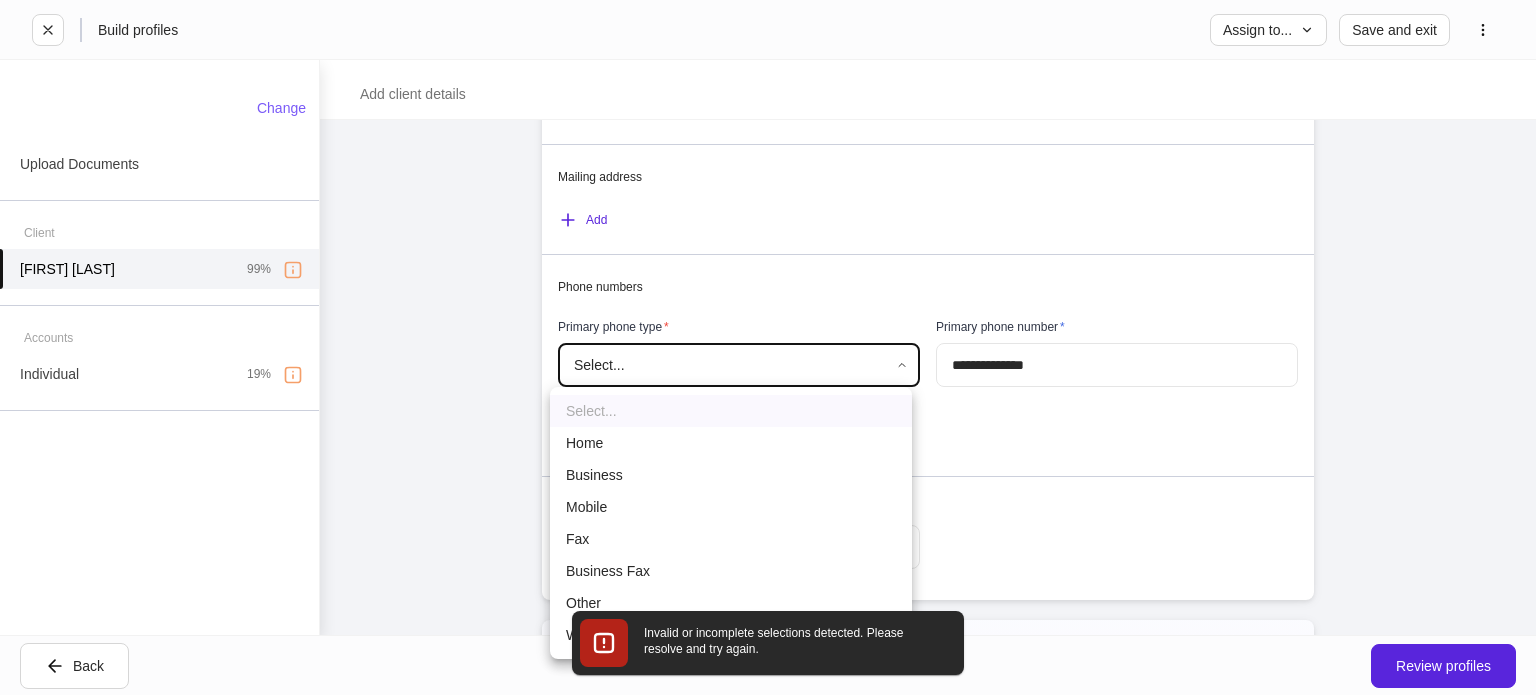 click on "**********" at bounding box center [768, 347] 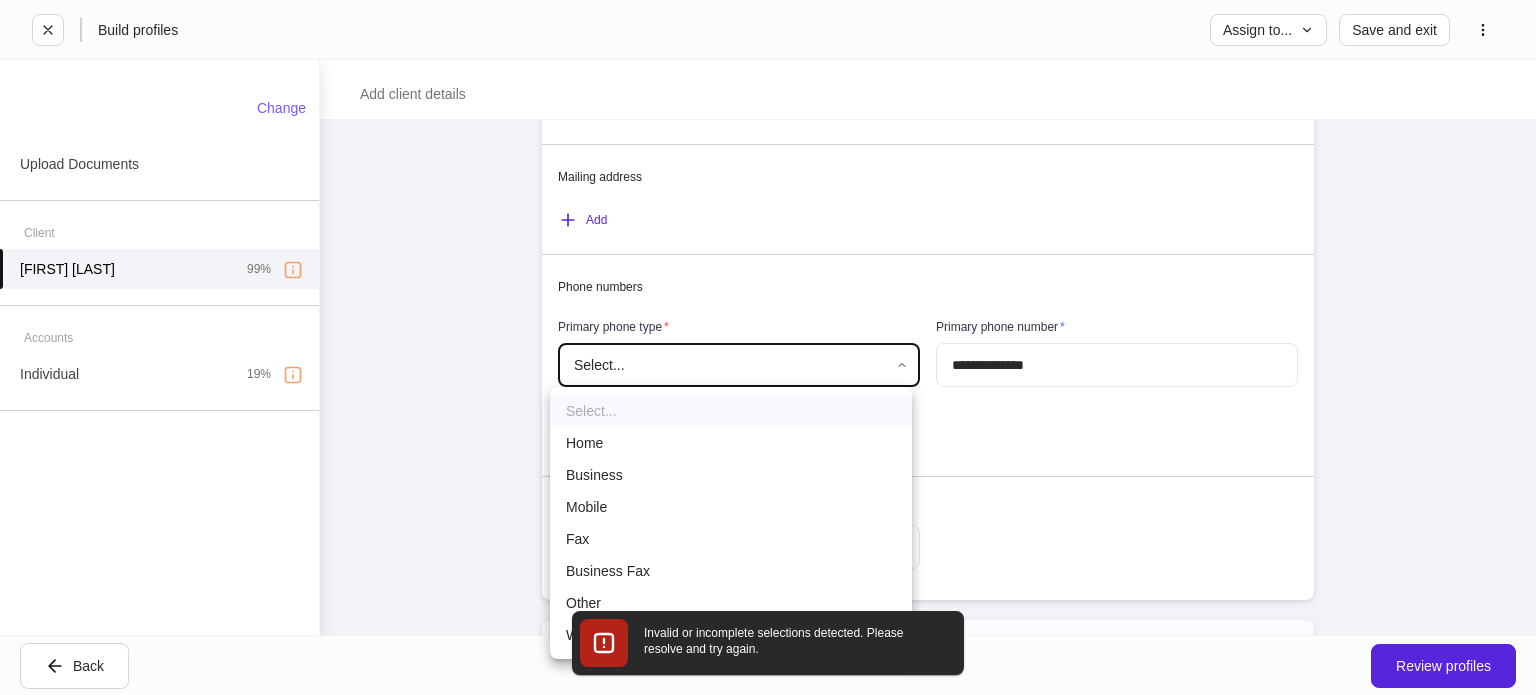 click on "Home" at bounding box center (731, 443) 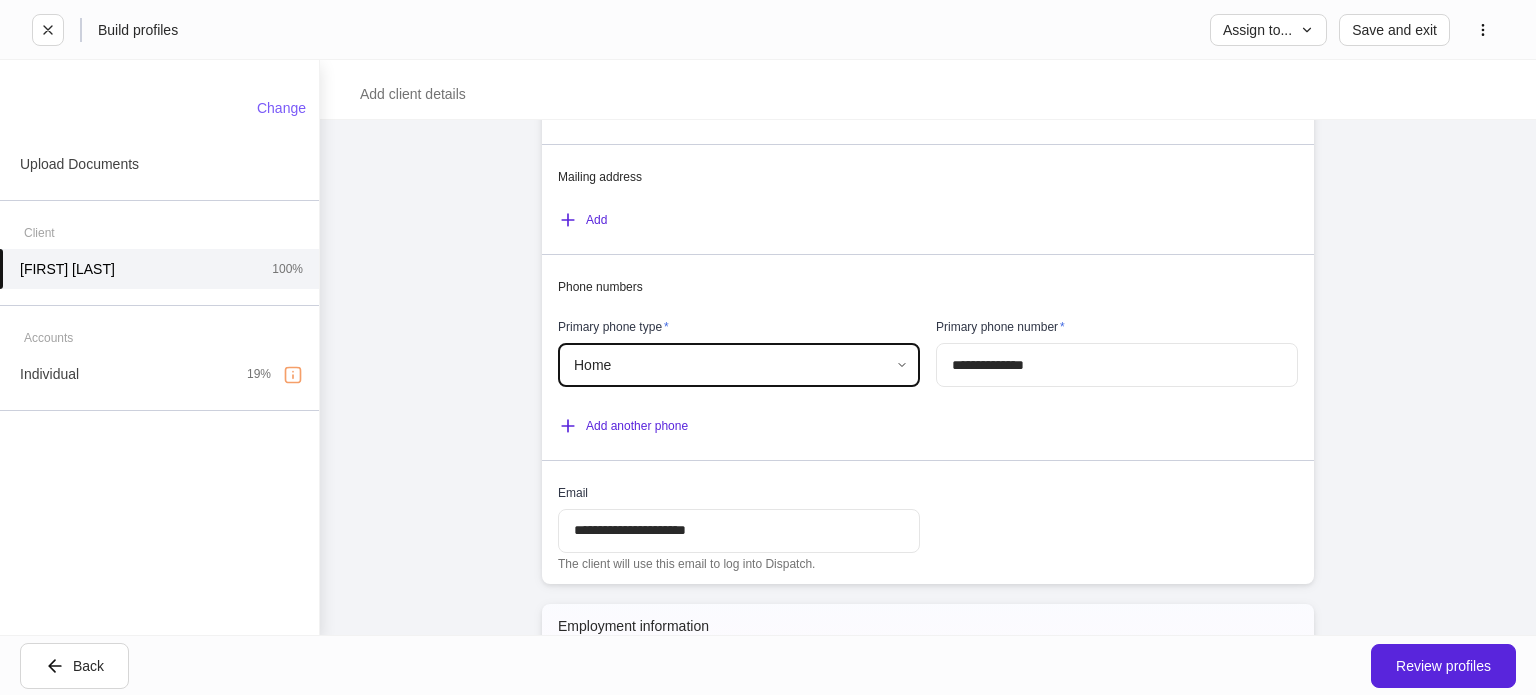 click on "**********" at bounding box center (768, 347) 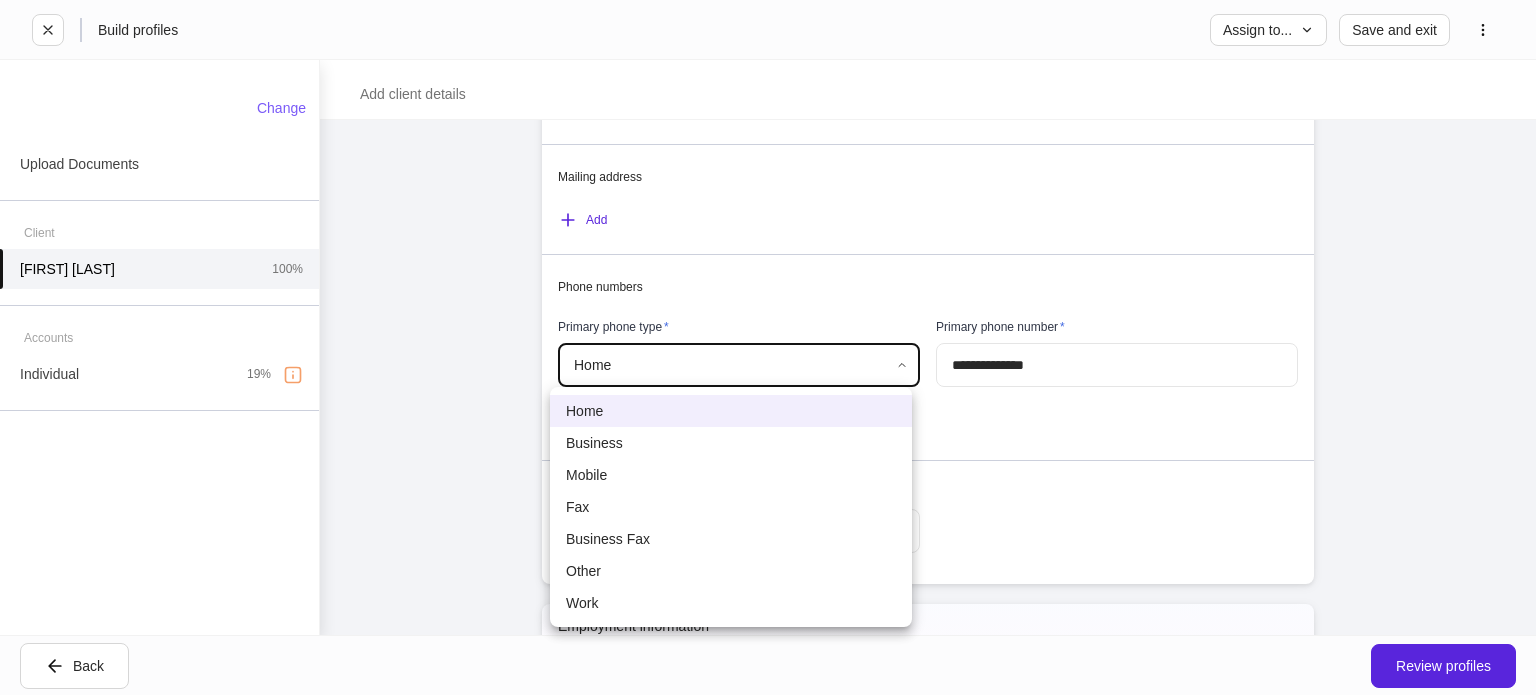 click on "Mobile" at bounding box center [731, 475] 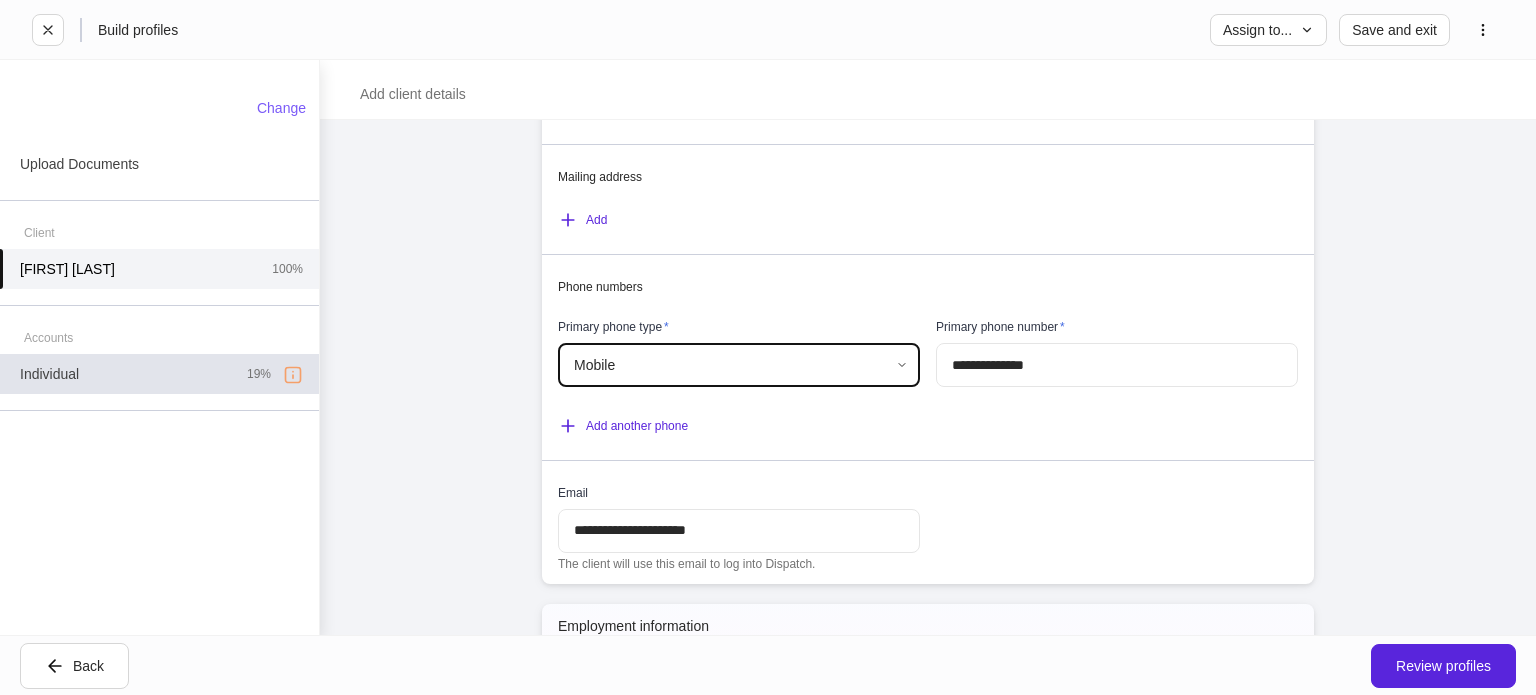 click on "Individual 19%" at bounding box center (159, 374) 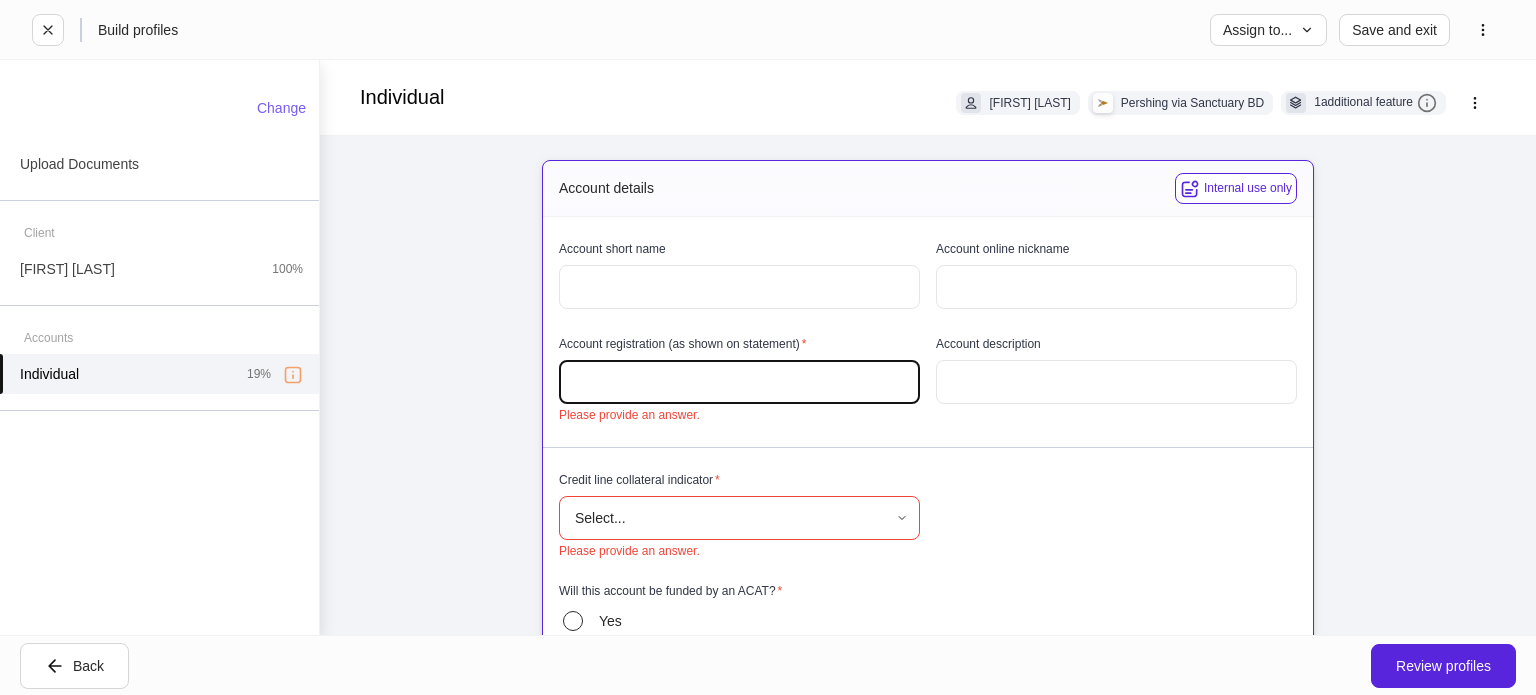 scroll, scrollTop: 34, scrollLeft: 0, axis: vertical 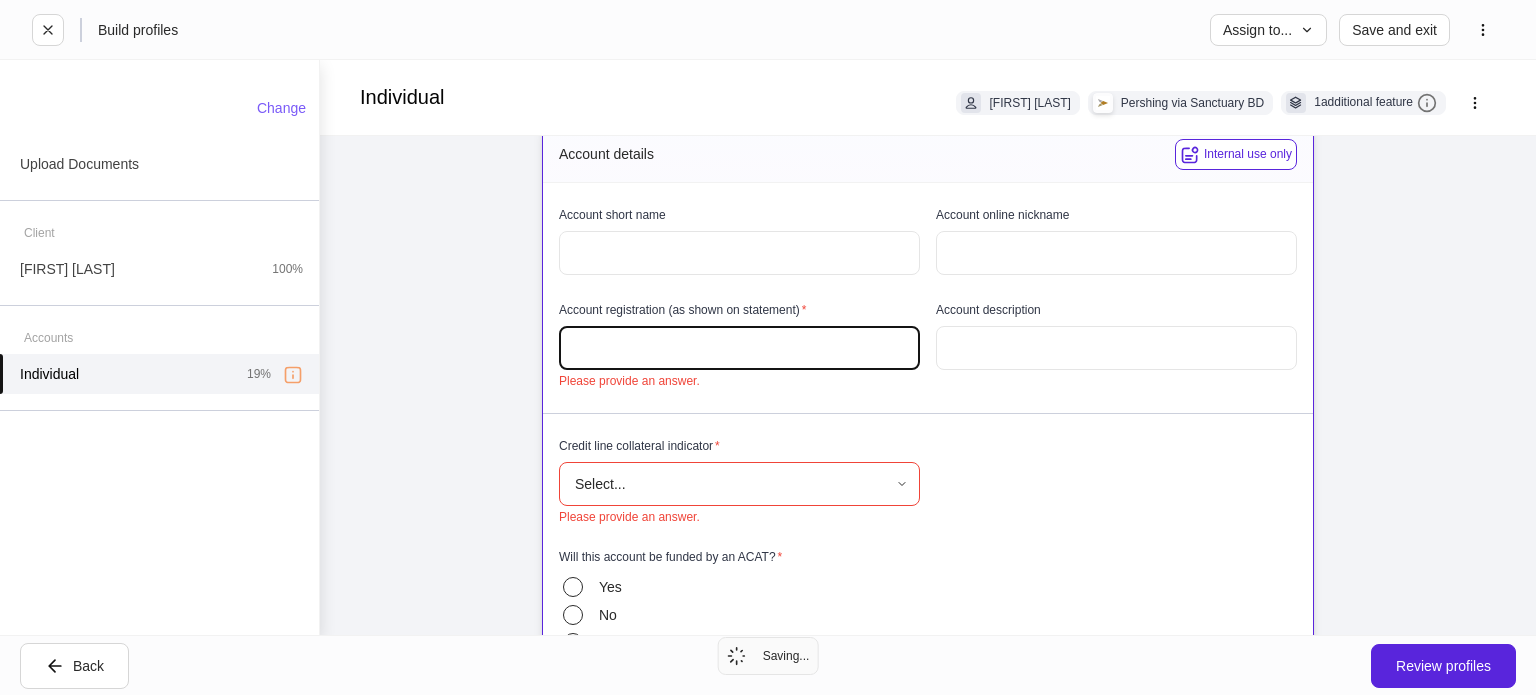 click at bounding box center [739, 253] 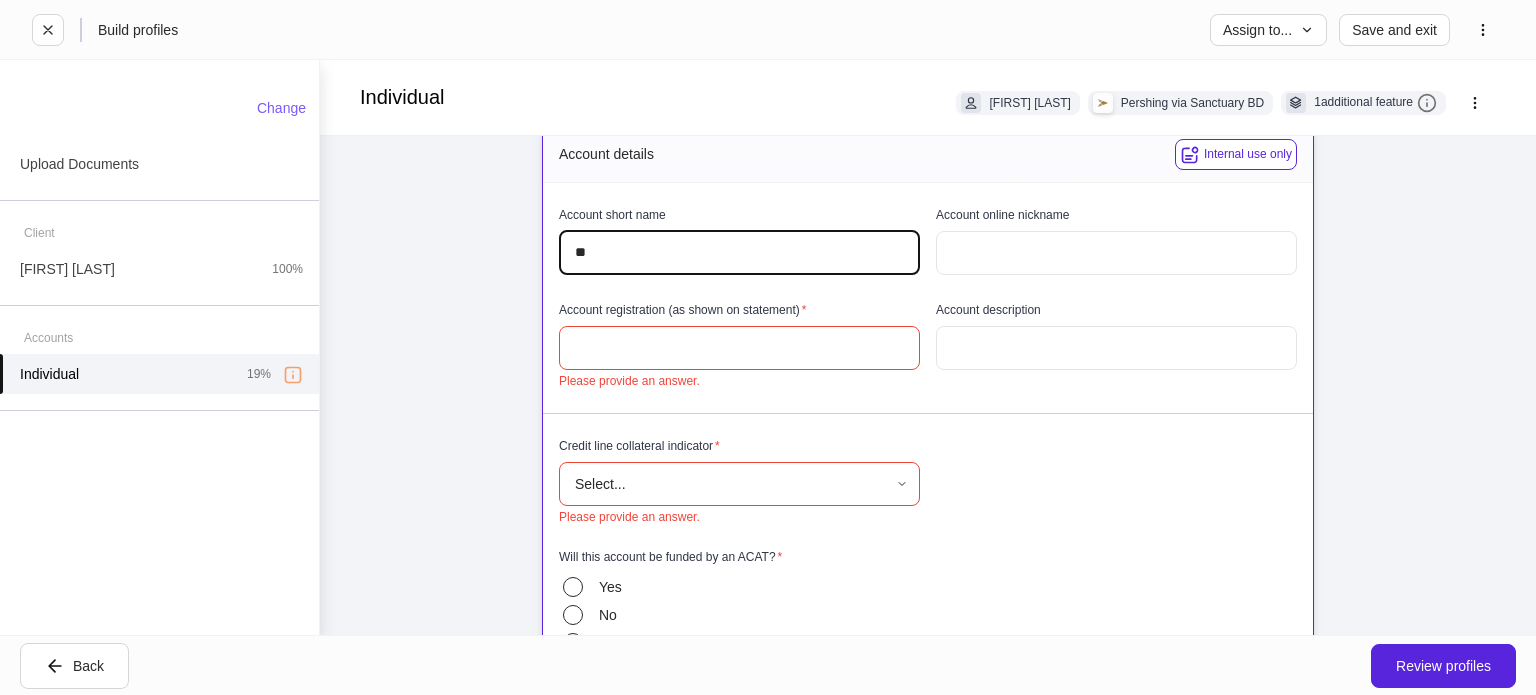 type on "*" 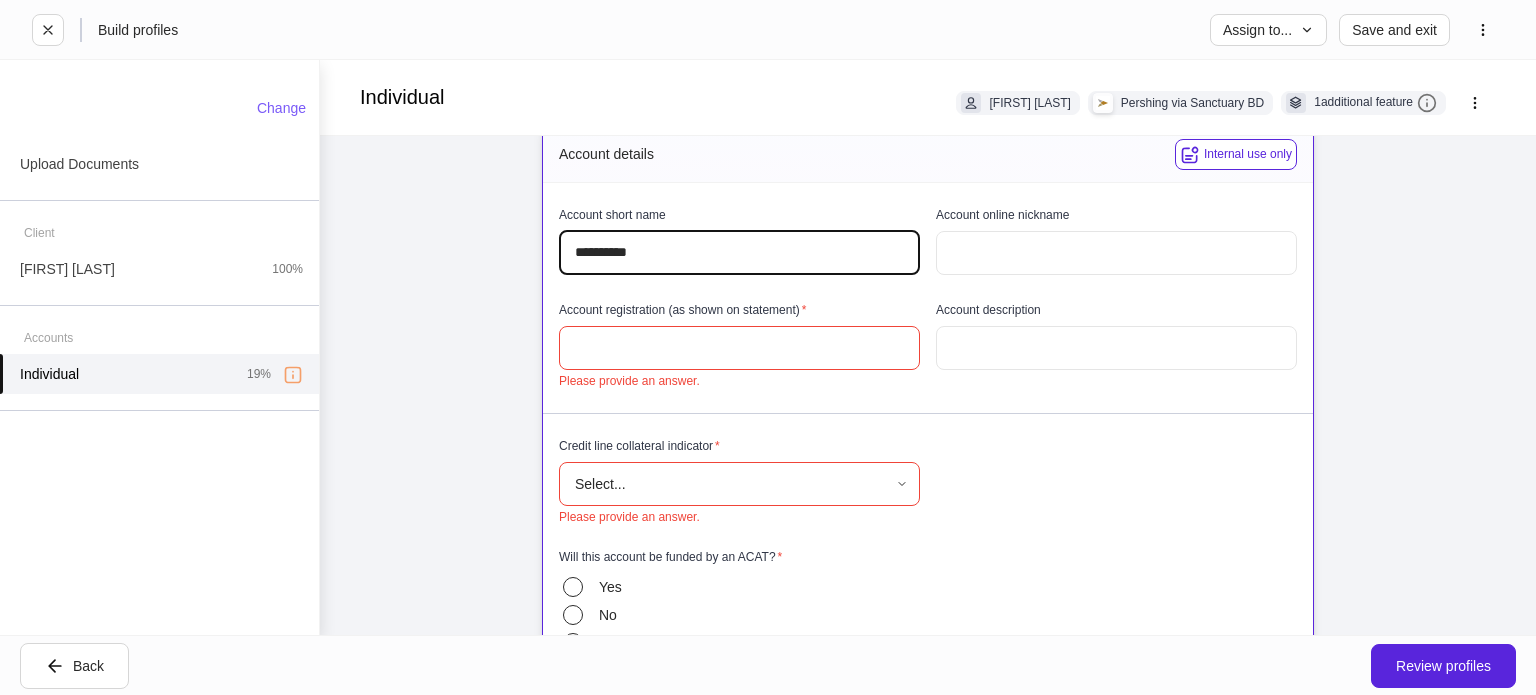 type on "**********" 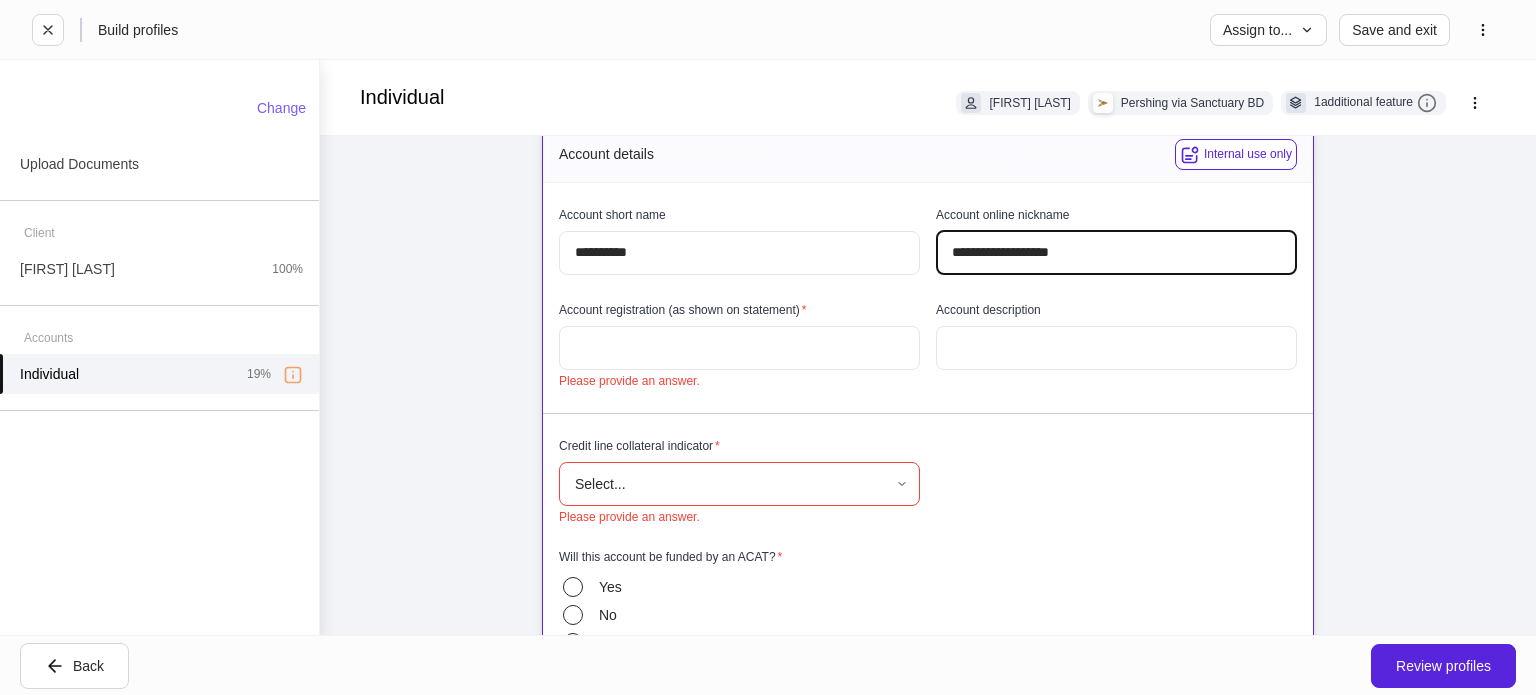 type on "**********" 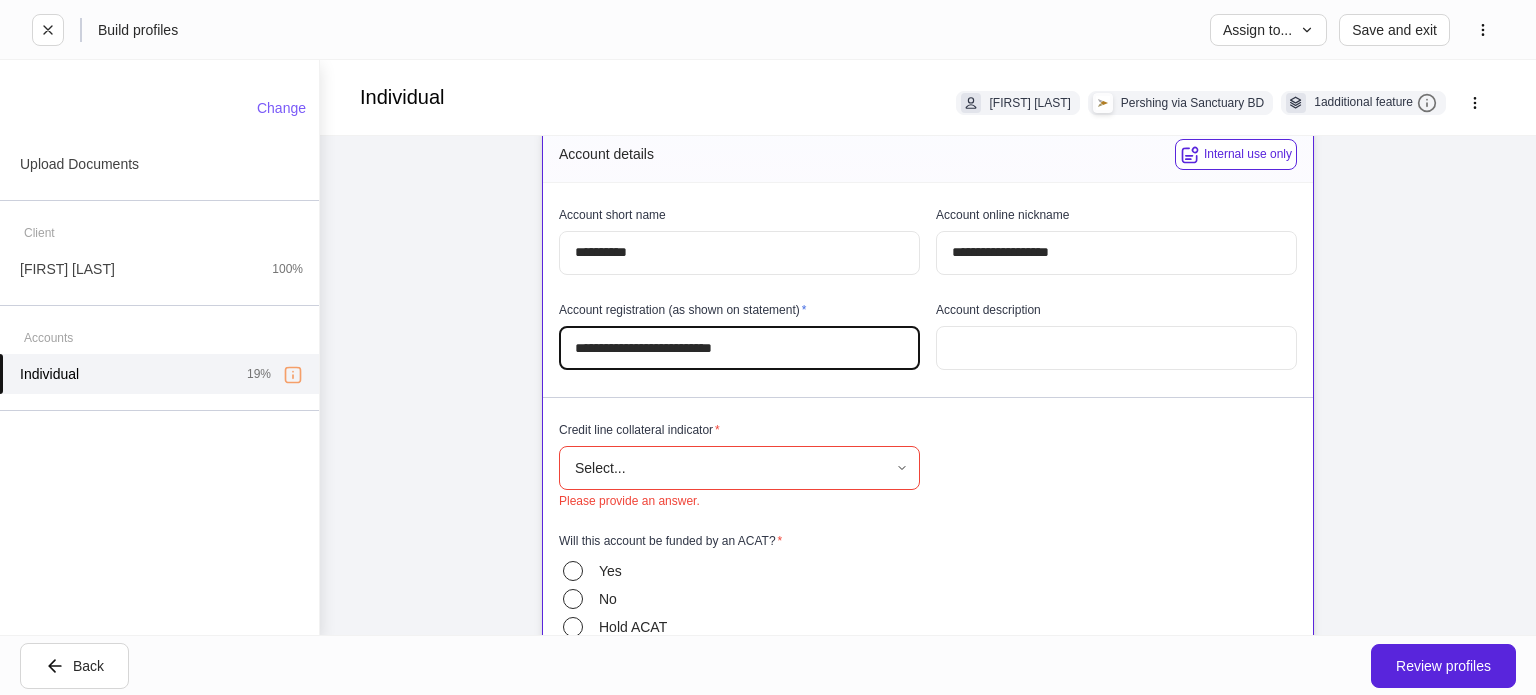 type on "**********" 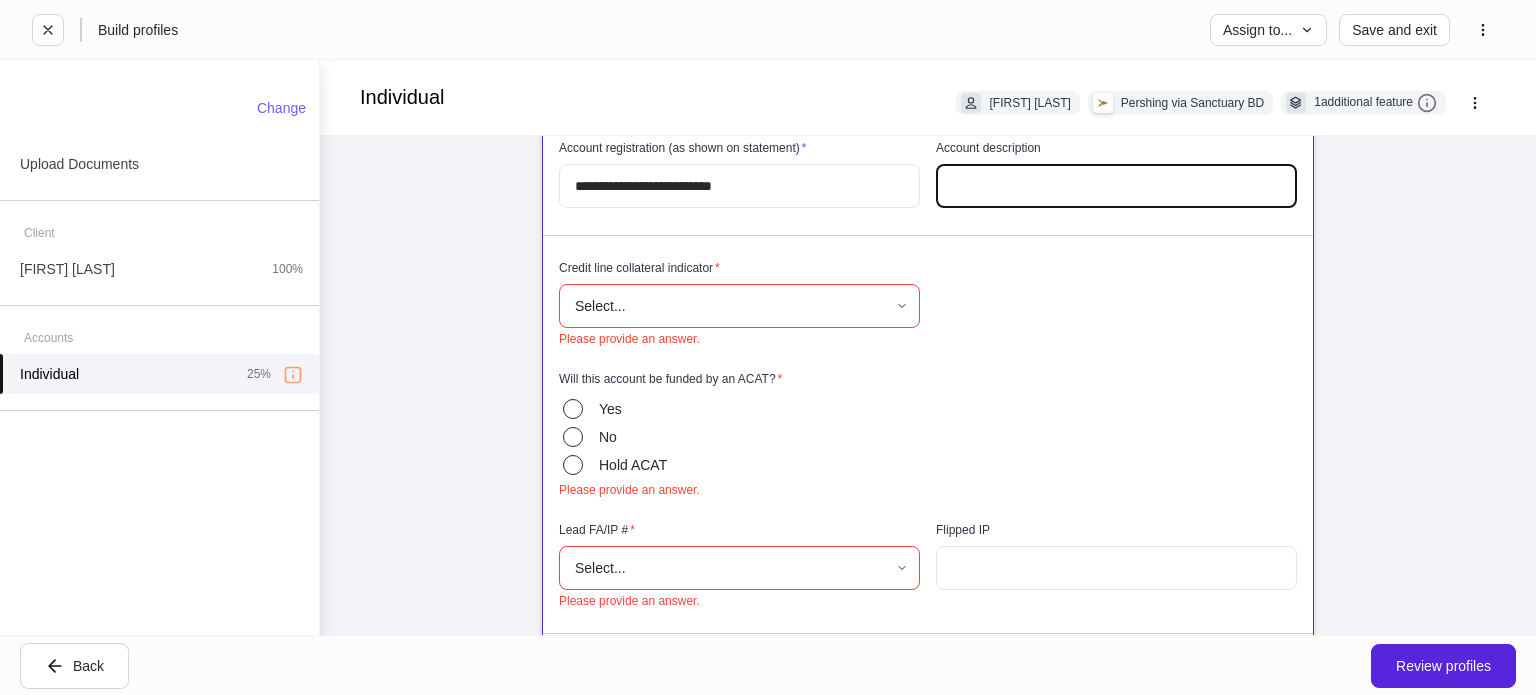 scroll, scrollTop: 197, scrollLeft: 0, axis: vertical 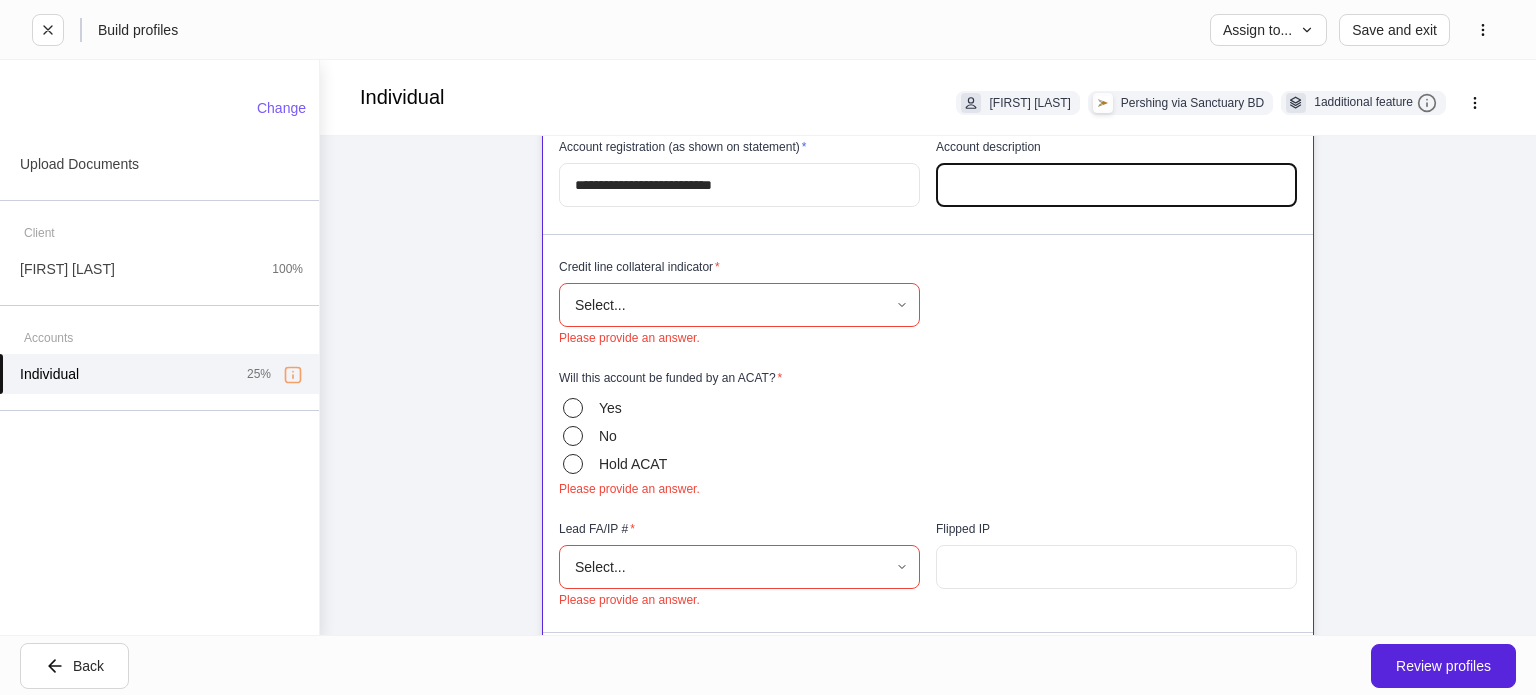 click on "**********" at bounding box center (768, 347) 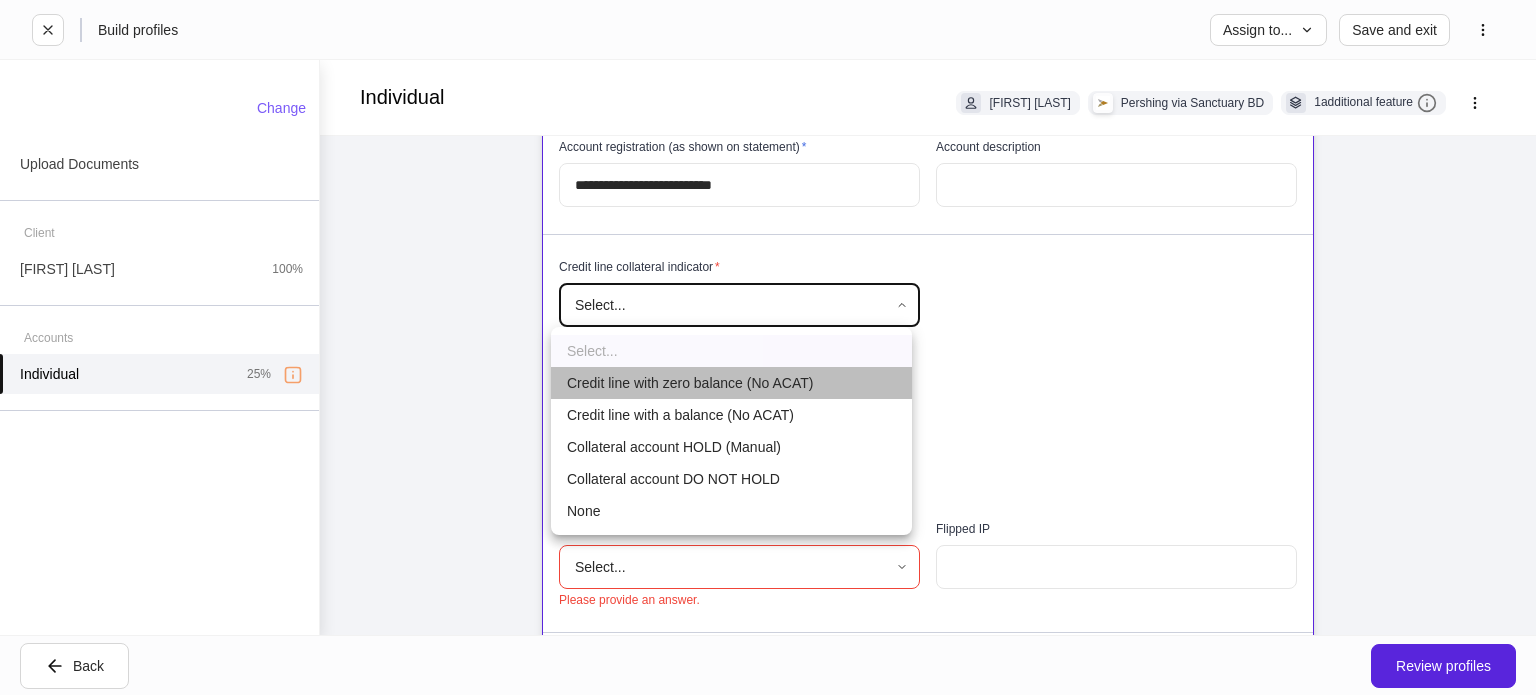 click on "Credit line with zero balance (No ACAT)" at bounding box center (731, 383) 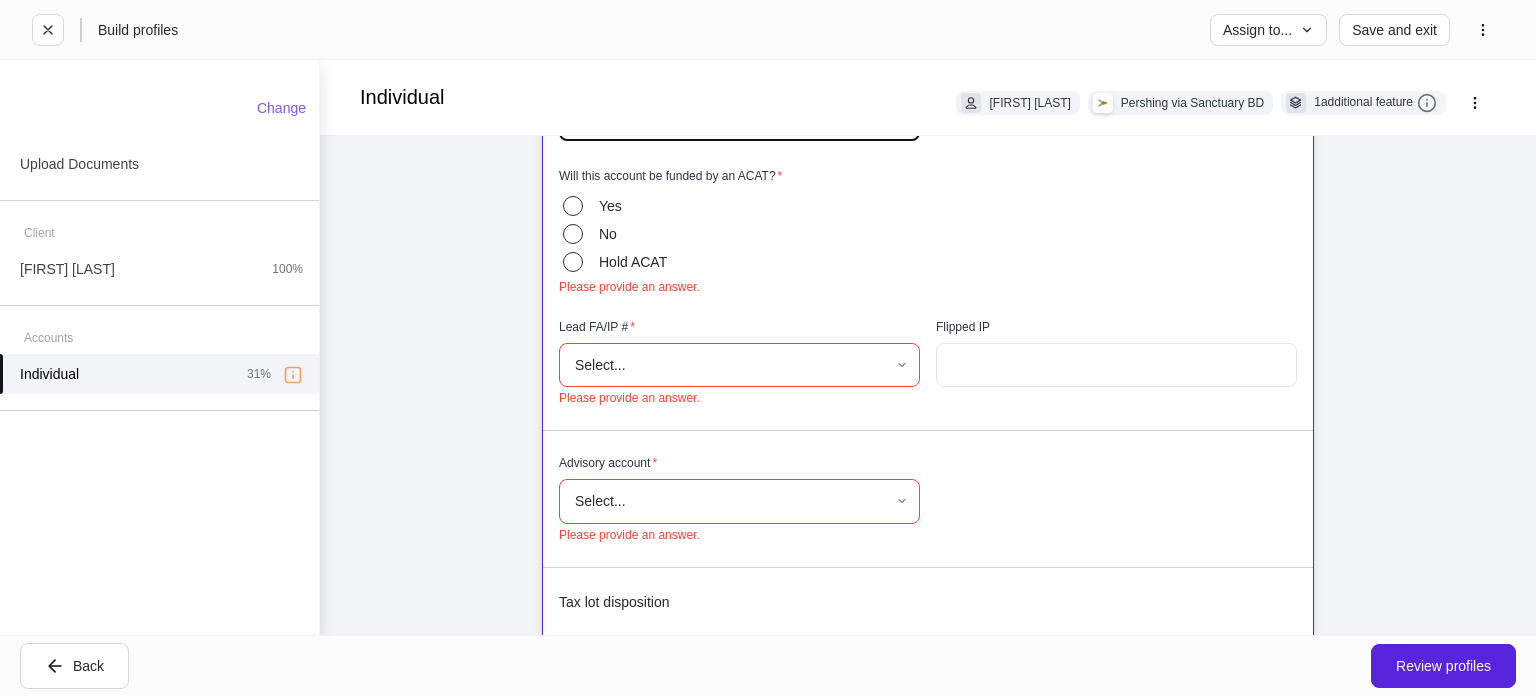 scroll, scrollTop: 401, scrollLeft: 0, axis: vertical 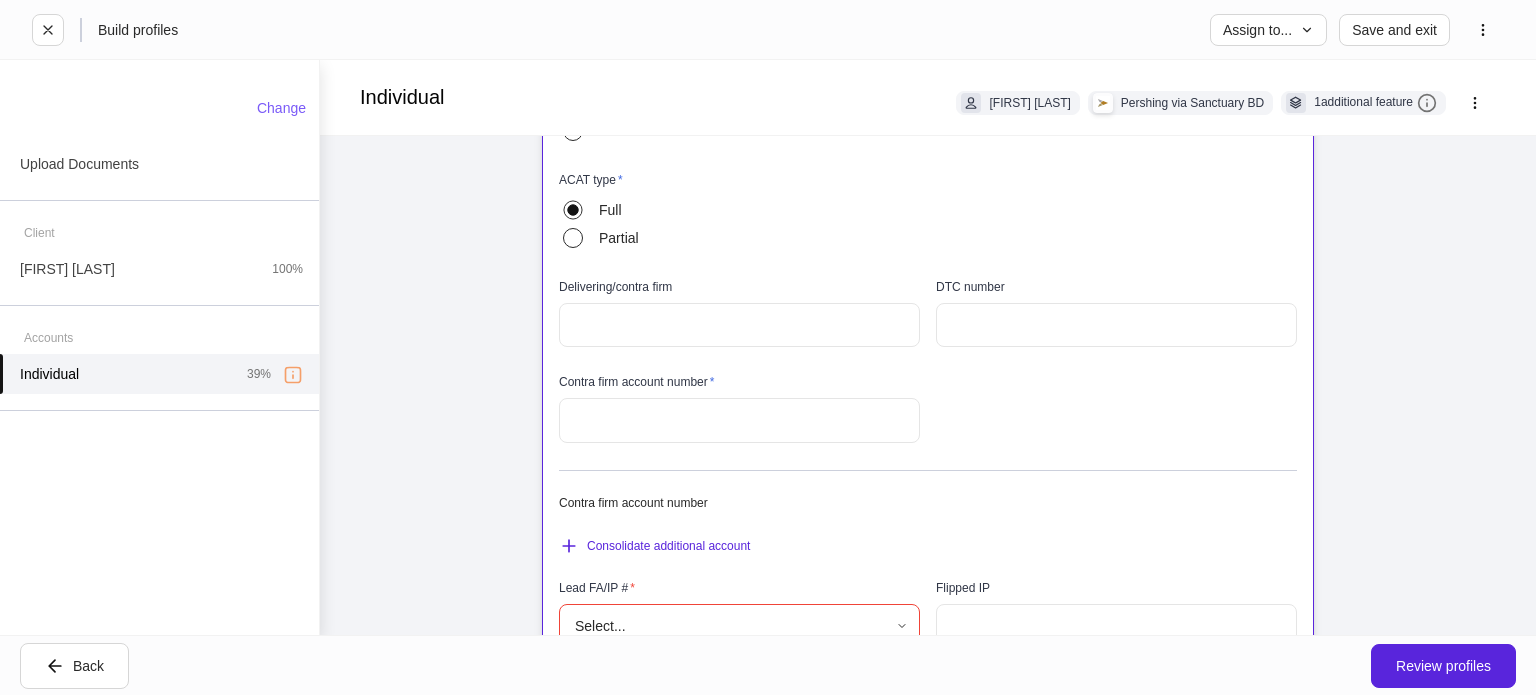 click at bounding box center [739, 325] 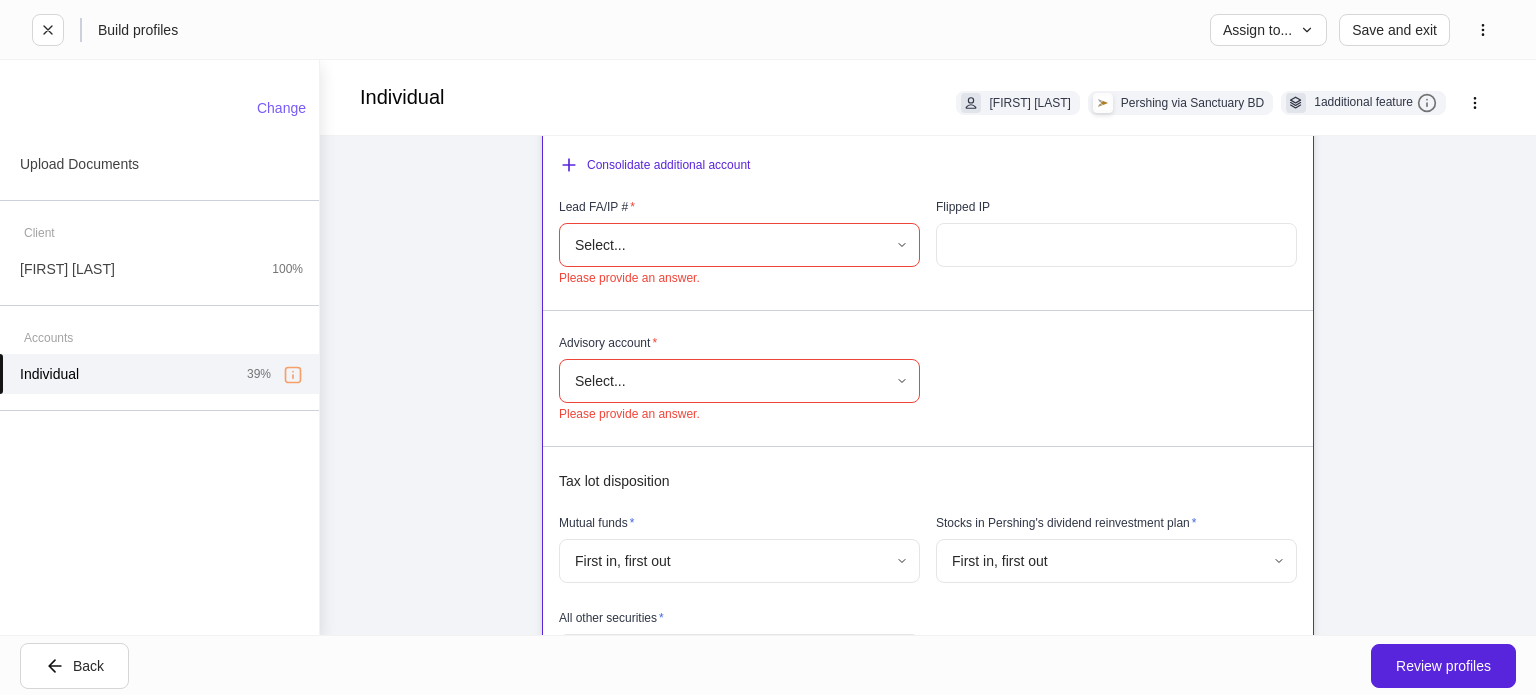 scroll, scrollTop: 812, scrollLeft: 0, axis: vertical 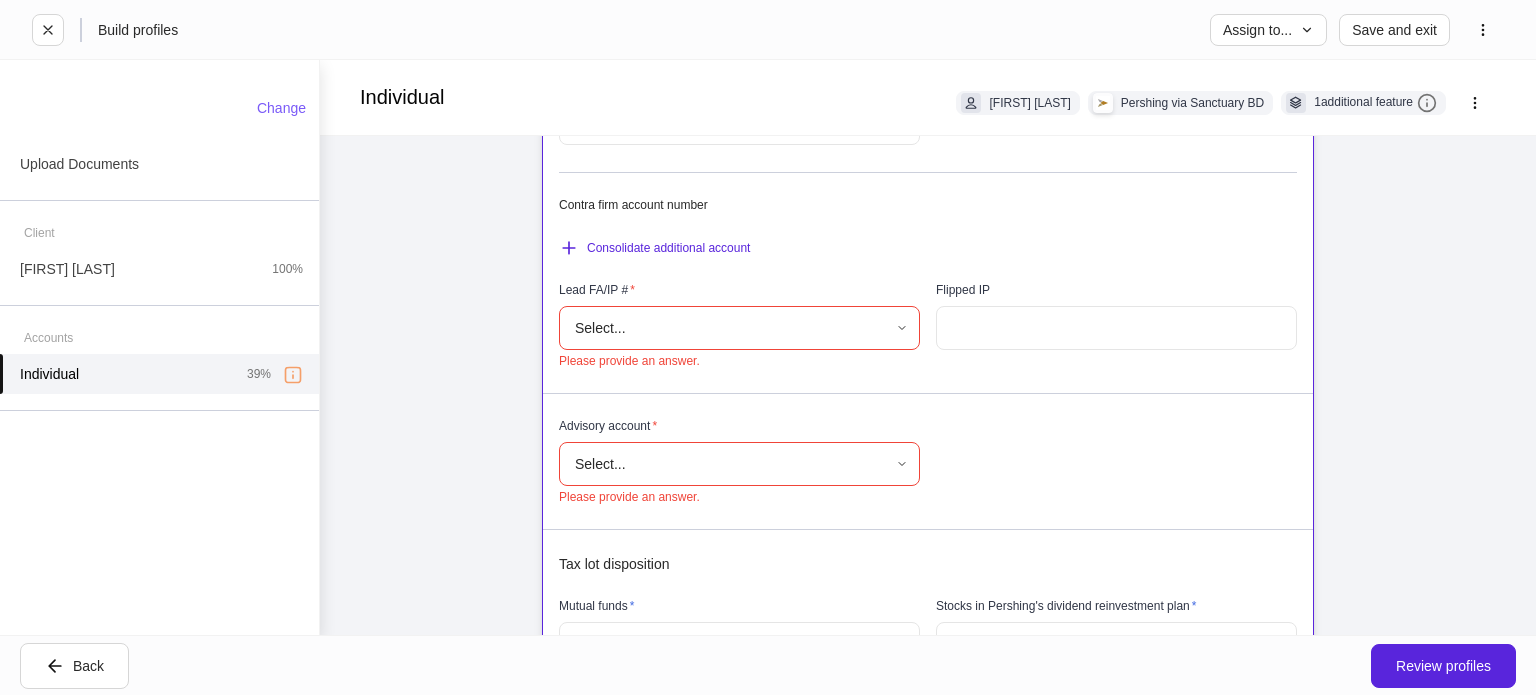 click on "**********" at bounding box center [768, 347] 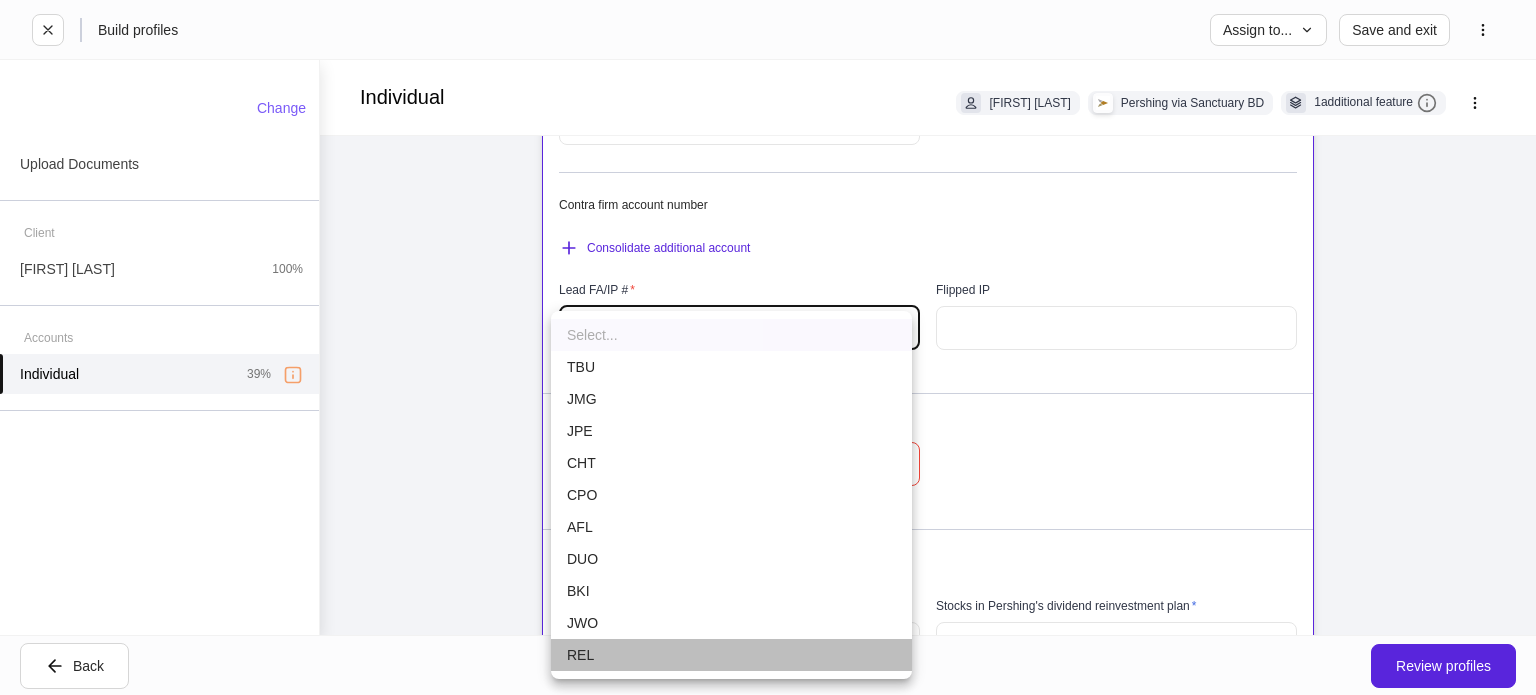 click on "REL" at bounding box center [731, 655] 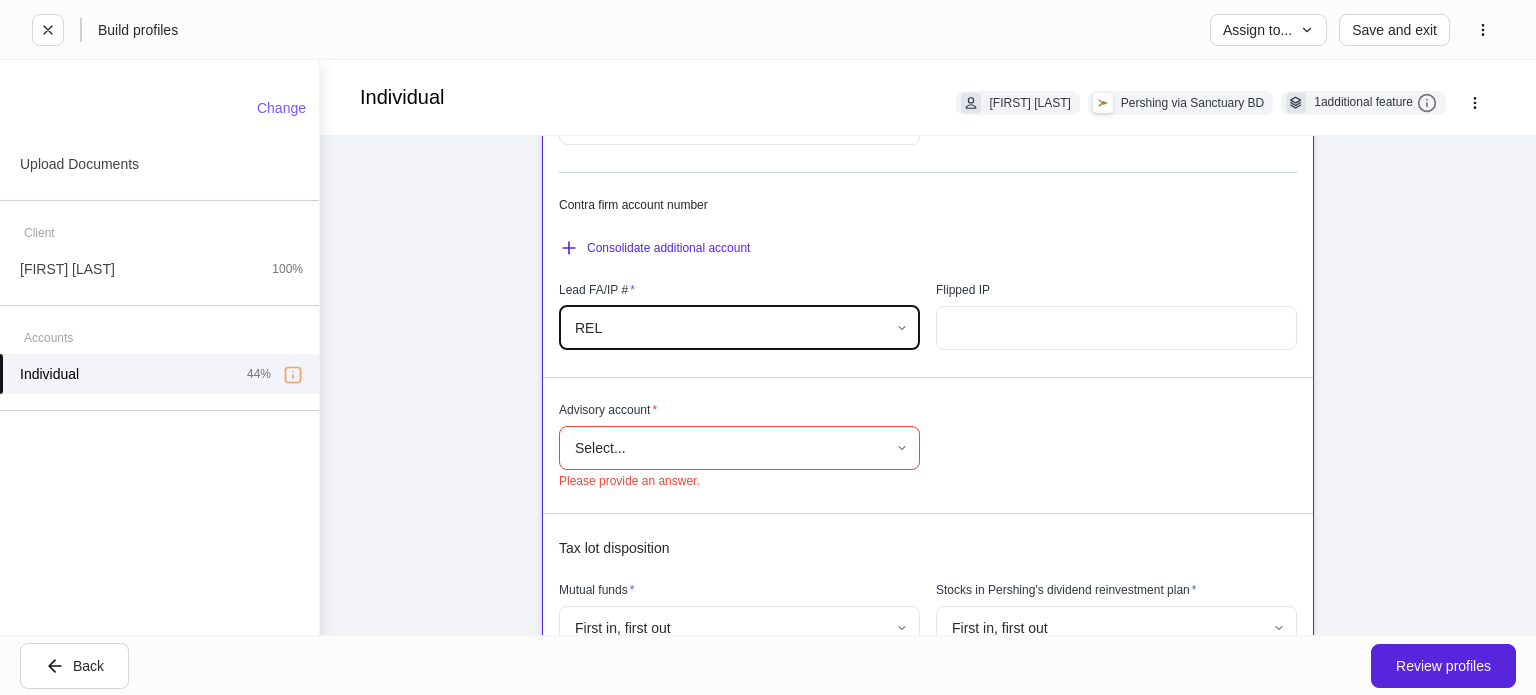 click at bounding box center (1116, 328) 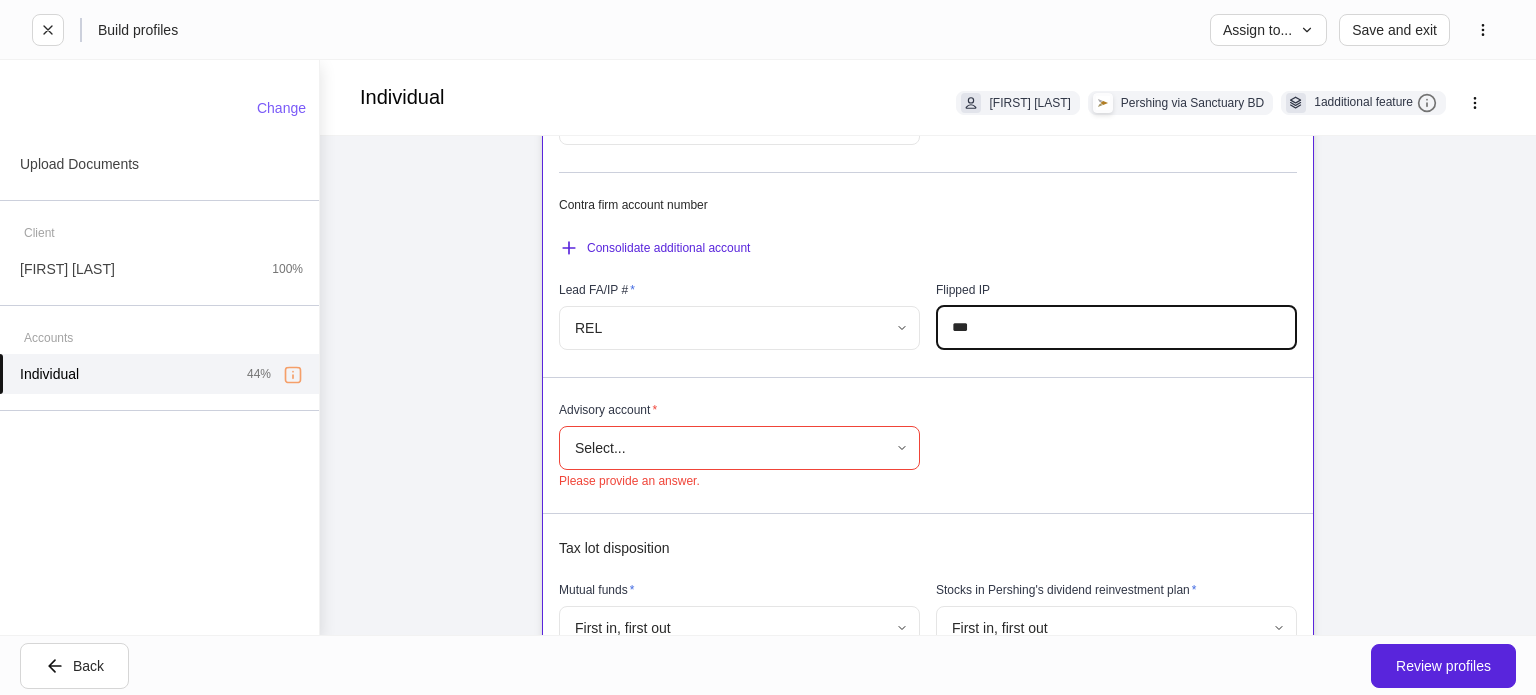 type on "***" 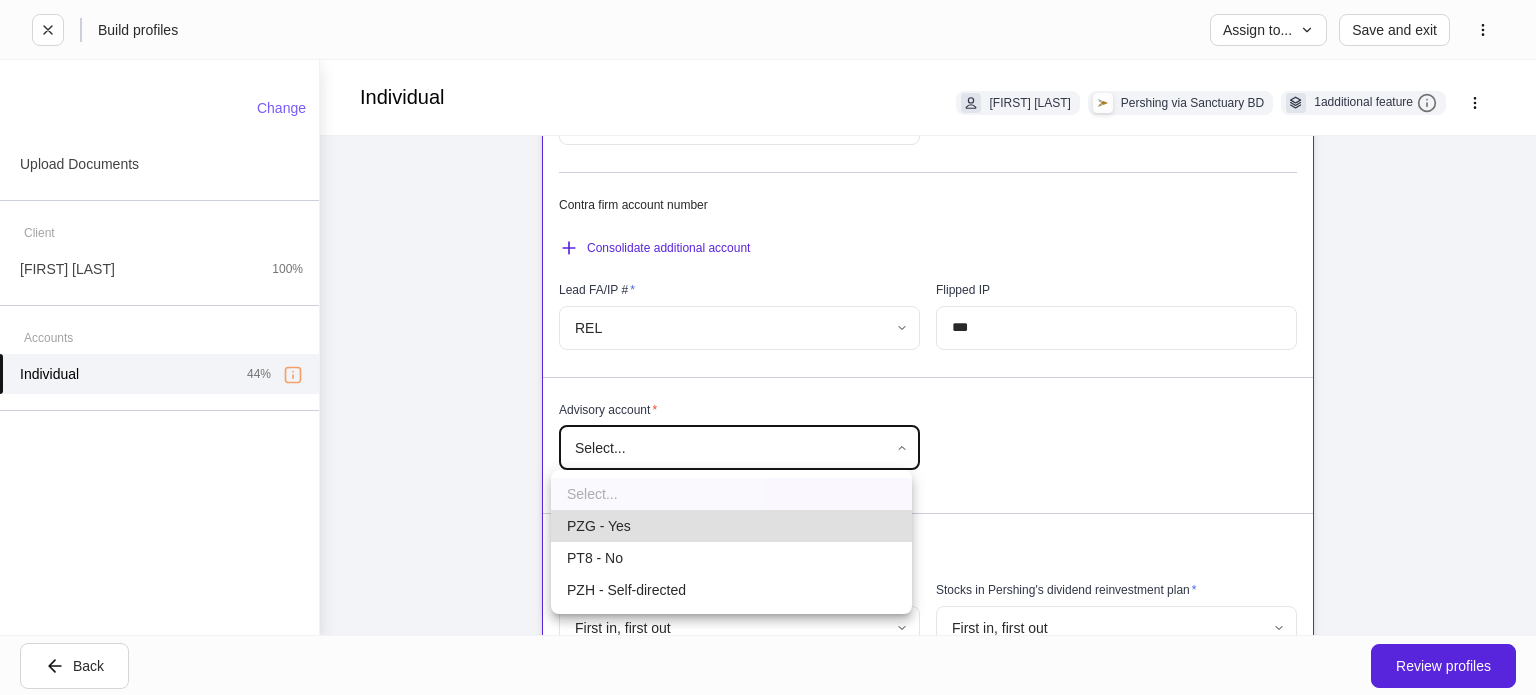 click on "PZG - Yes" at bounding box center (731, 526) 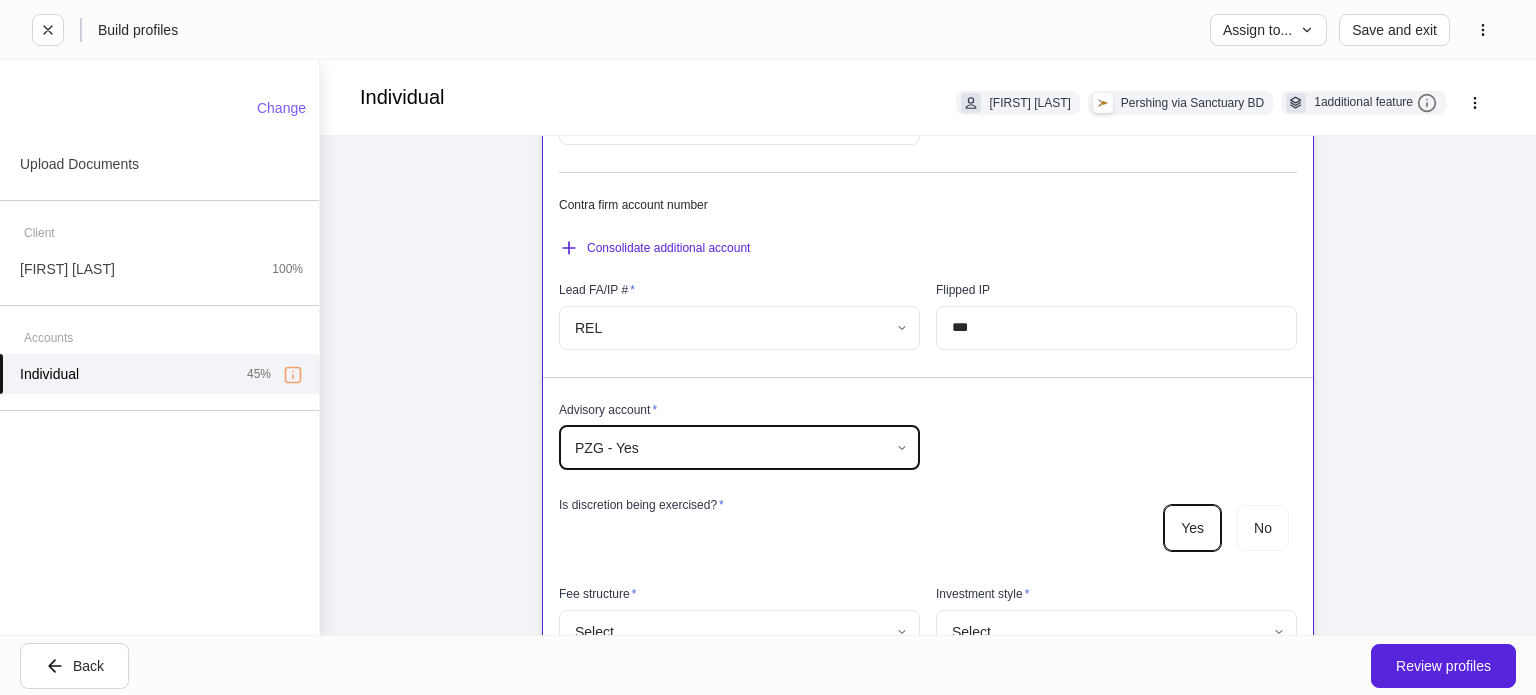 scroll, scrollTop: 415, scrollLeft: 0, axis: vertical 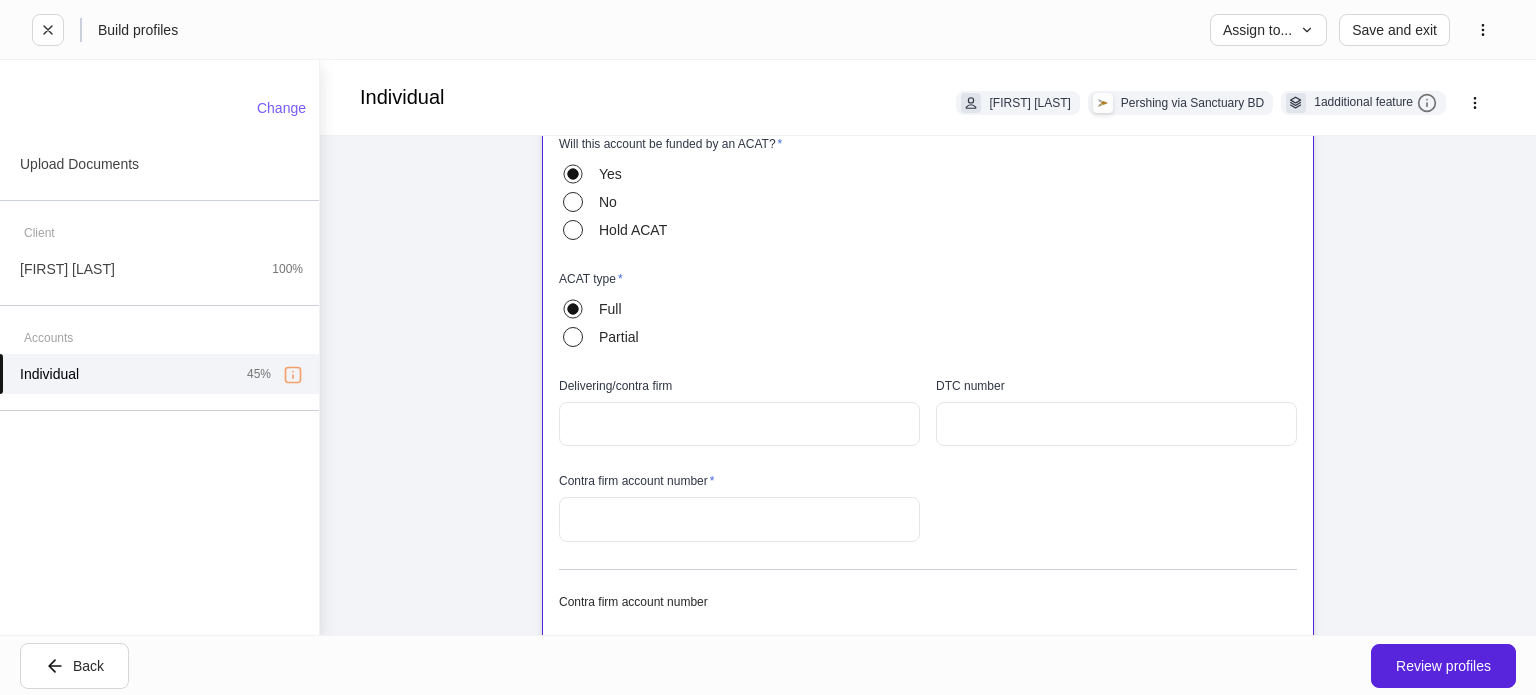click at bounding box center [1116, 424] 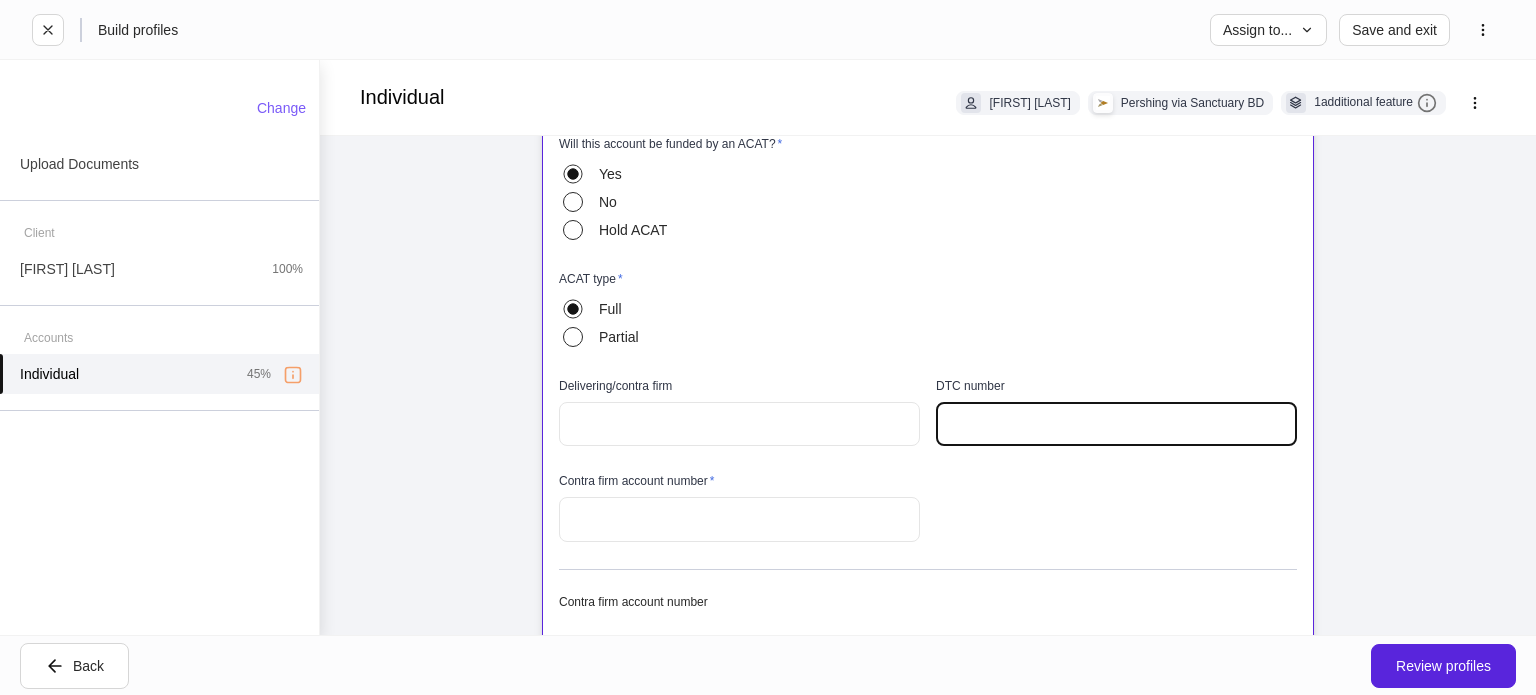 click at bounding box center (739, 519) 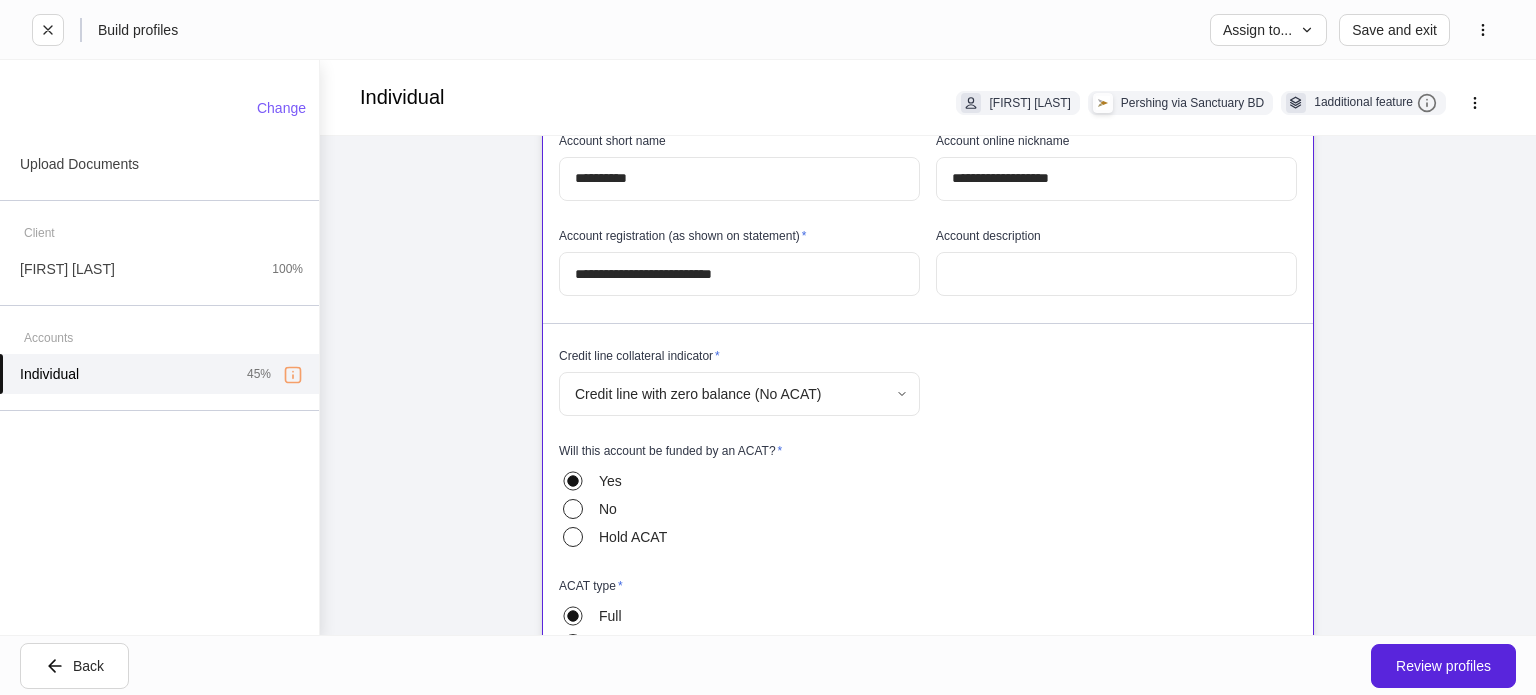 scroll, scrollTop: 107, scrollLeft: 0, axis: vertical 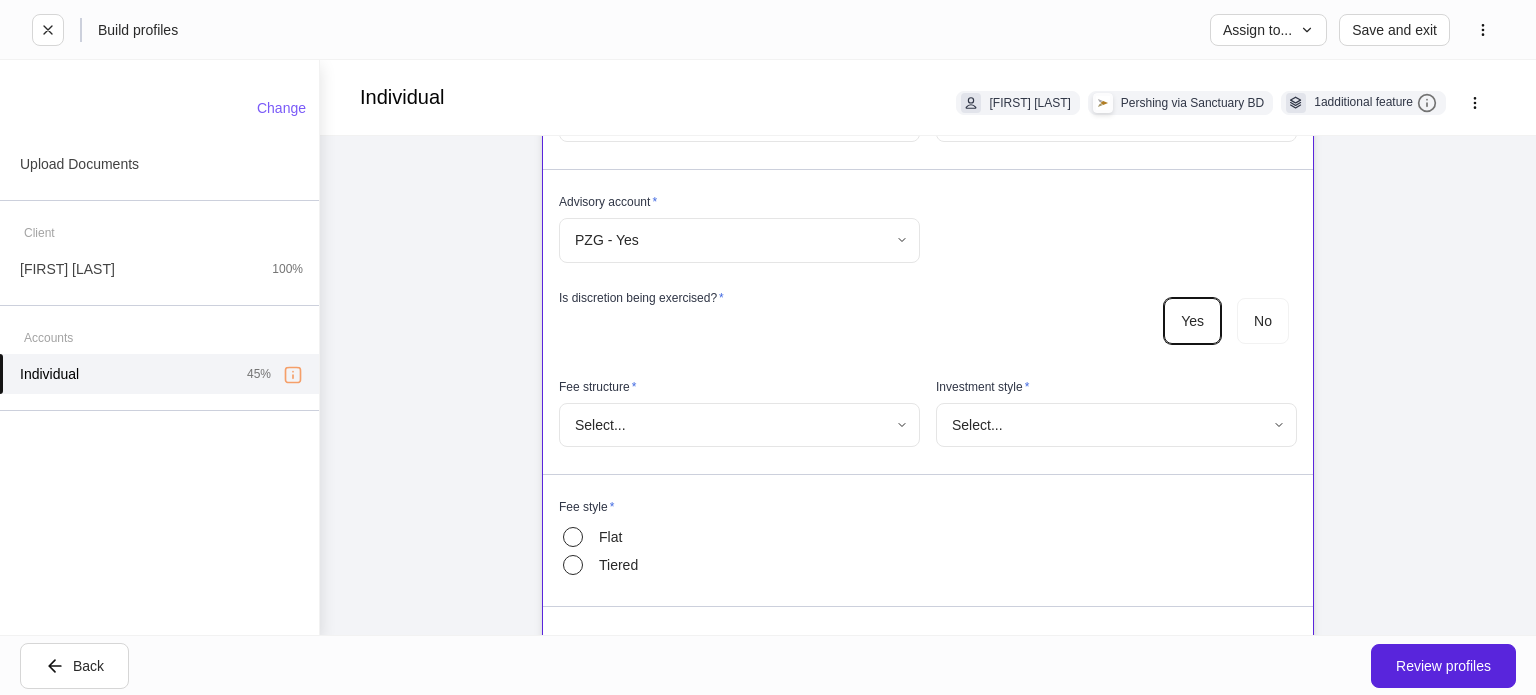 click on "**********" at bounding box center (768, 347) 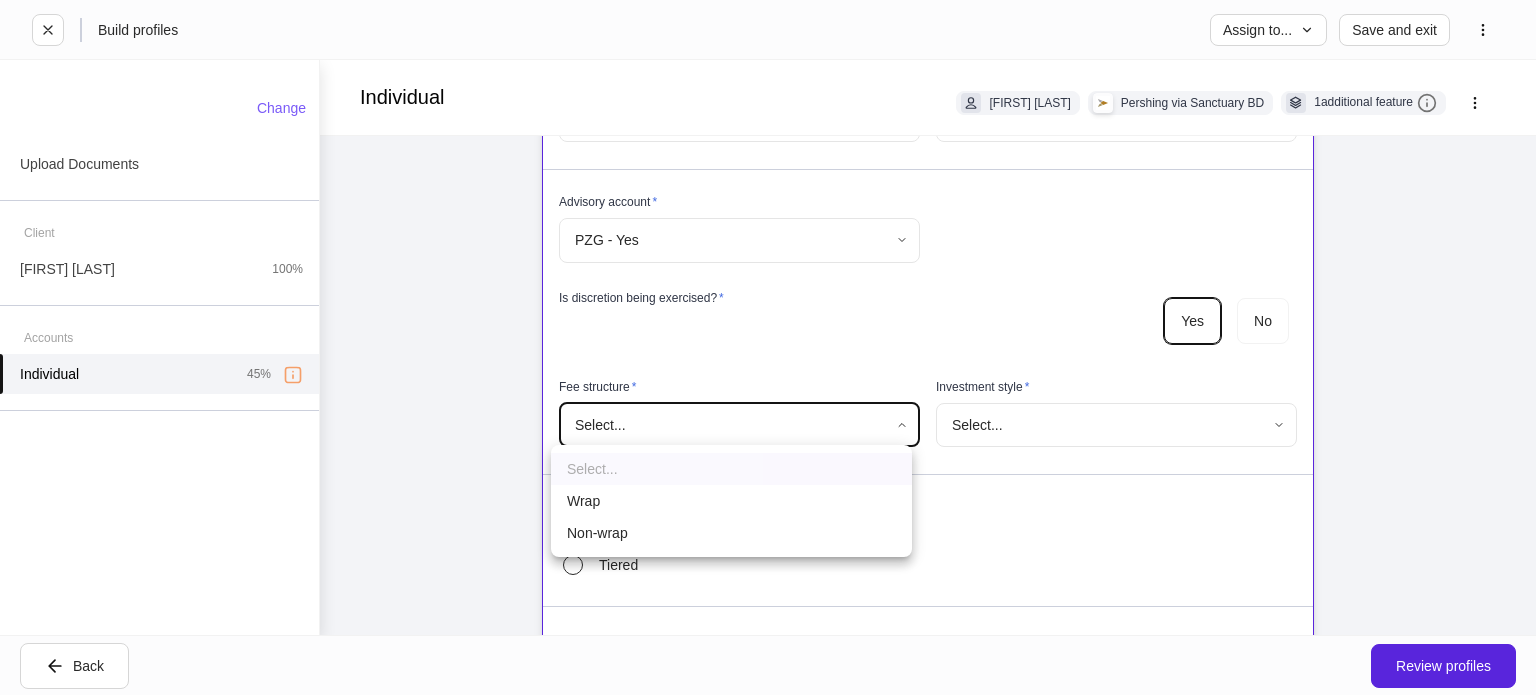 click on "Wrap" at bounding box center (731, 501) 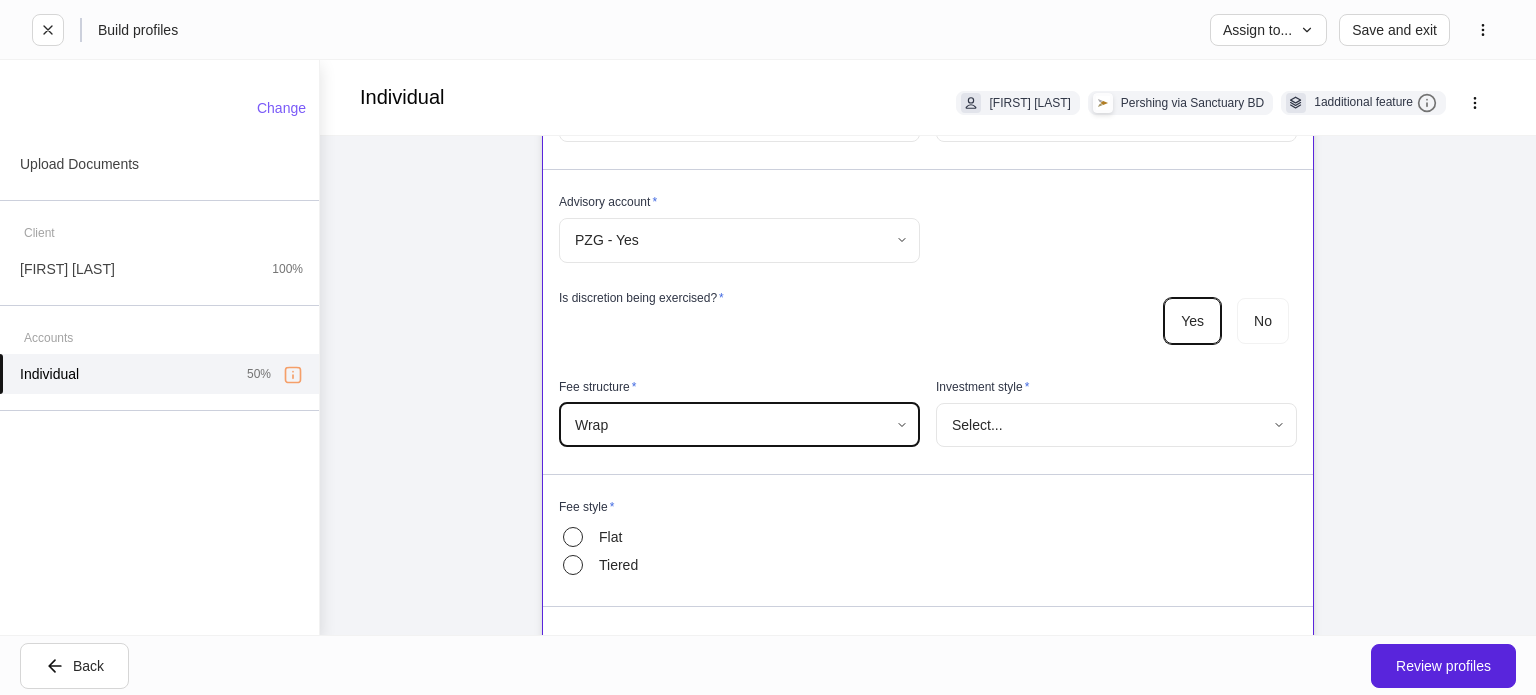 click on "**********" at bounding box center (768, 347) 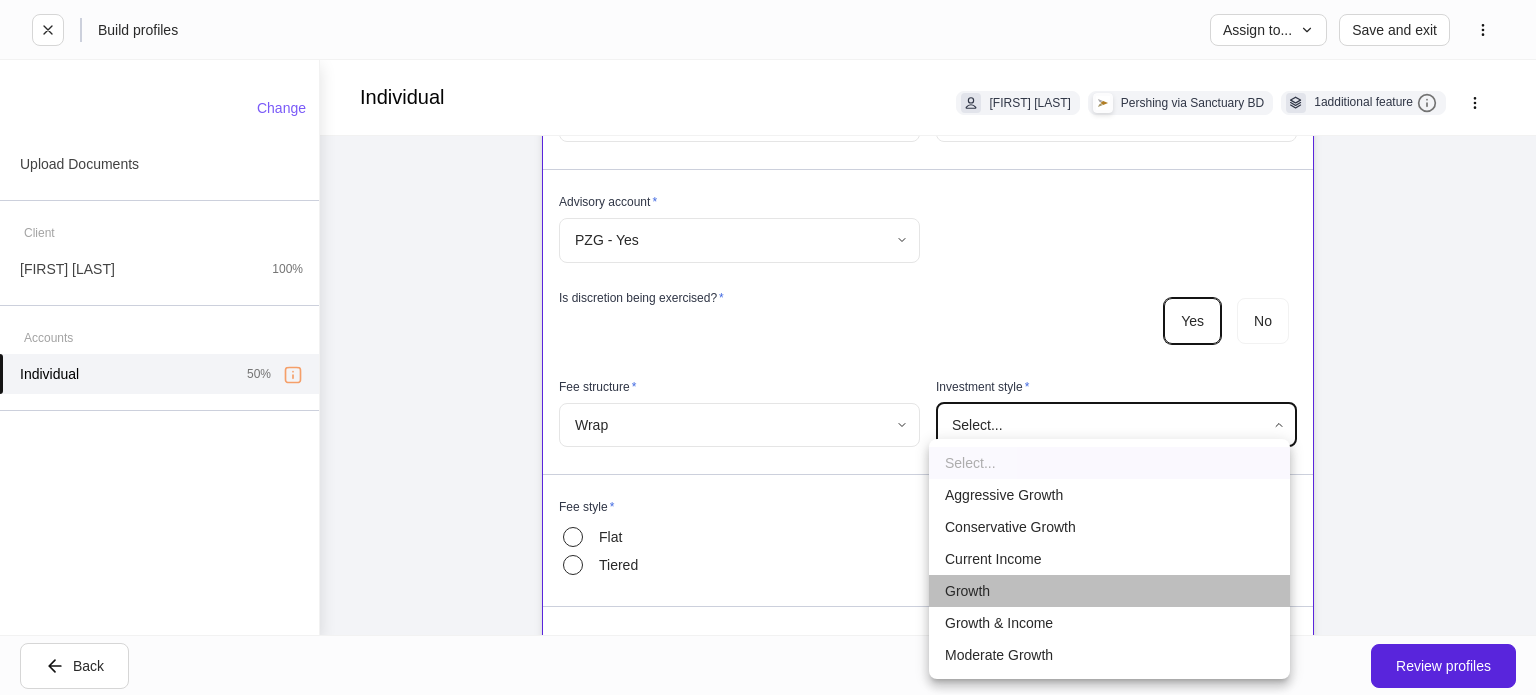 click on "Growth" at bounding box center [1109, 591] 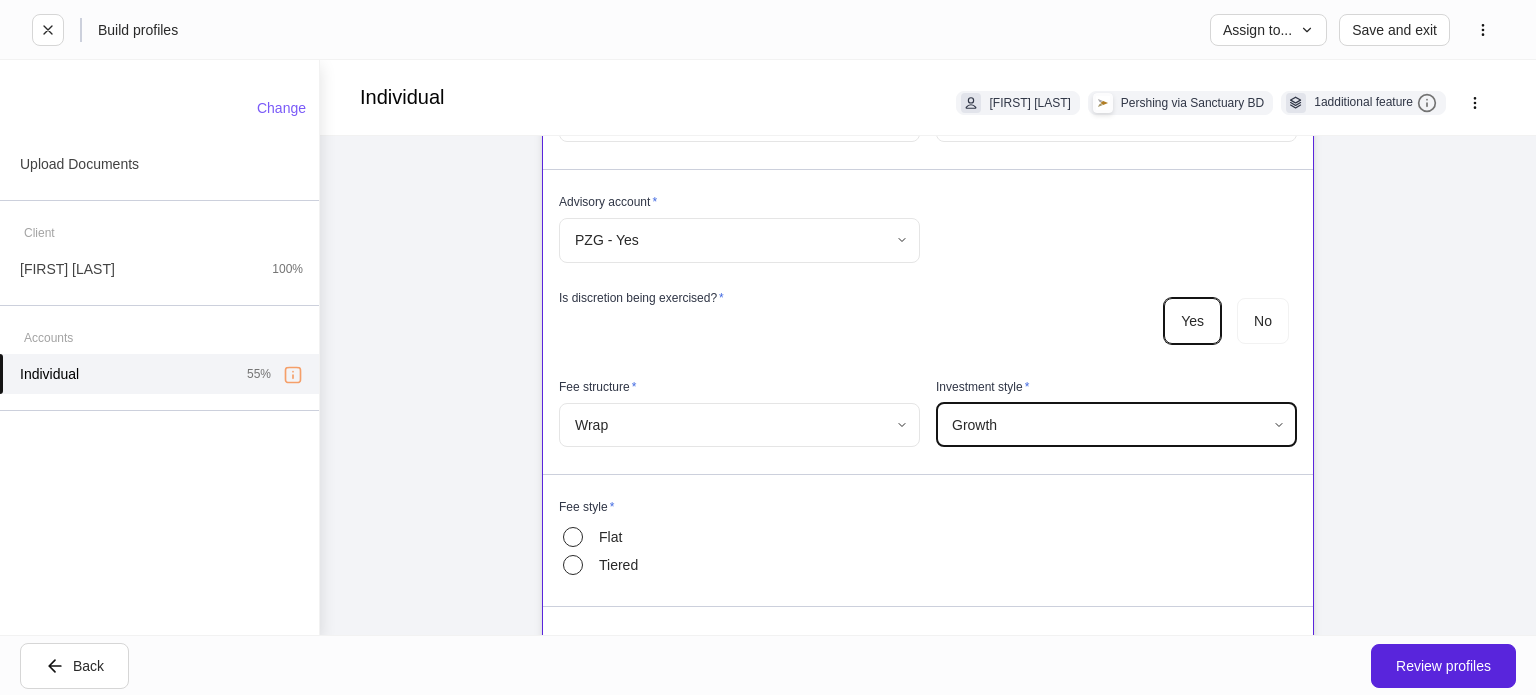 click on "**********" at bounding box center (768, 347) 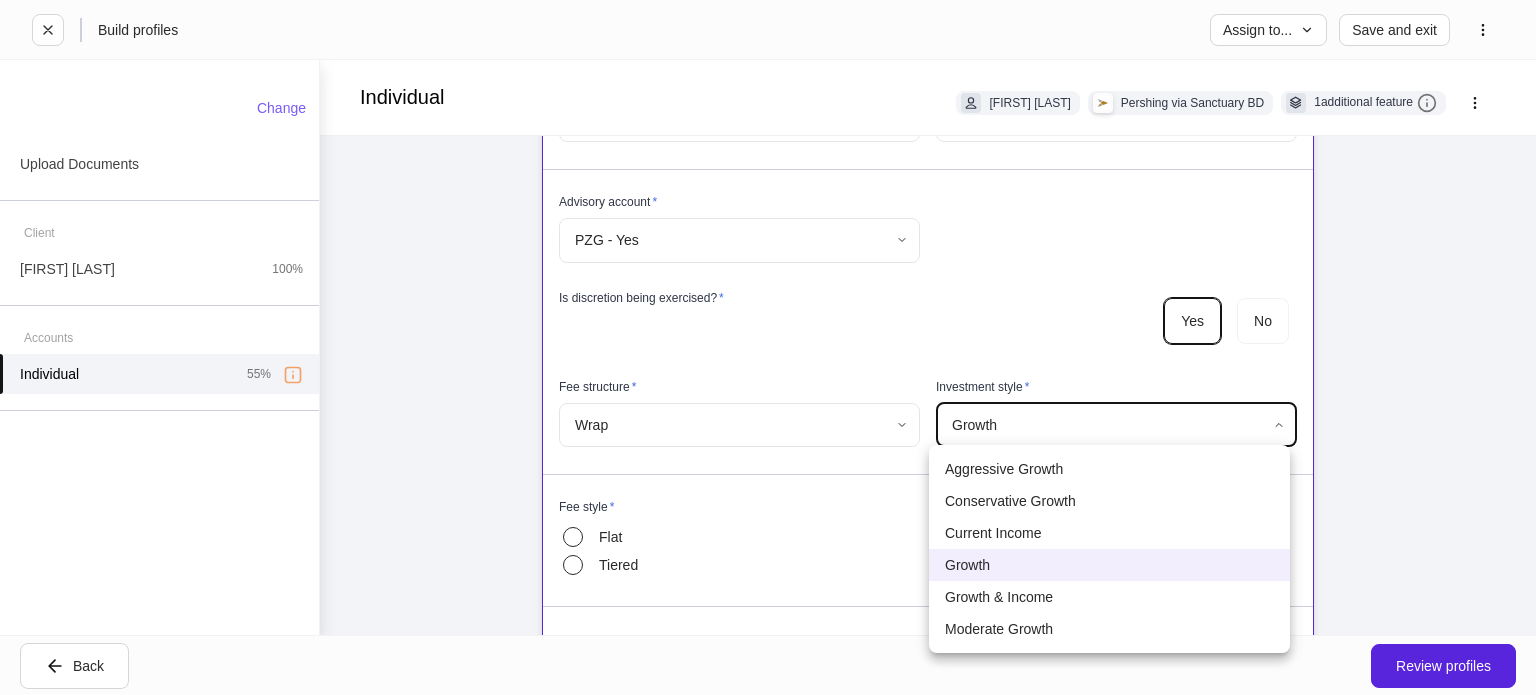 click on "Growth & Income" at bounding box center (1109, 597) 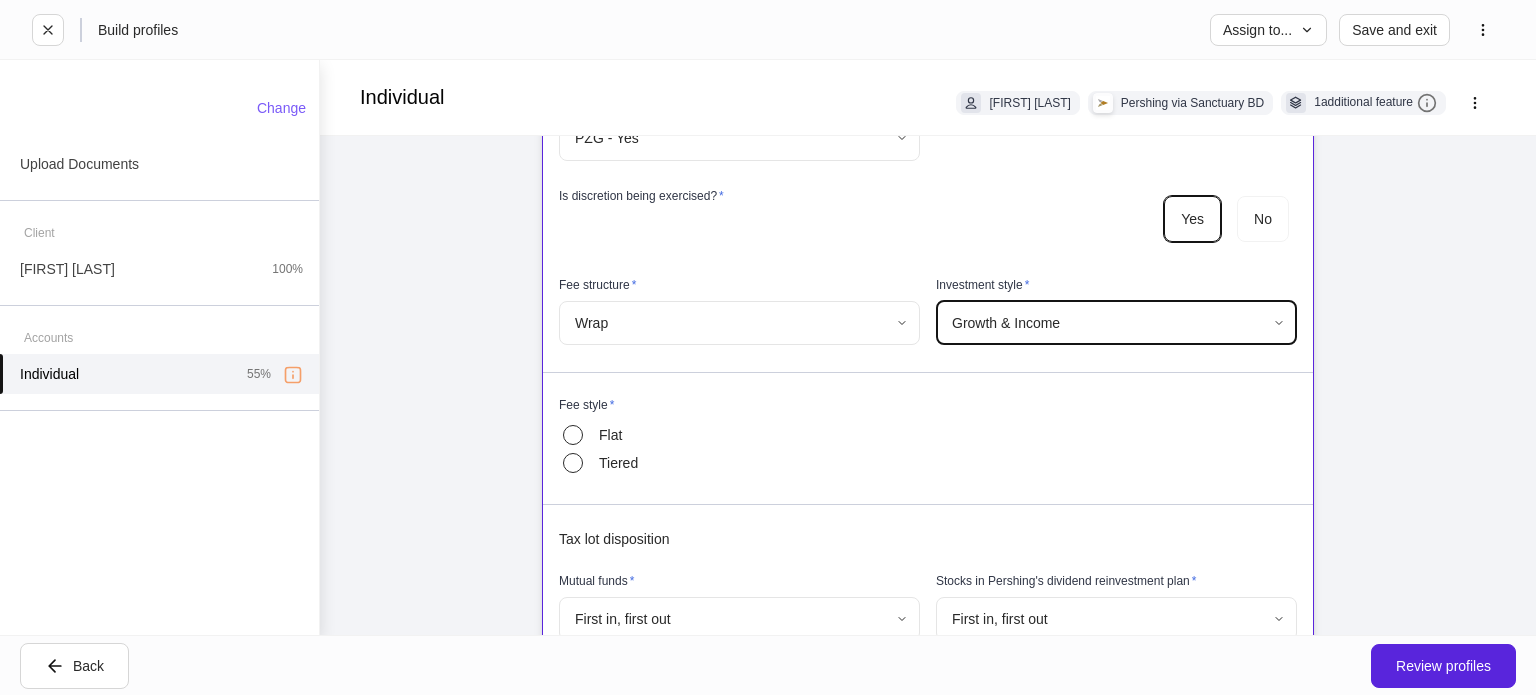 scroll, scrollTop: 718, scrollLeft: 0, axis: vertical 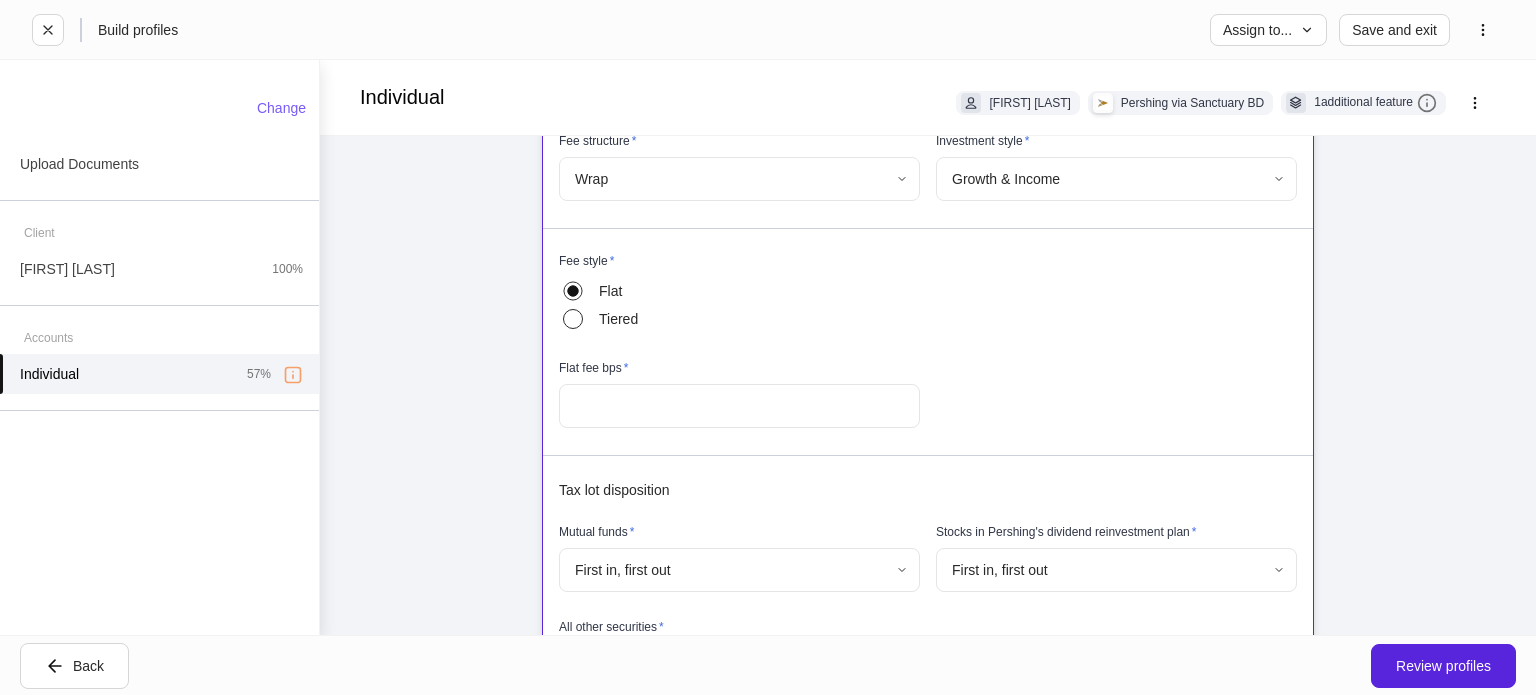 click at bounding box center (739, 406) 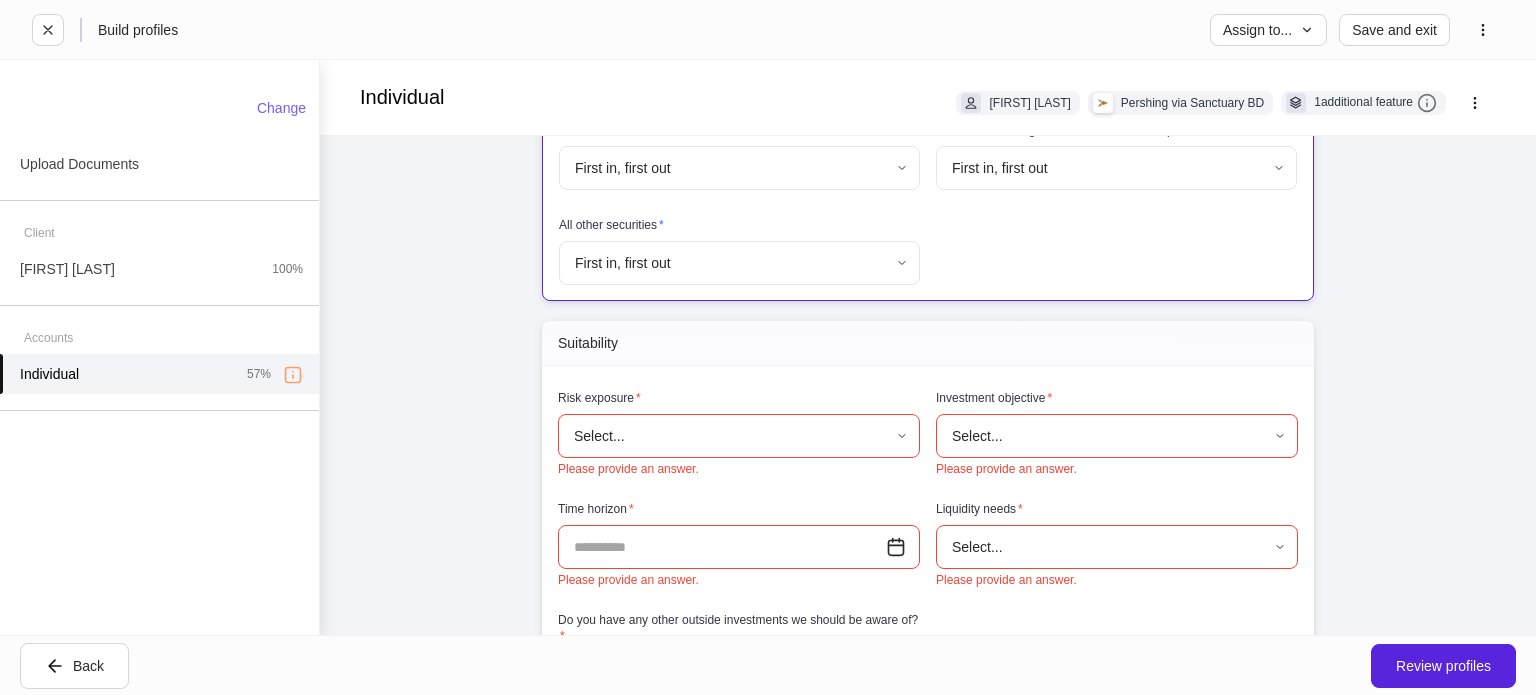 scroll, scrollTop: 1258, scrollLeft: 0, axis: vertical 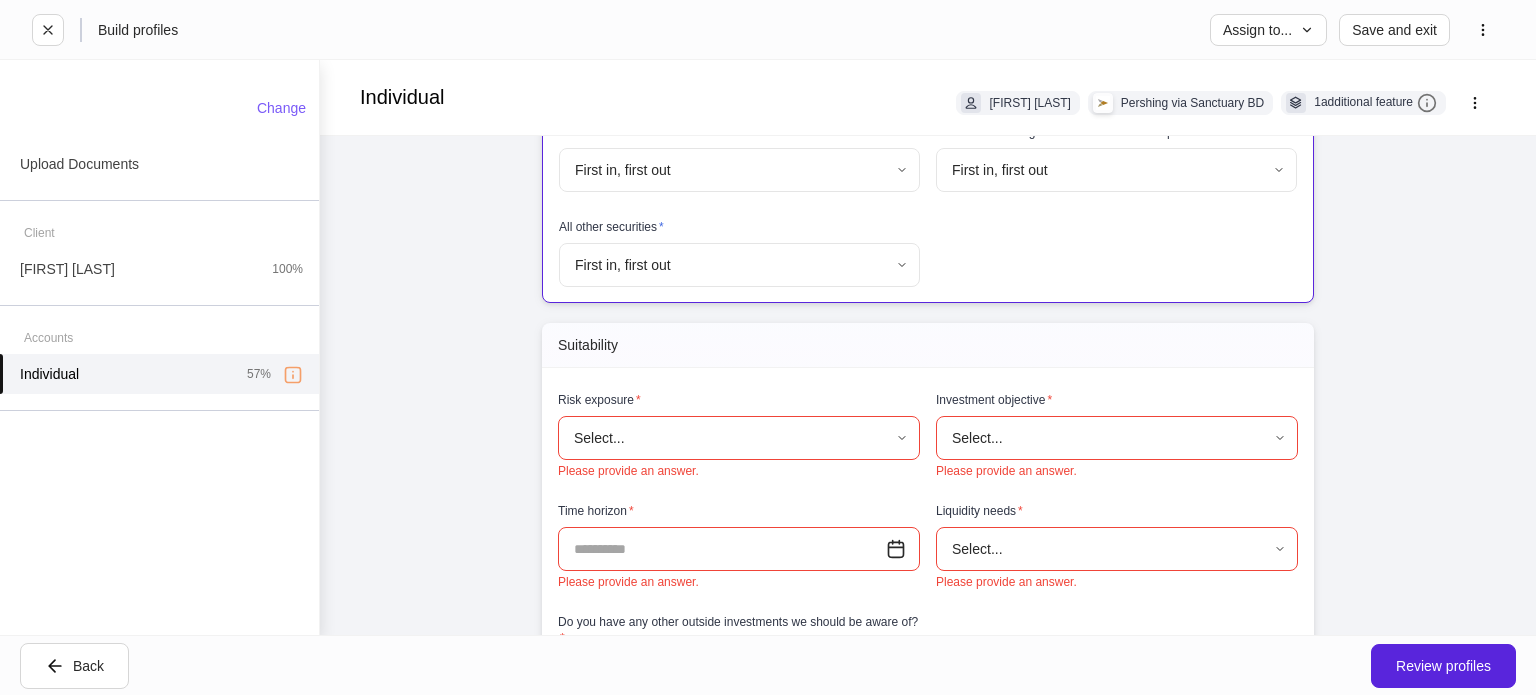 type on "***" 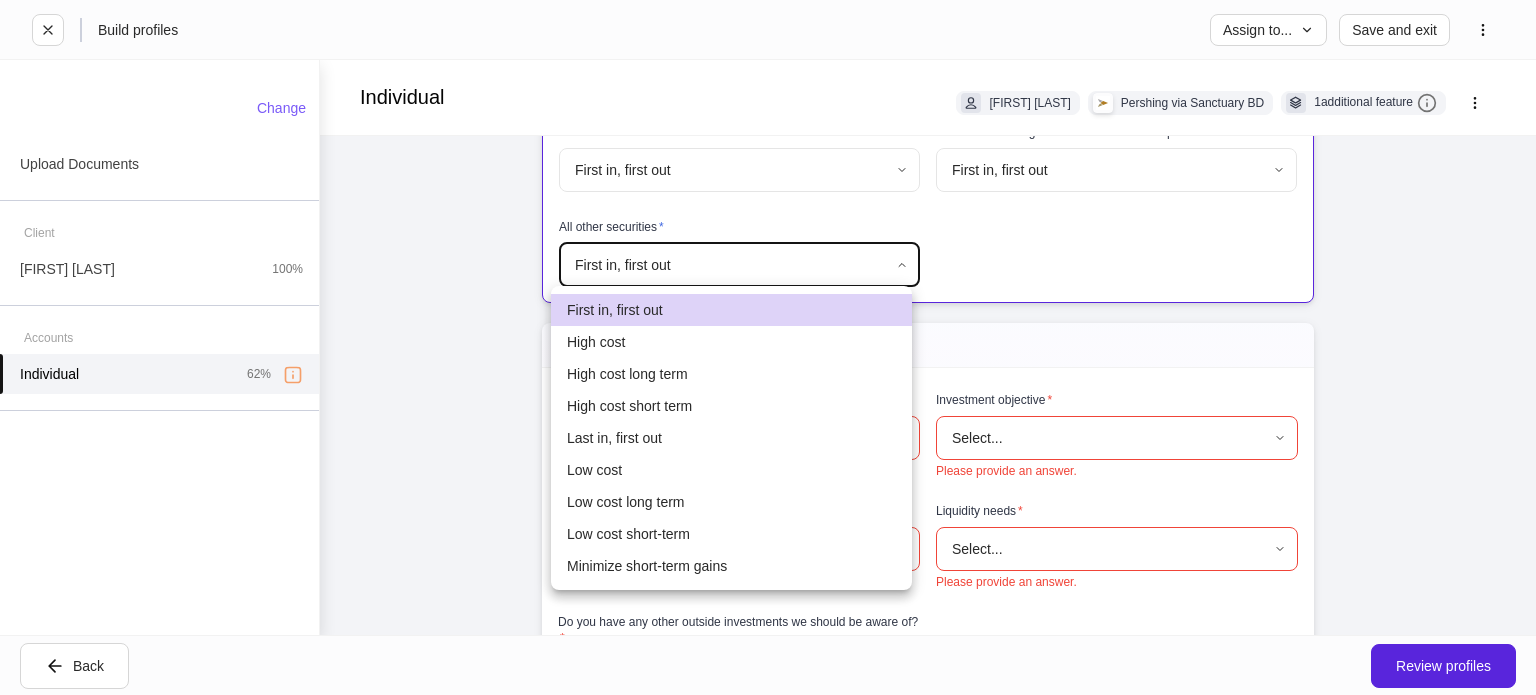 click at bounding box center [768, 347] 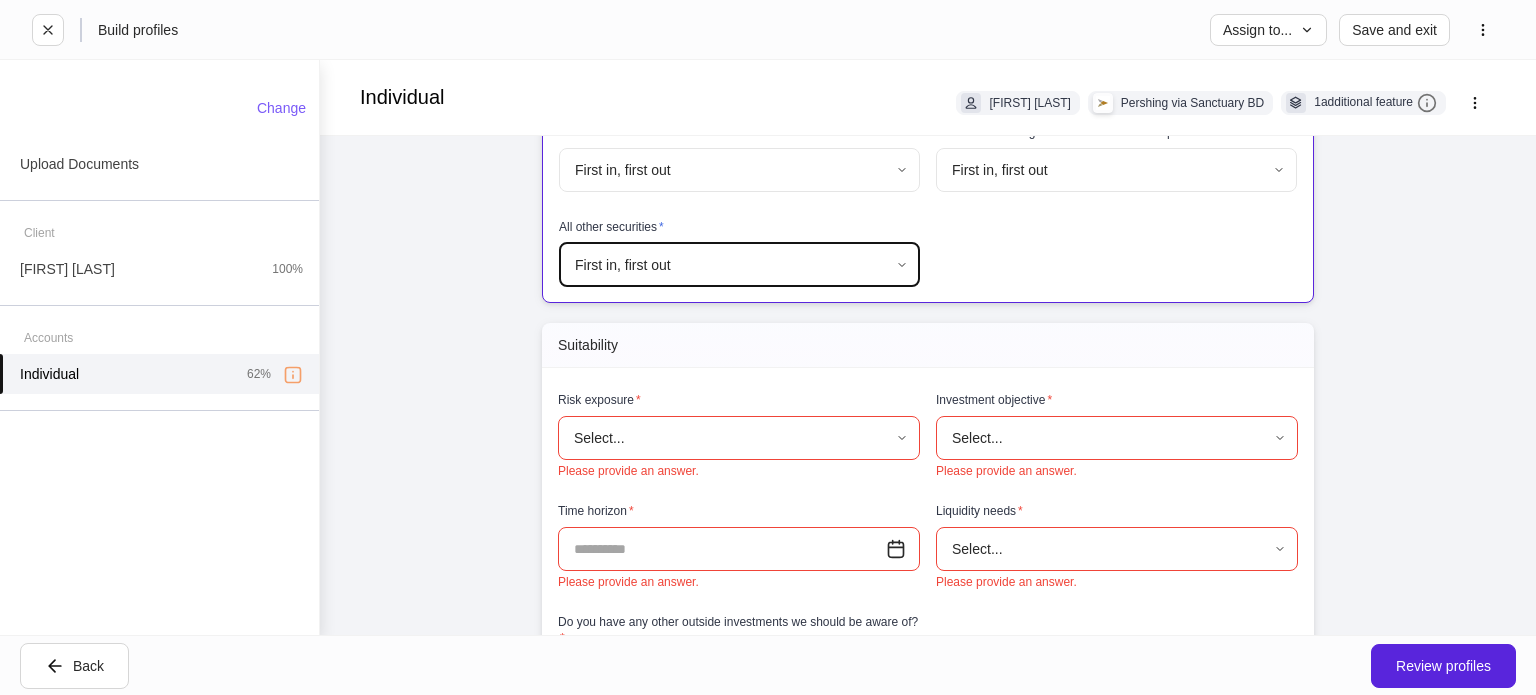 scroll, scrollTop: 1421, scrollLeft: 0, axis: vertical 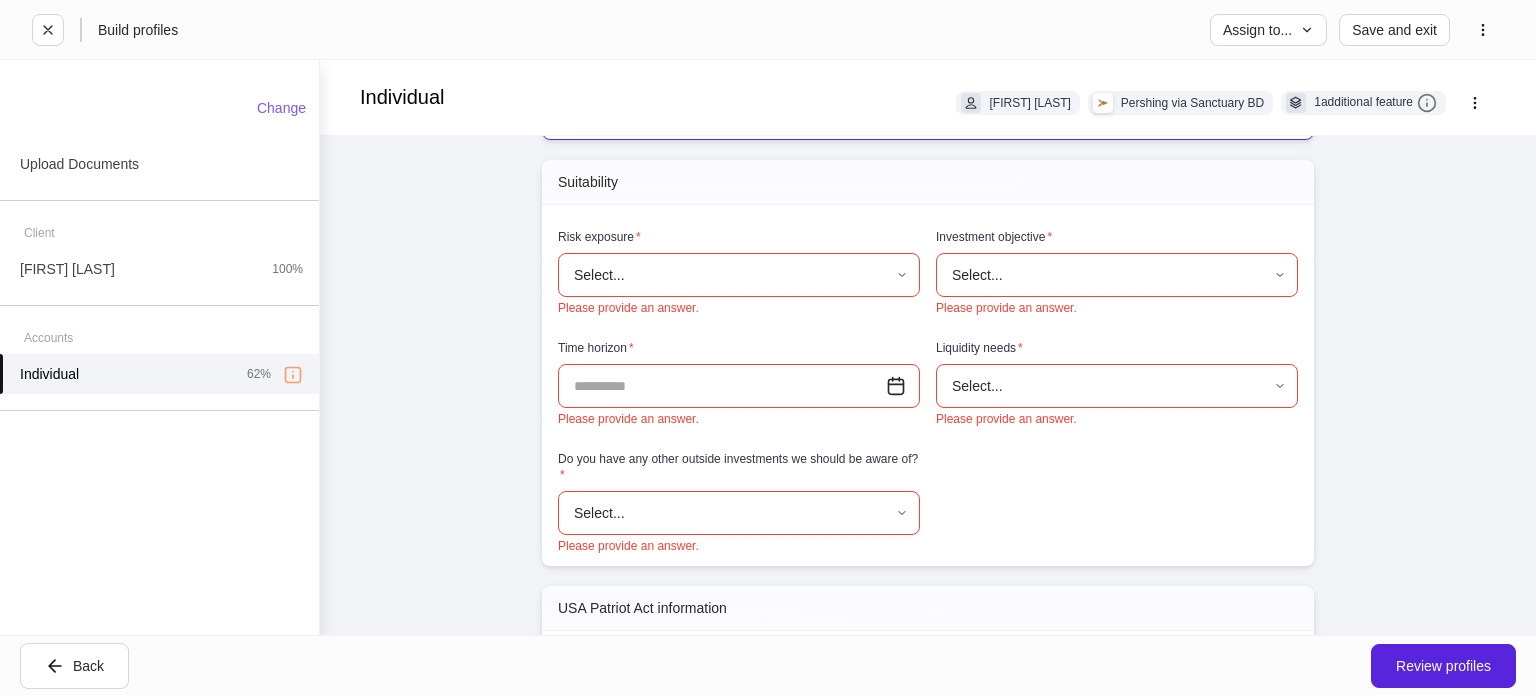 click on "**********" at bounding box center (768, 347) 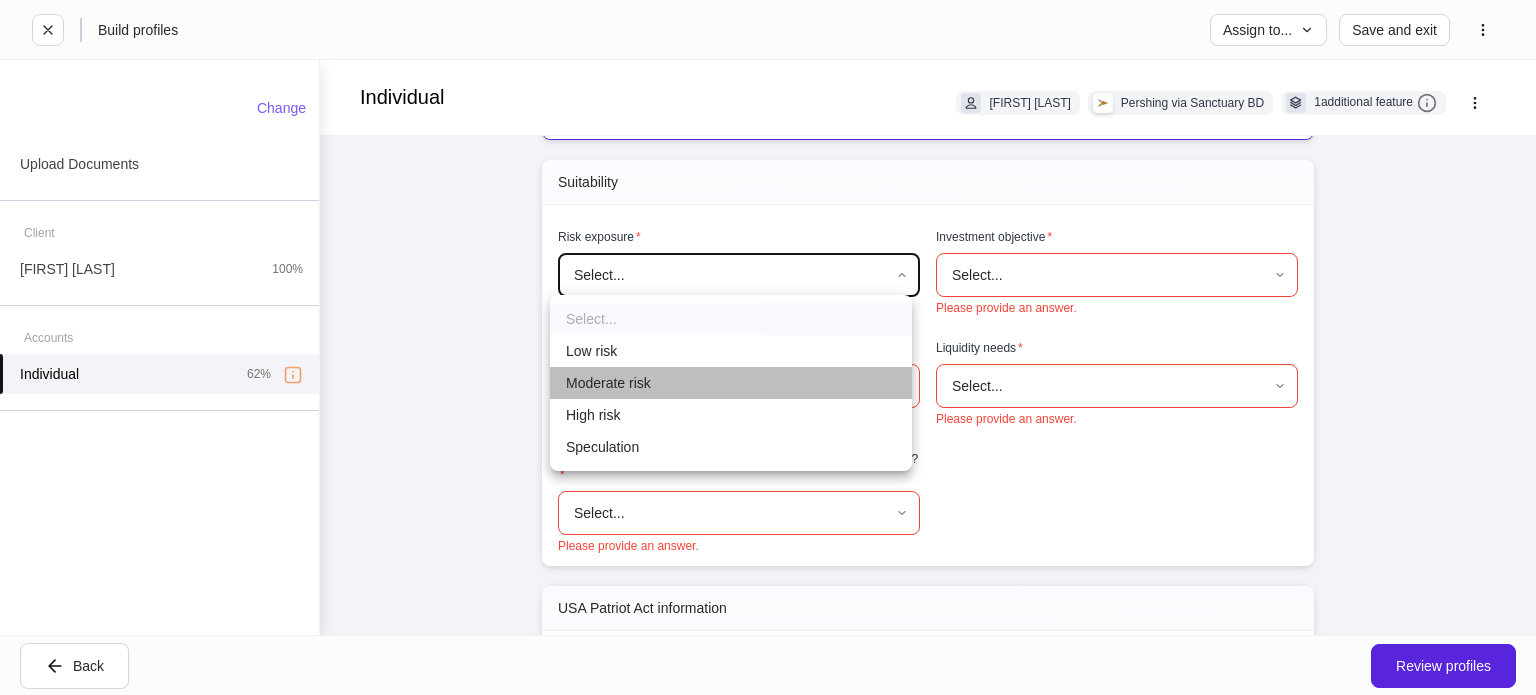 click on "Moderate risk" at bounding box center (731, 383) 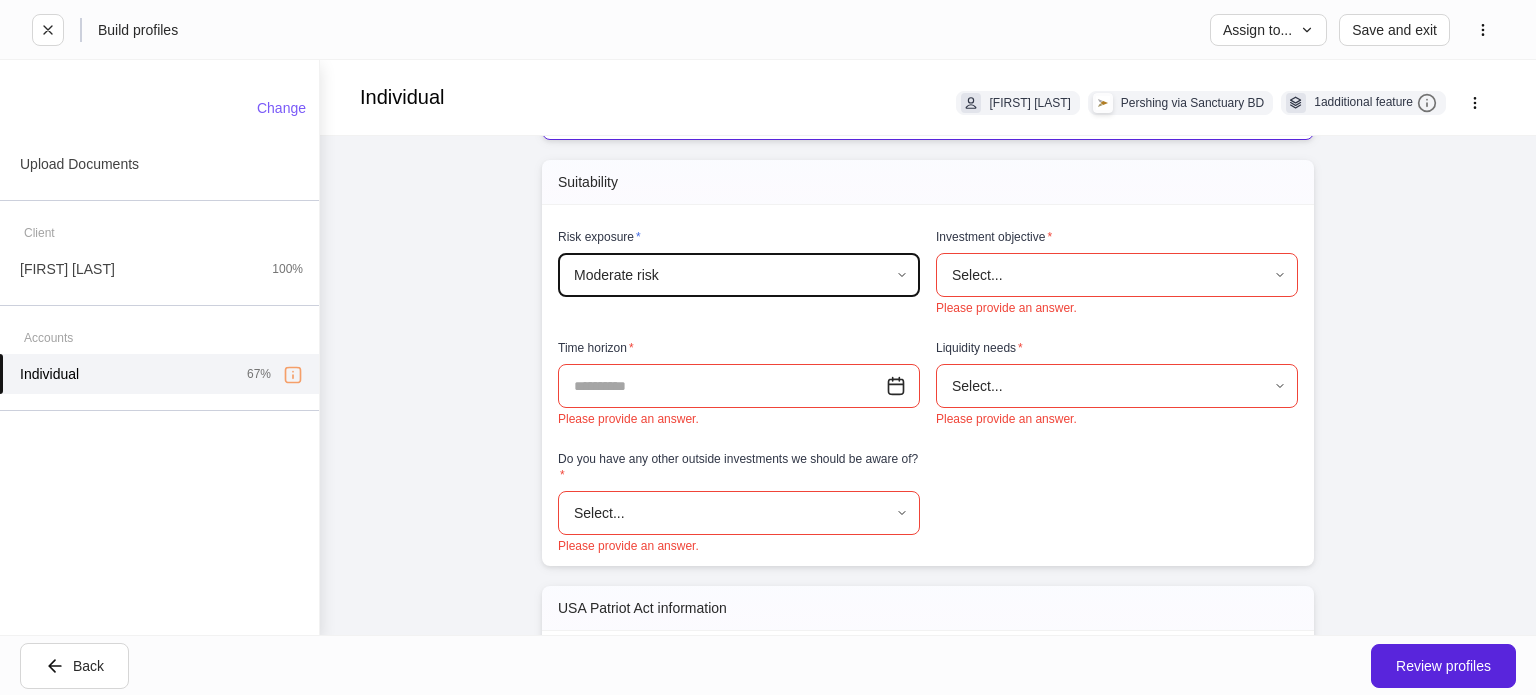 click on "**********" at bounding box center [768, 347] 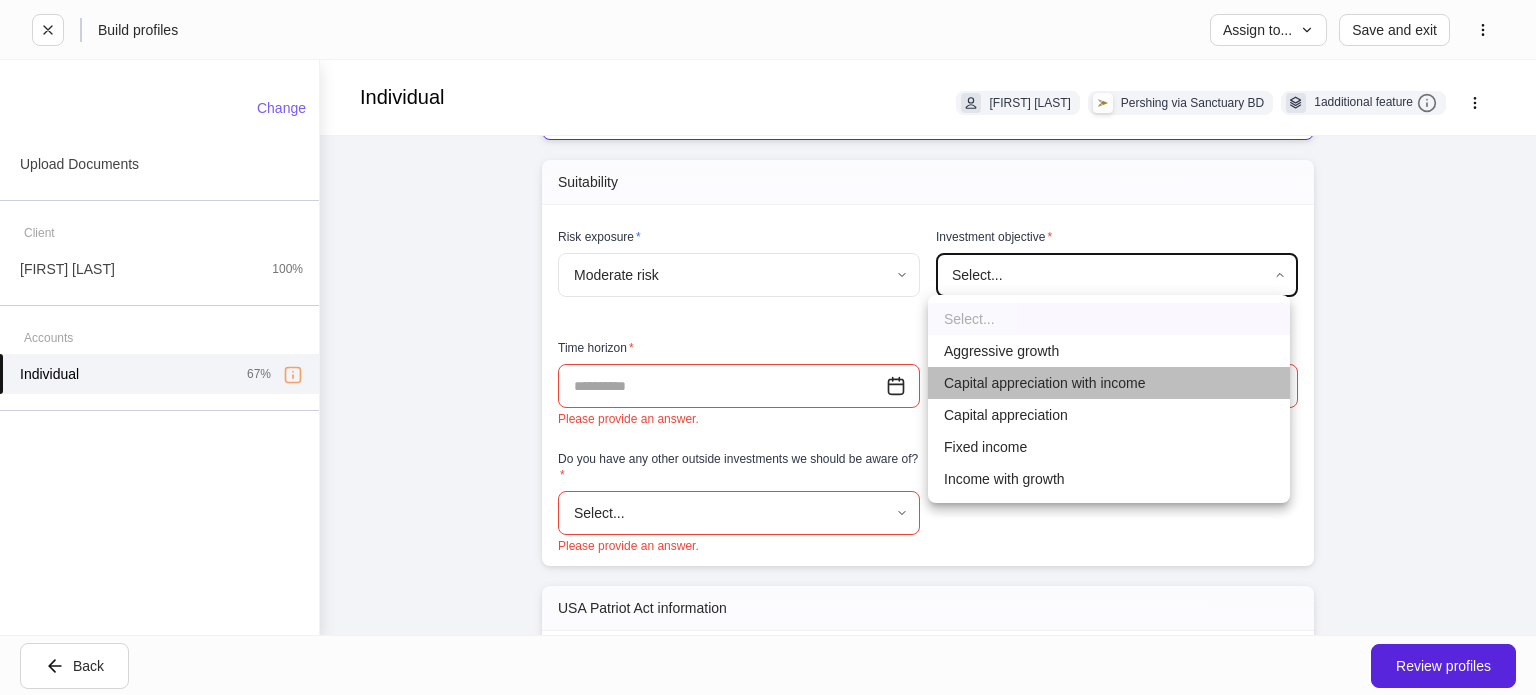 click on "Capital appreciation with income" at bounding box center [1109, 383] 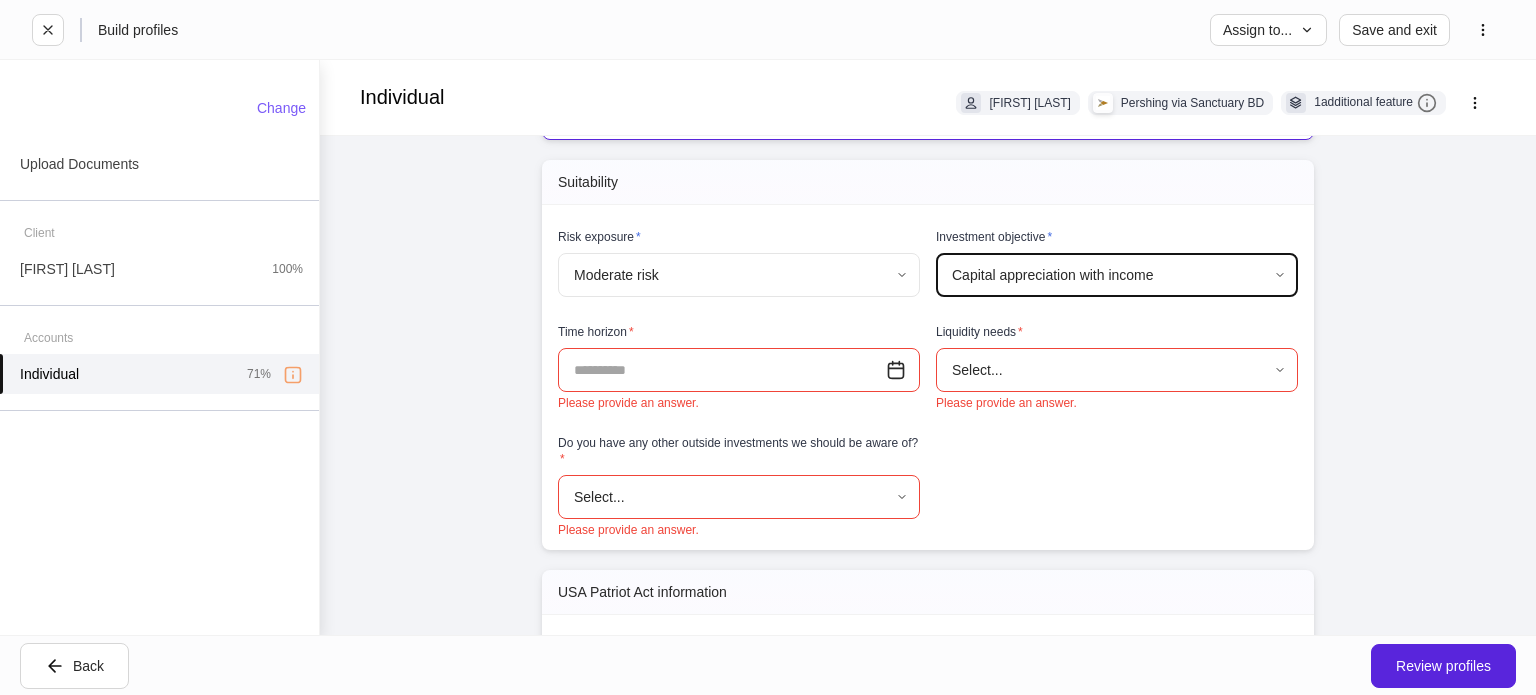 click on "**********" at bounding box center (768, 347) 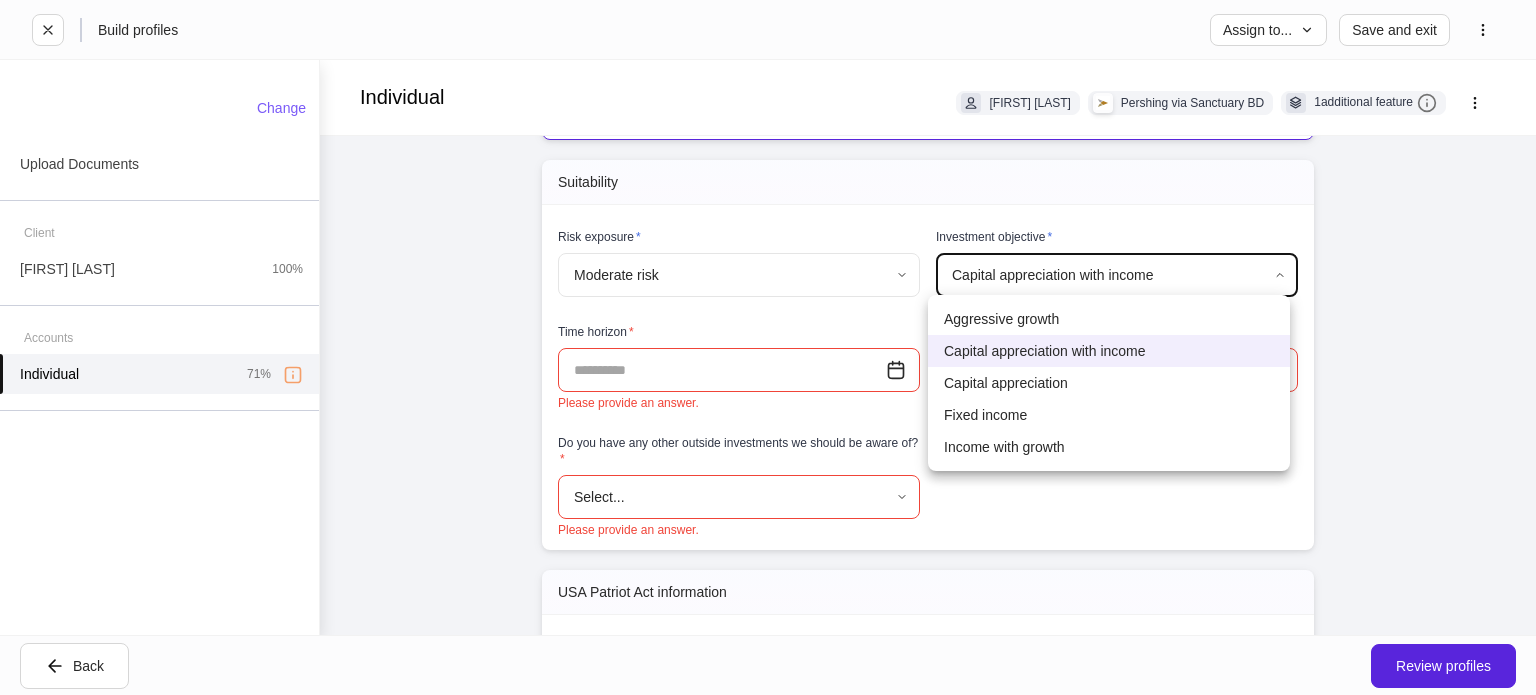 click on "Income with growth" at bounding box center (1109, 447) 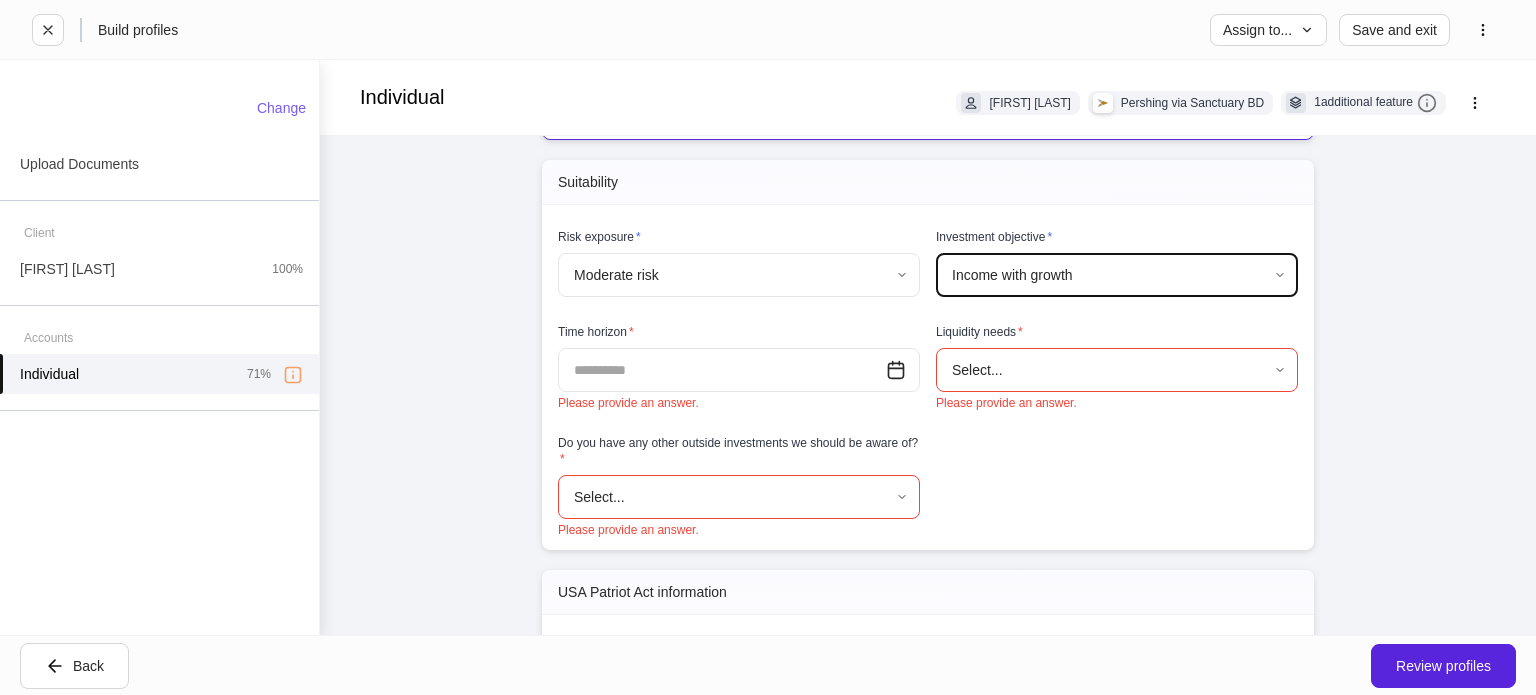 click at bounding box center [722, 370] 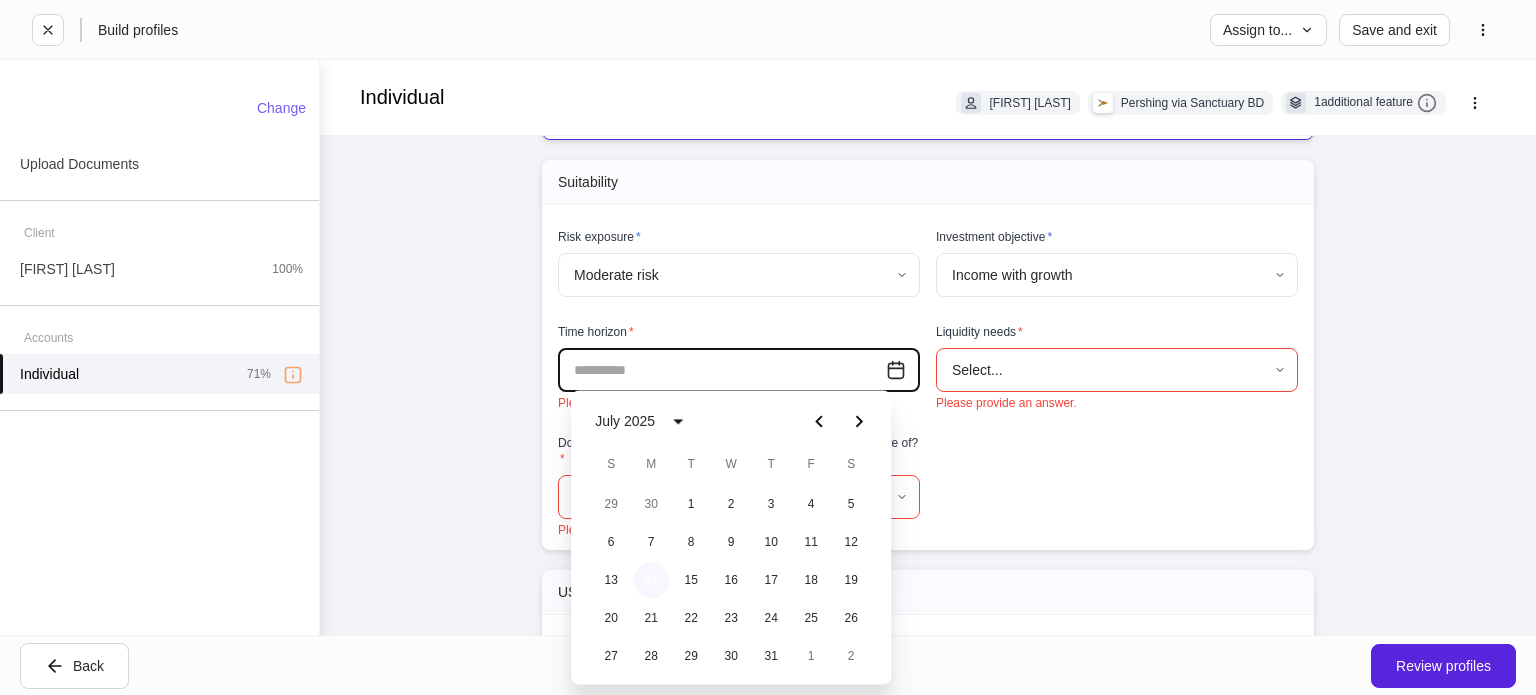 click on "14" at bounding box center [651, 580] 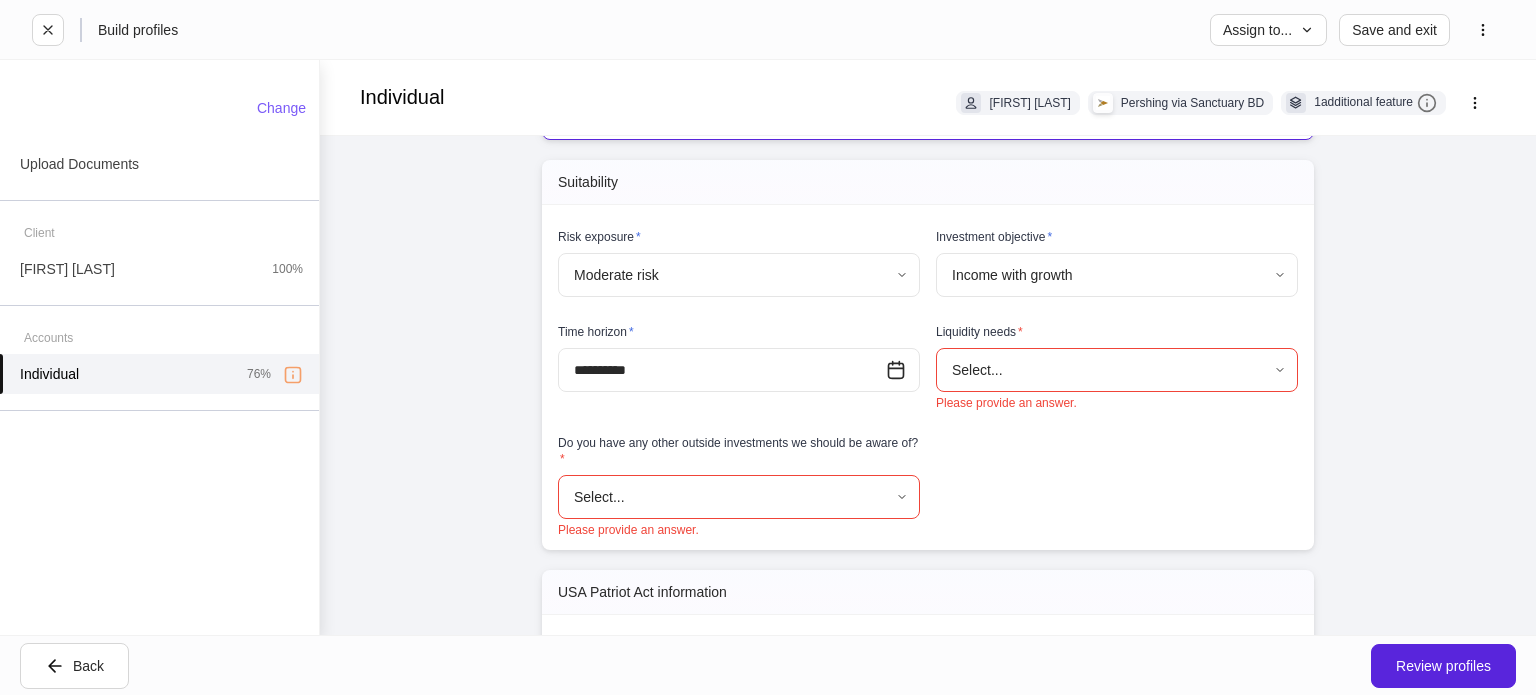 type on "**********" 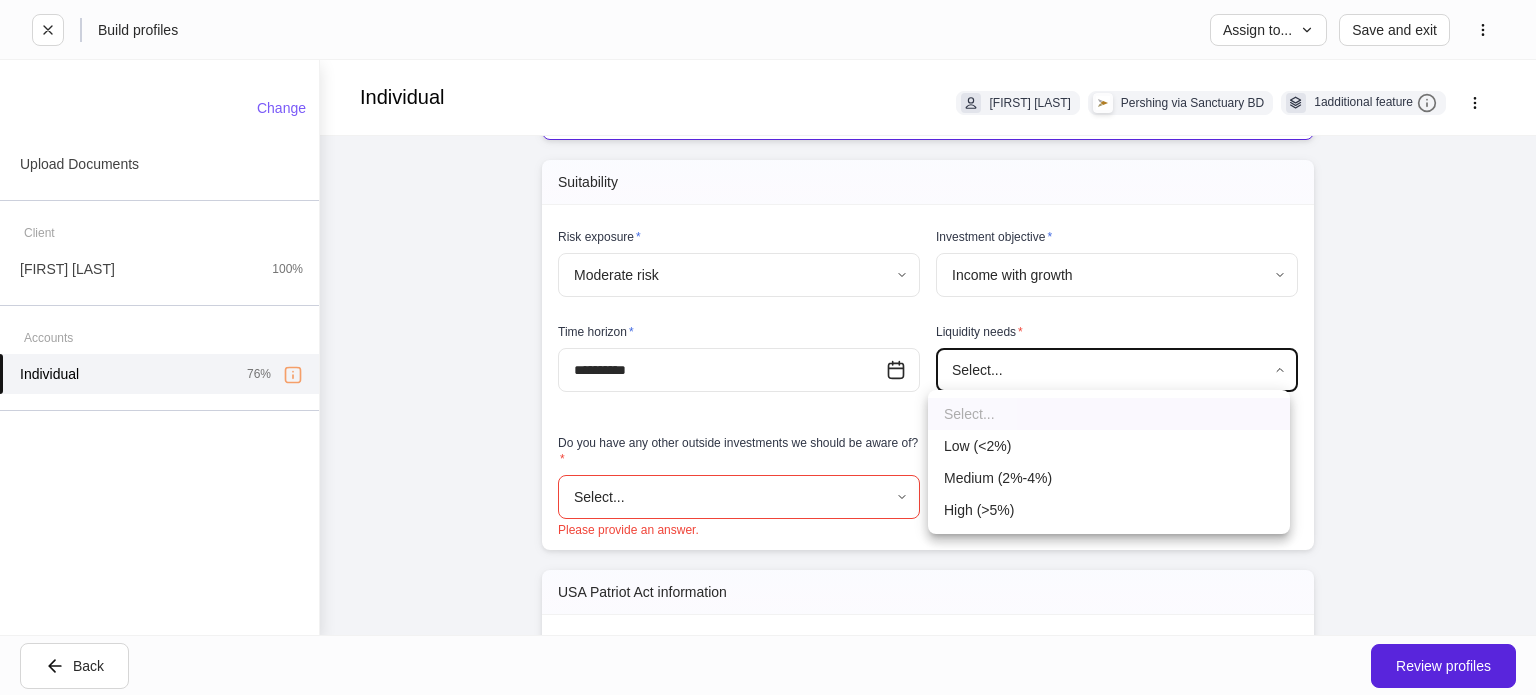 click on "Low (<2%)" at bounding box center (1109, 446) 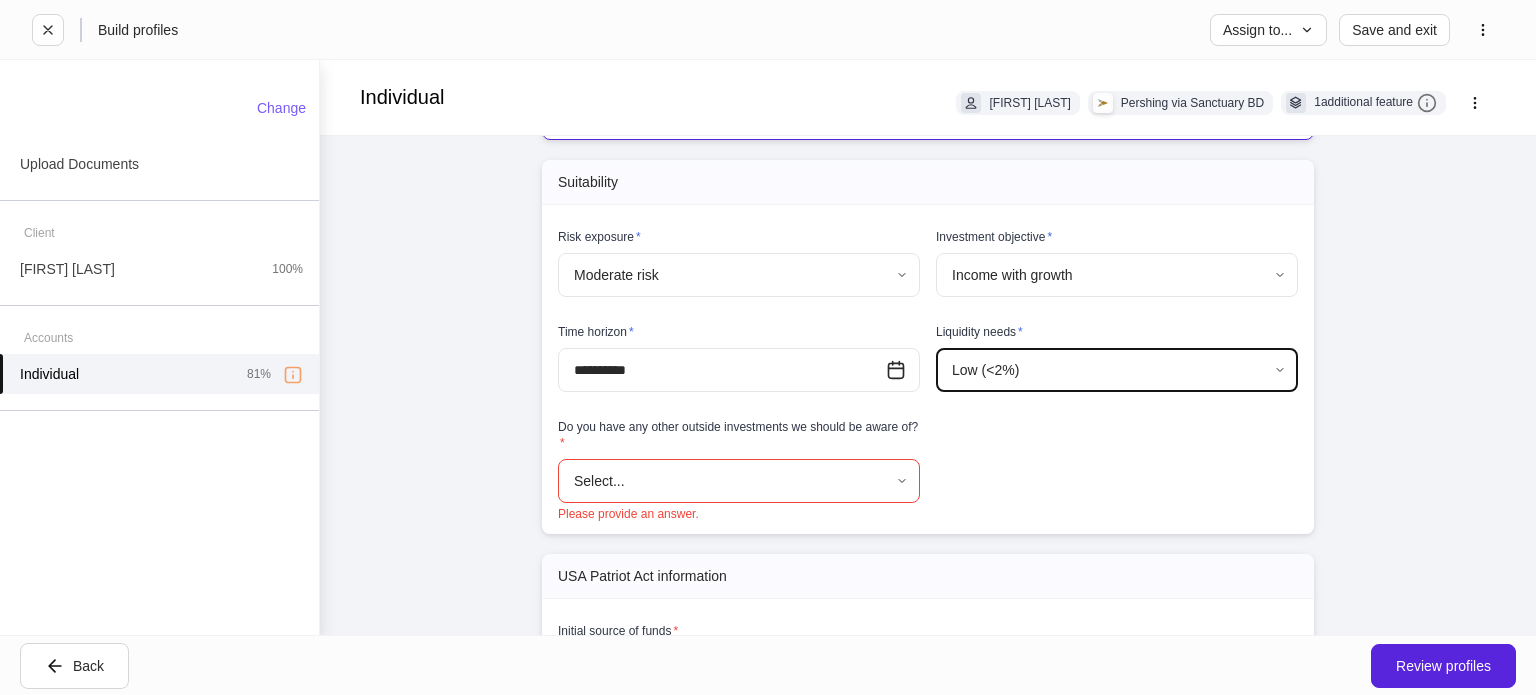 click on "**********" at bounding box center (768, 347) 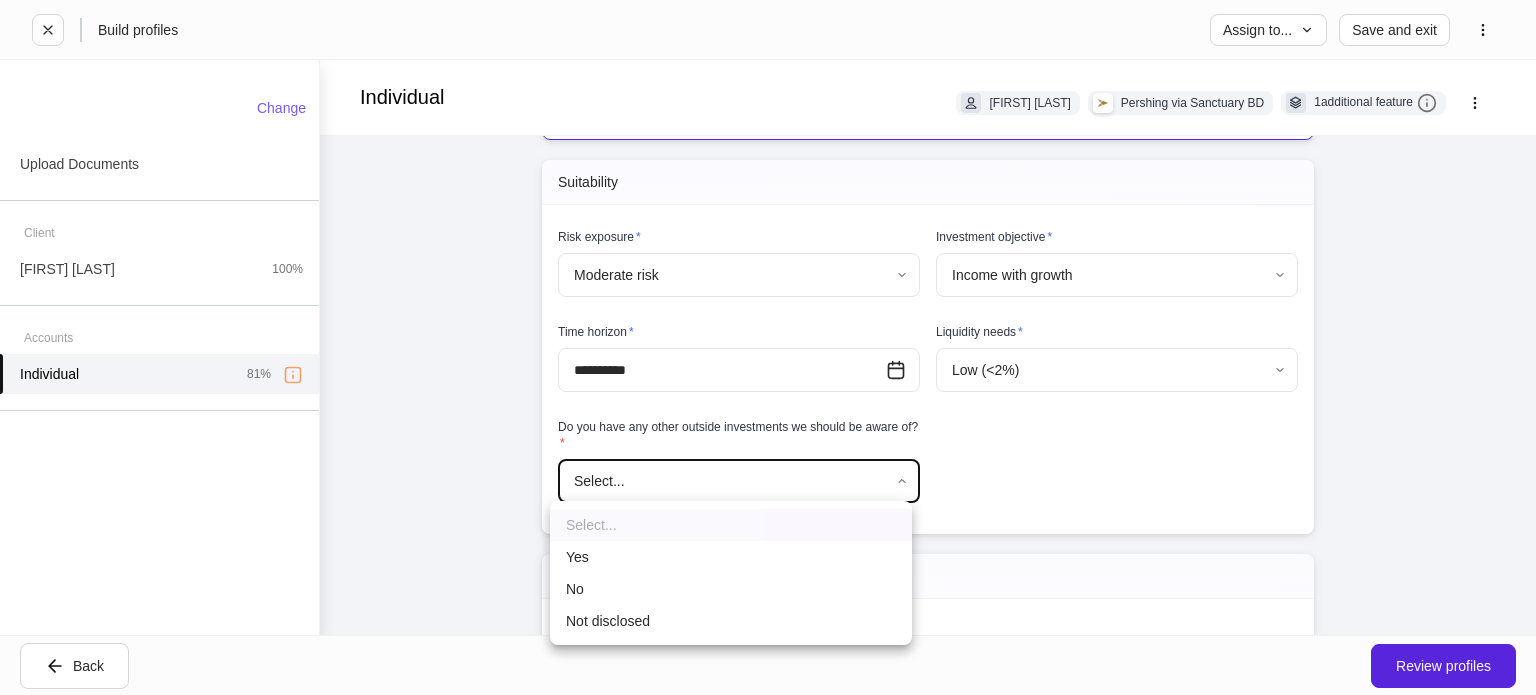 click on "No" at bounding box center (731, 589) 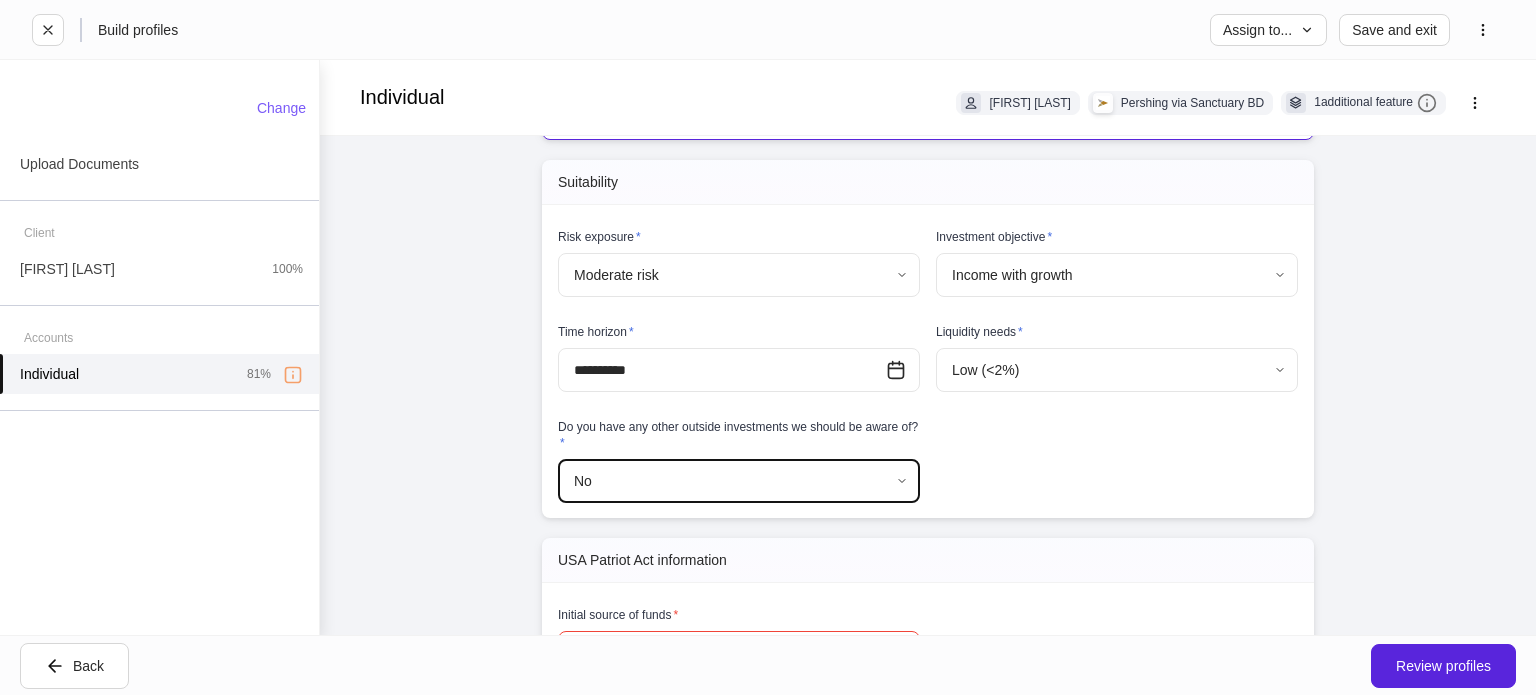type on "**" 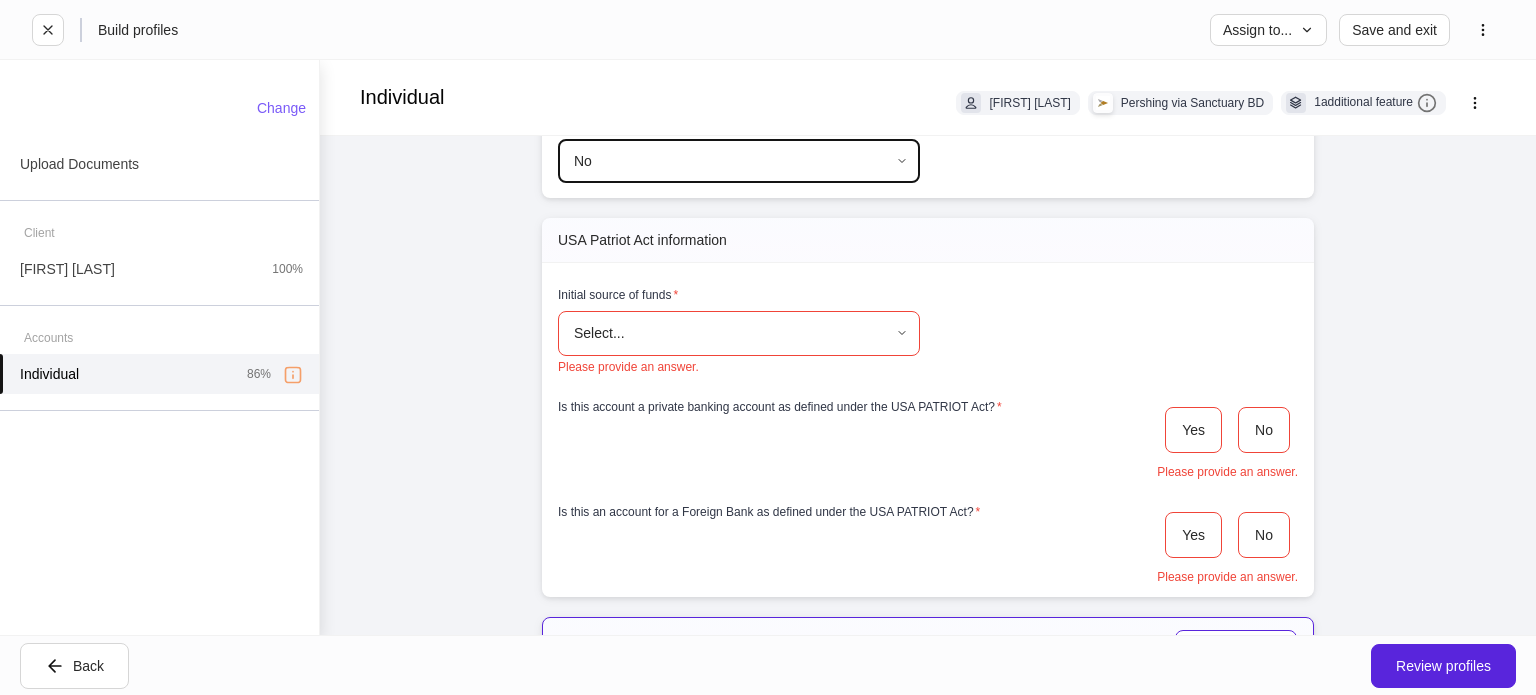 scroll, scrollTop: 1766, scrollLeft: 0, axis: vertical 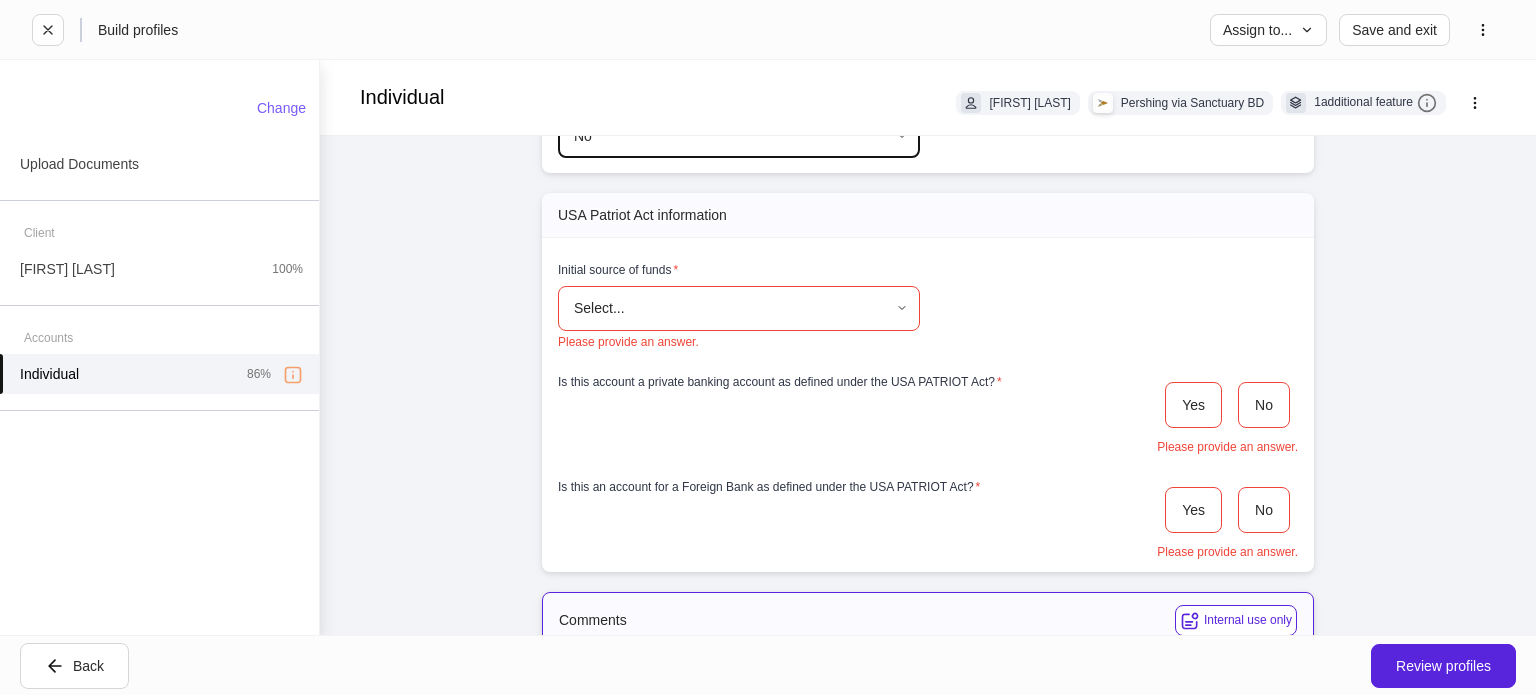 click on "**********" at bounding box center (768, 347) 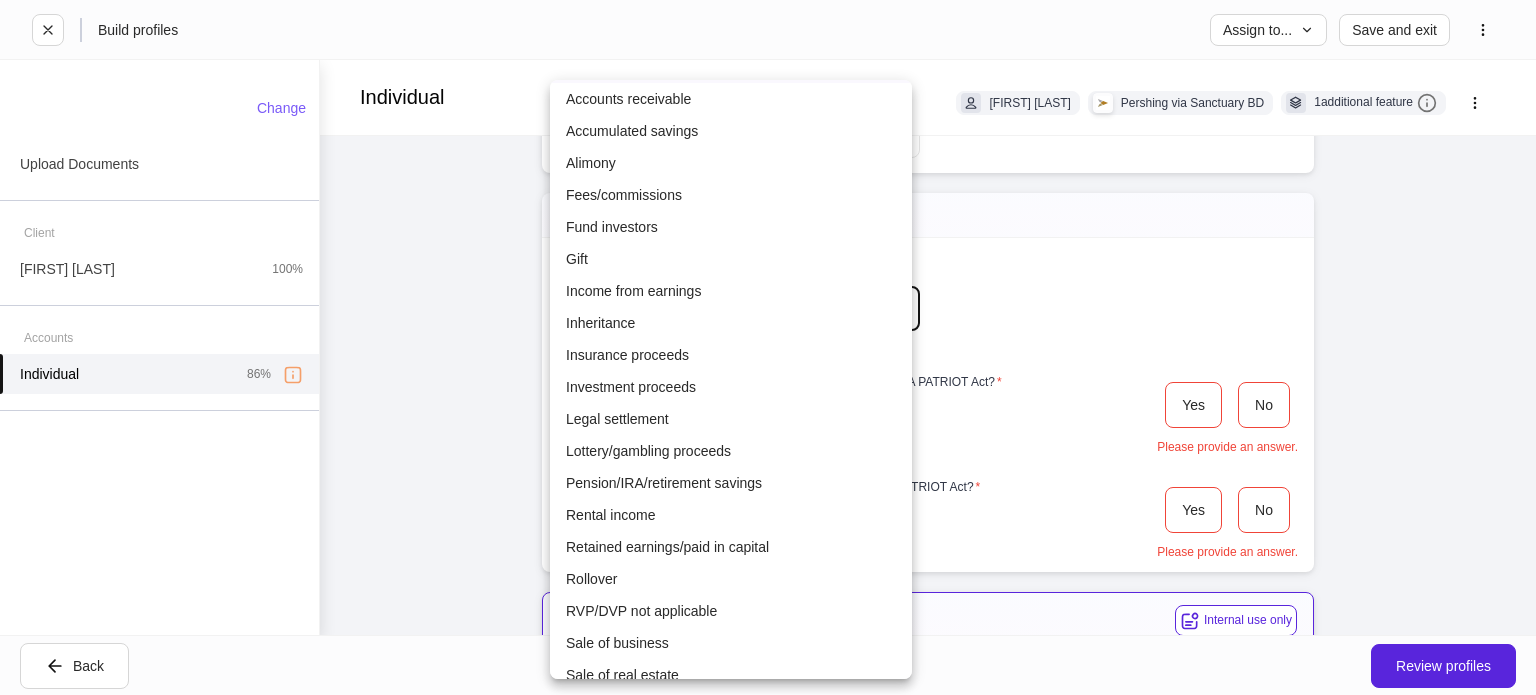 scroll, scrollTop: 20, scrollLeft: 0, axis: vertical 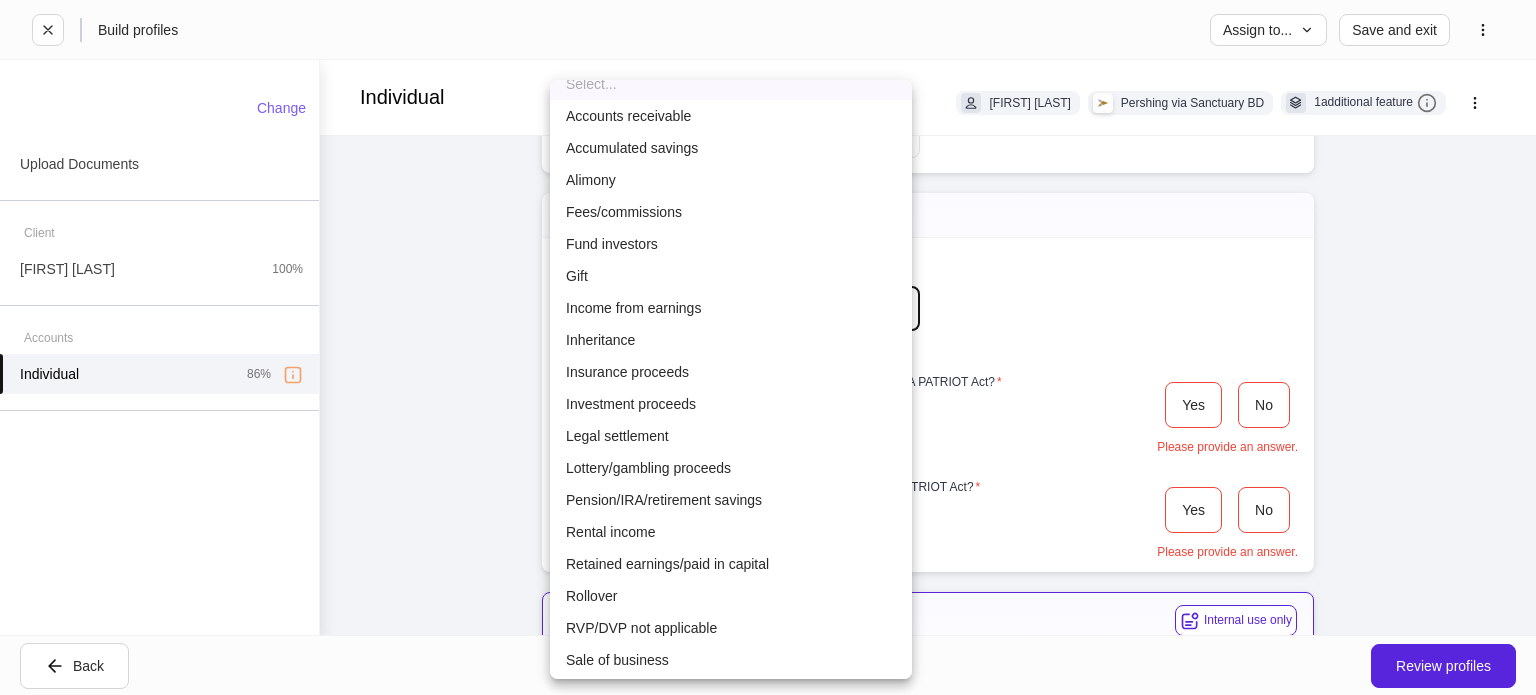 click on "Income from earnings" at bounding box center [731, 308] 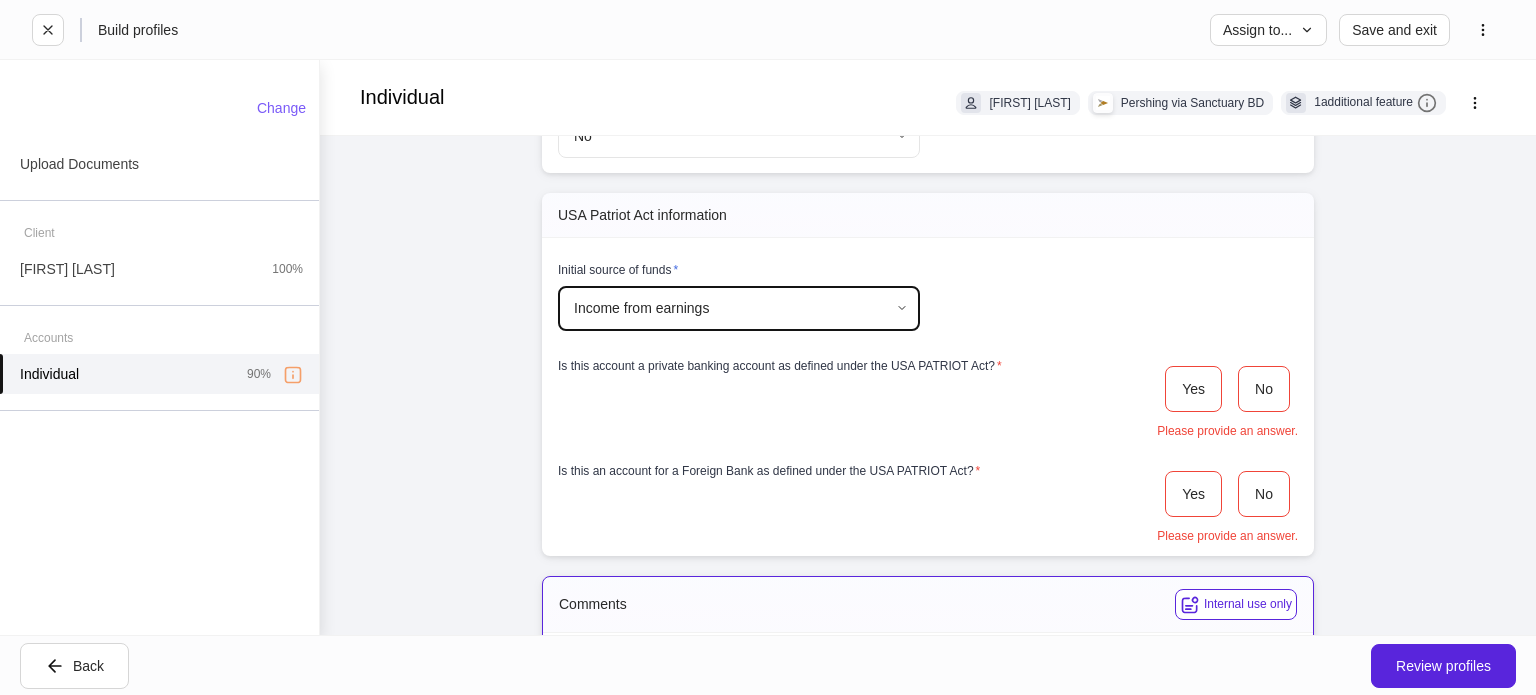scroll, scrollTop: 0, scrollLeft: 0, axis: both 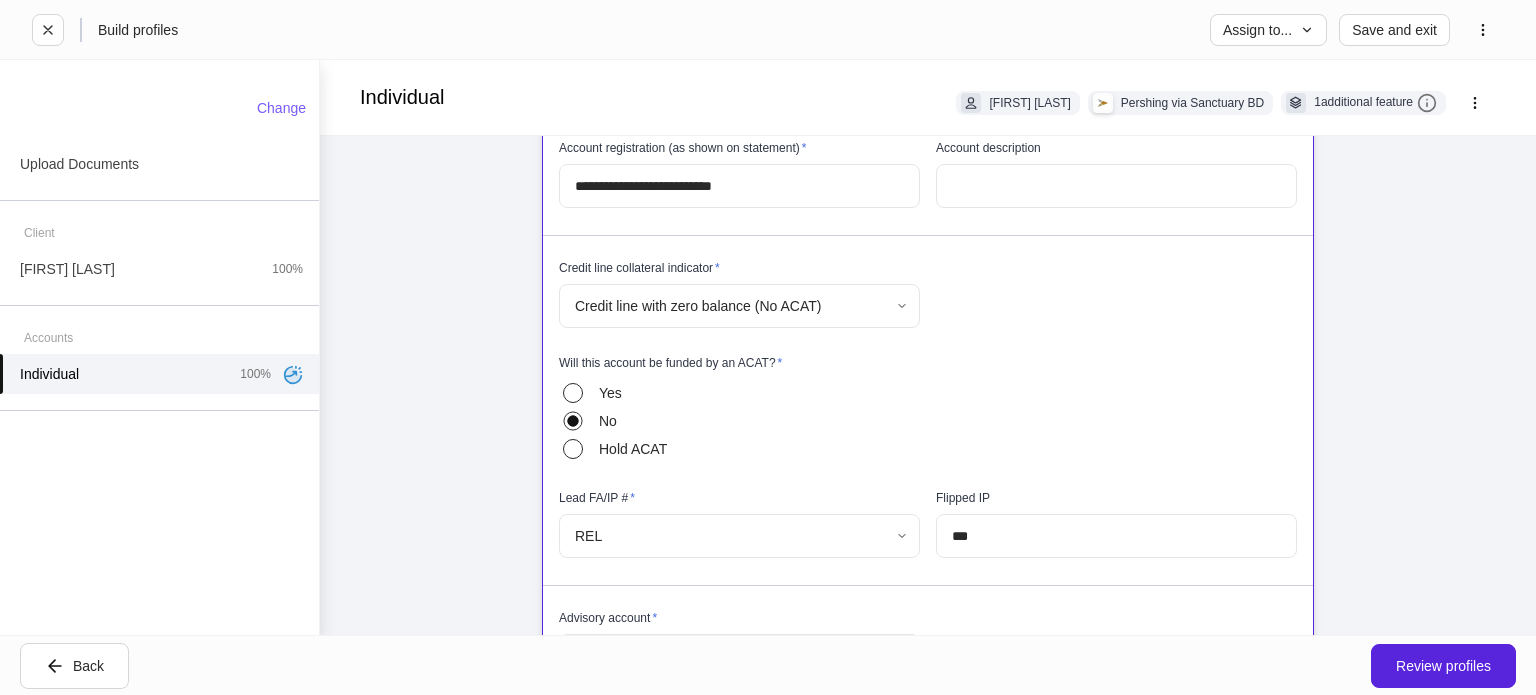 click on "**********" at bounding box center [768, 347] 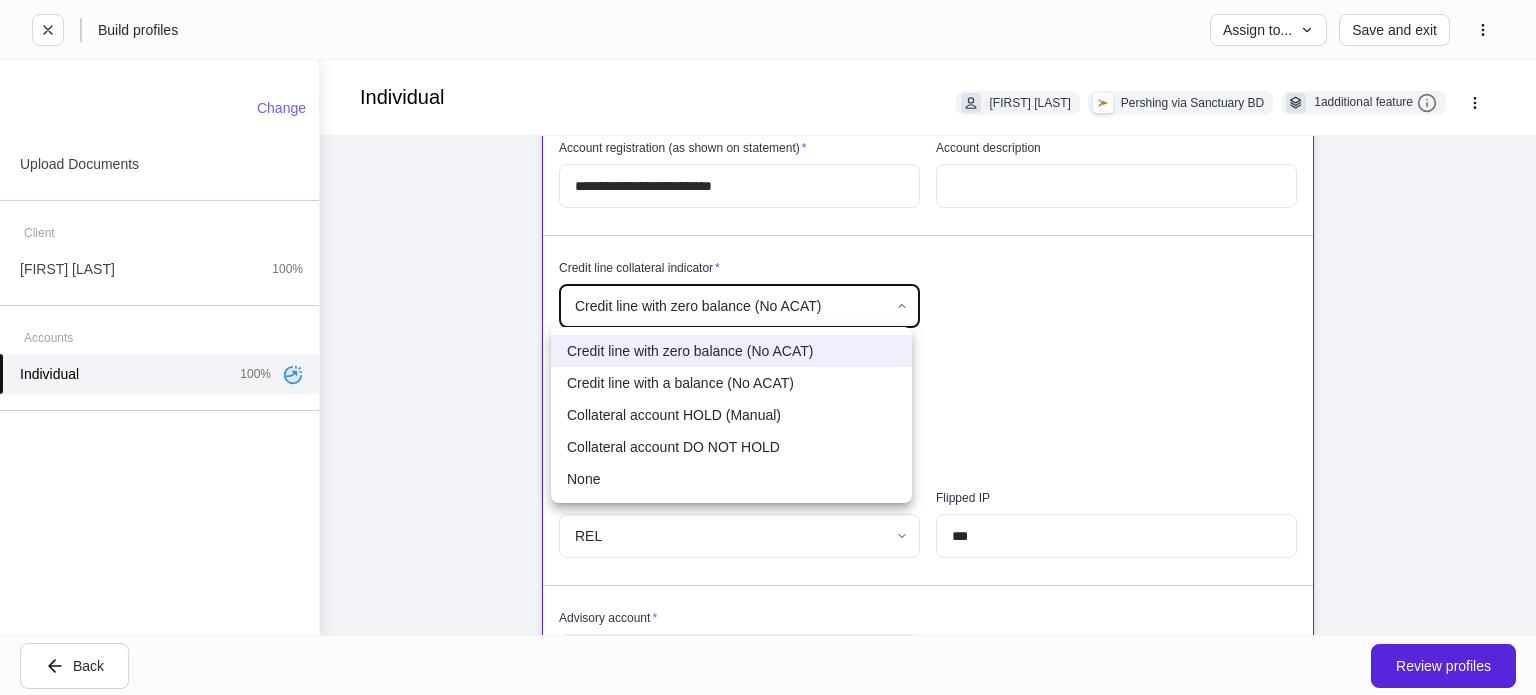 click on "None" at bounding box center [731, 479] 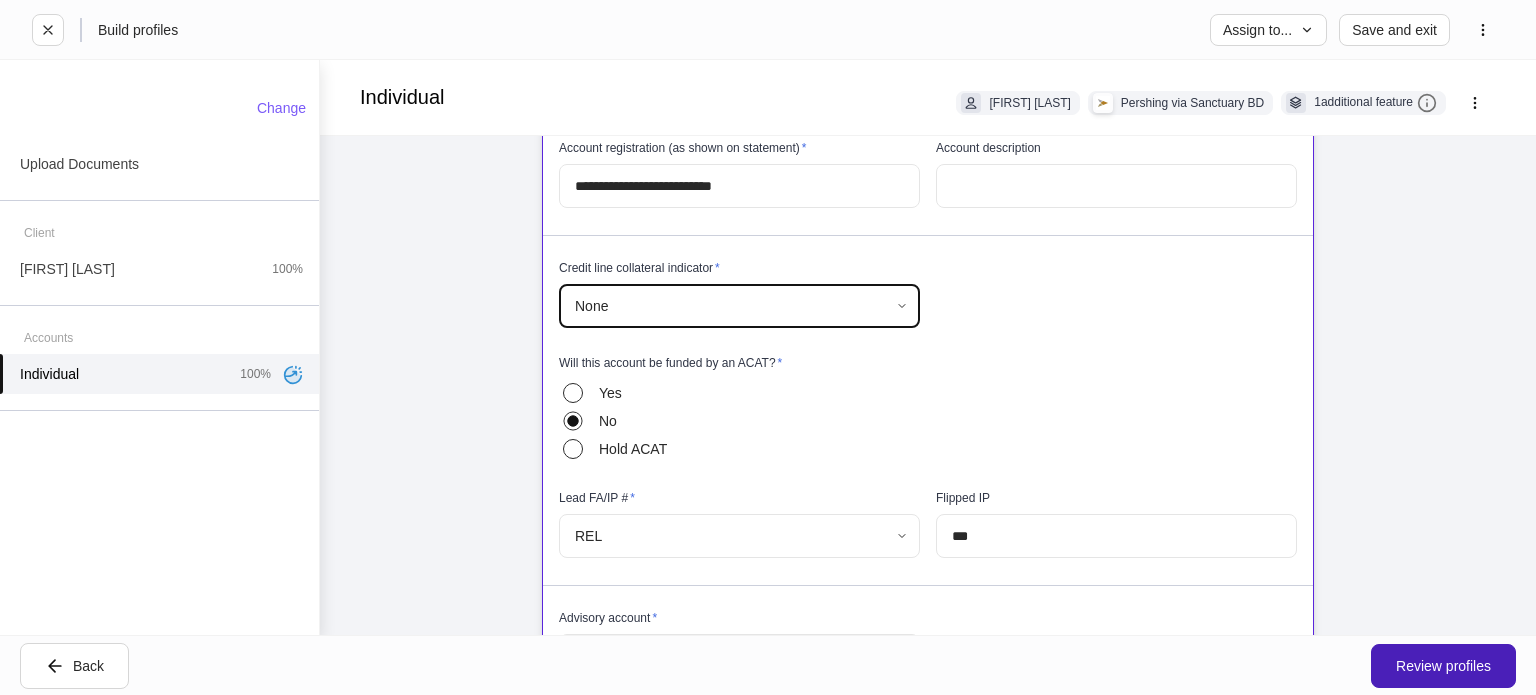 click on "Review profiles" at bounding box center [1443, 666] 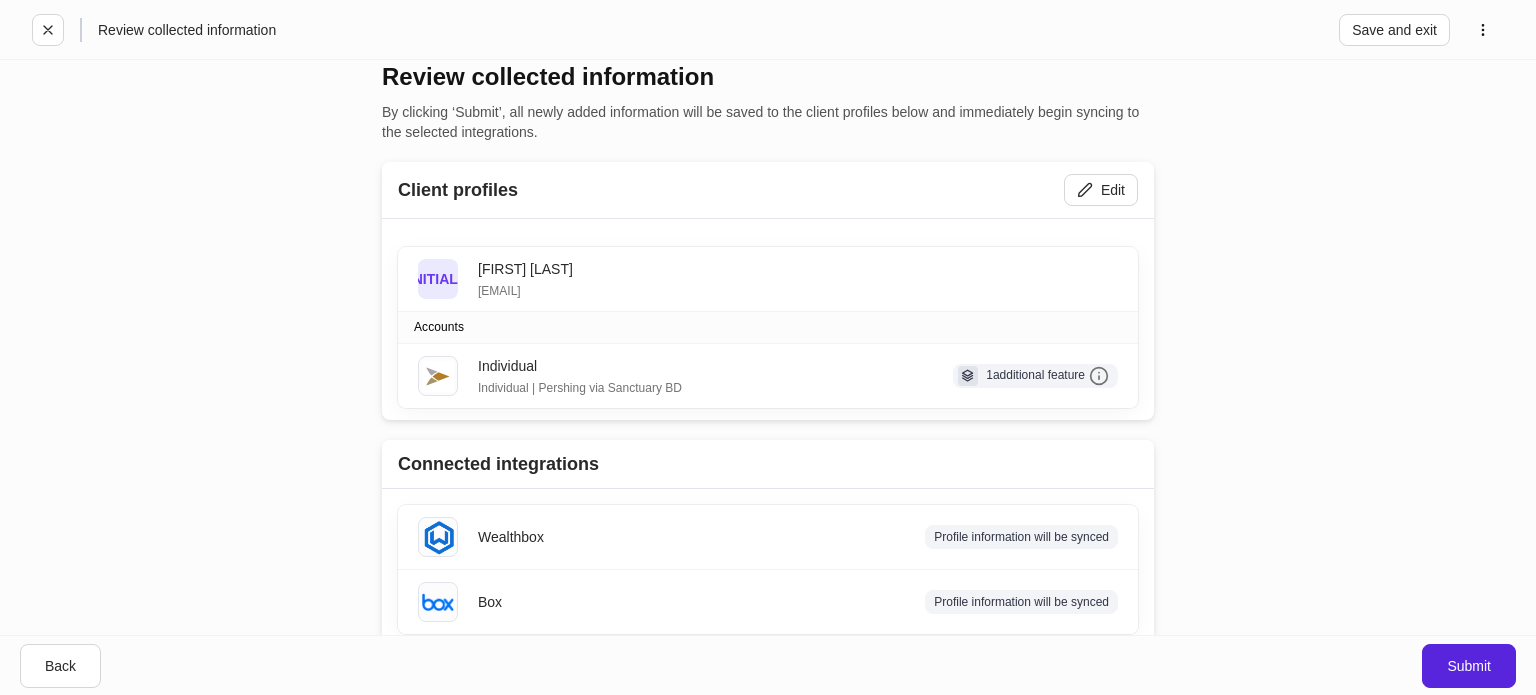 scroll, scrollTop: 10, scrollLeft: 0, axis: vertical 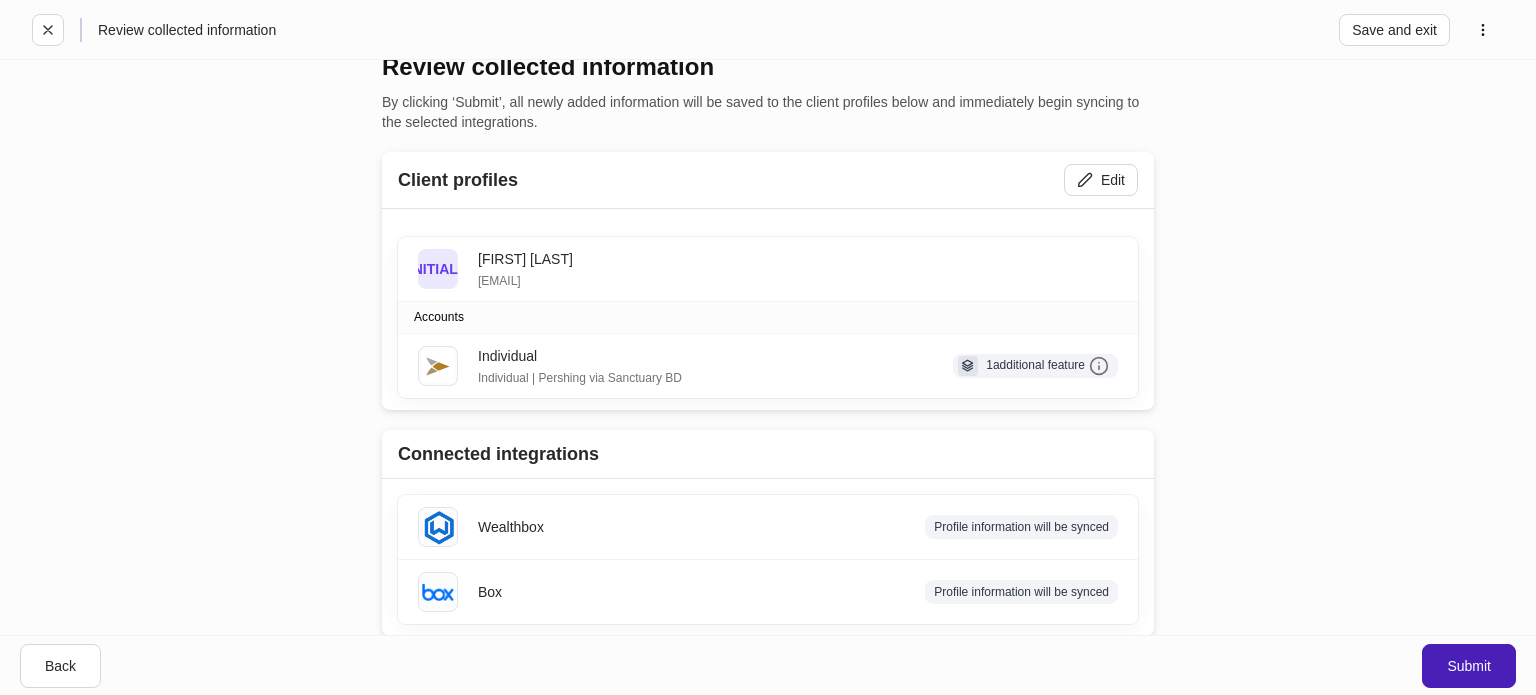 click on "Submit" at bounding box center (1469, 666) 